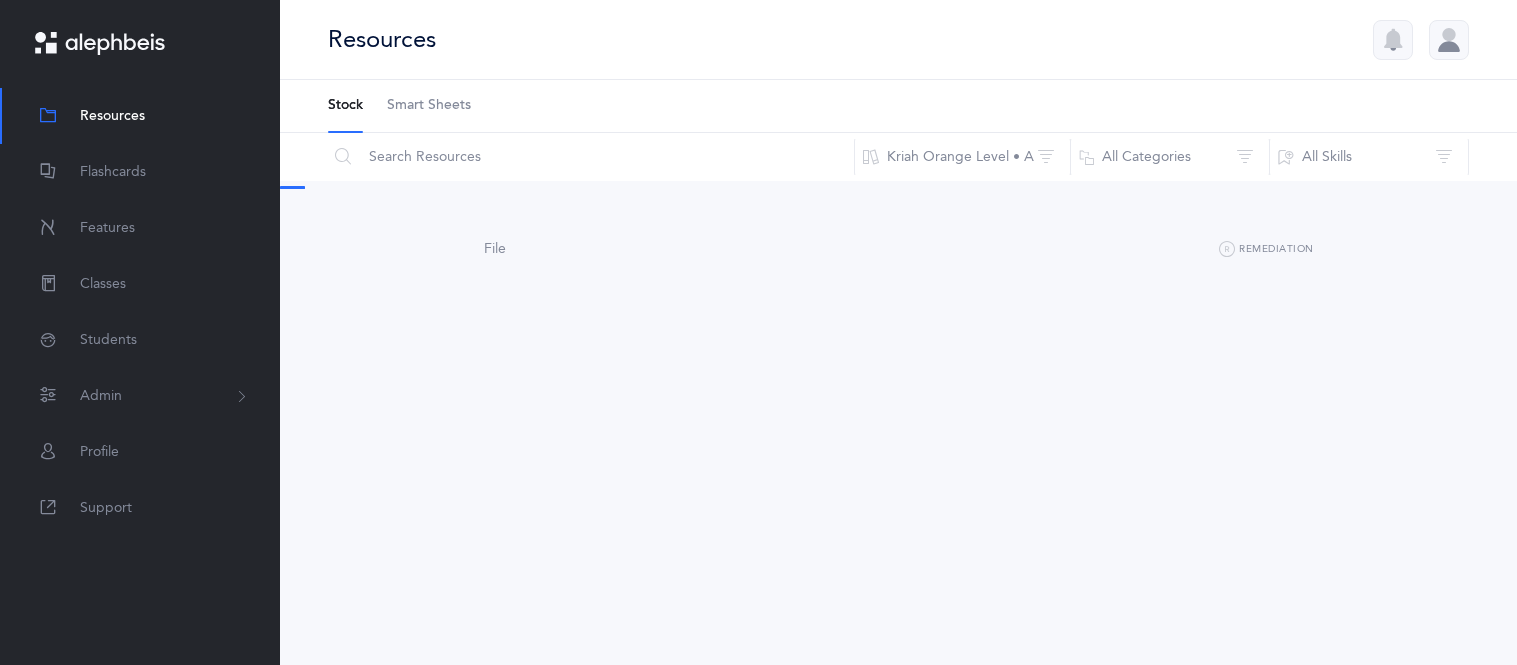scroll, scrollTop: 0, scrollLeft: 0, axis: both 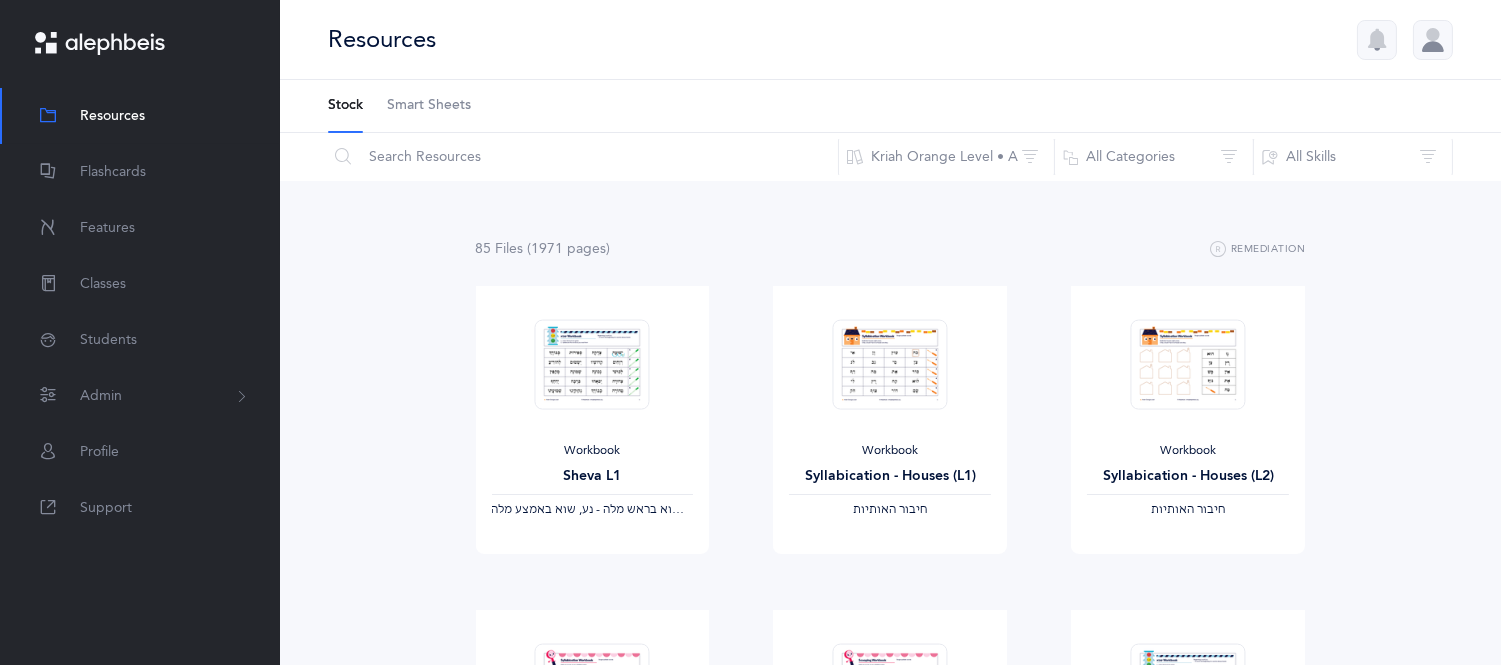 click on "85
File s
(1971 page s )
Remediation
Workbook
Sheva L1
‫שוא בראש מלה - נע, שוא באמצע מלה‬ ‪, + 7‬   View       Workbook
Syllabication - Houses (L1)
‫חיבור האותיות‬   View       Workbook
Syllabication - Houses (L2)
‫חיבור האותיות‬   View       Workbook
Syllabication - Scooping (L1)
‫חיבור האותיות‬   View       Workbook
Syllabication - Scooping (L2)
‫חיבור האותיות‬   View       Workbook
Sheva L2
‫שוא בראש מלה - נע‬ ‪, + 11‬   View       Homework" at bounding box center [890, 1605] 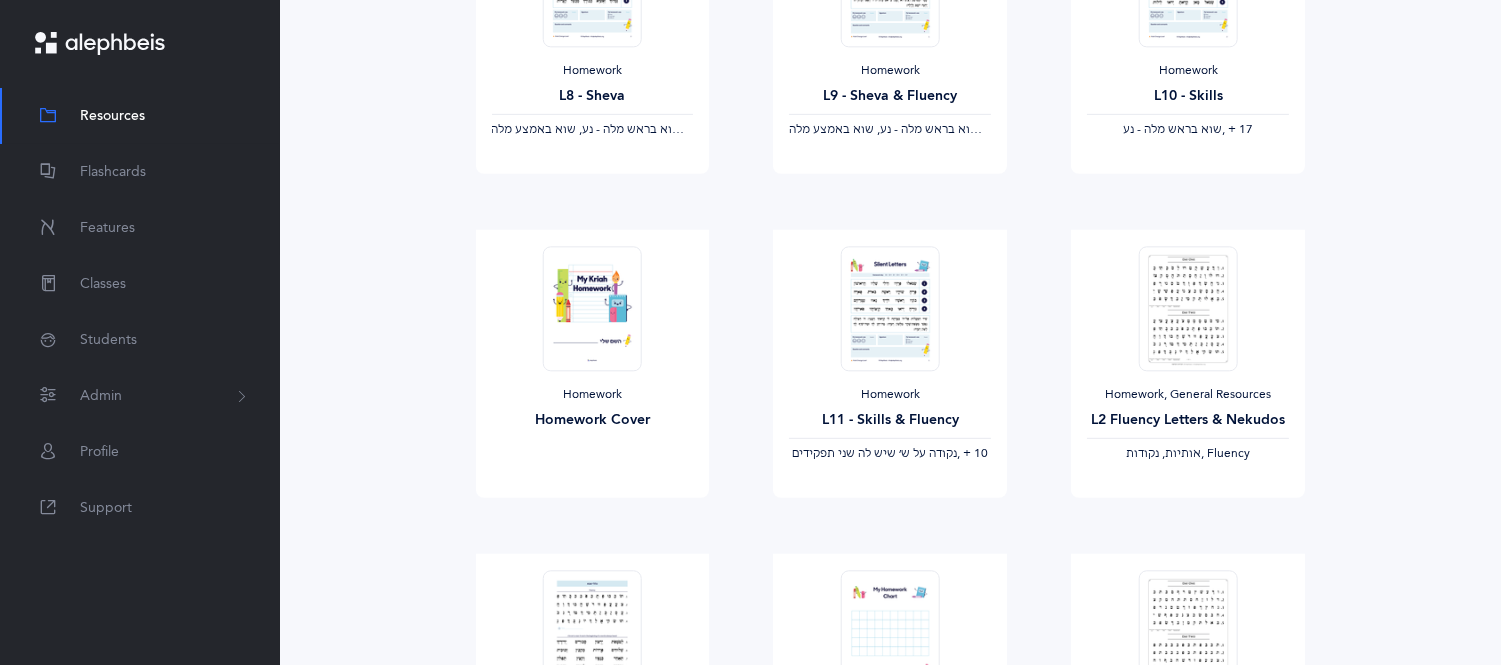 scroll, scrollTop: 2044, scrollLeft: 0, axis: vertical 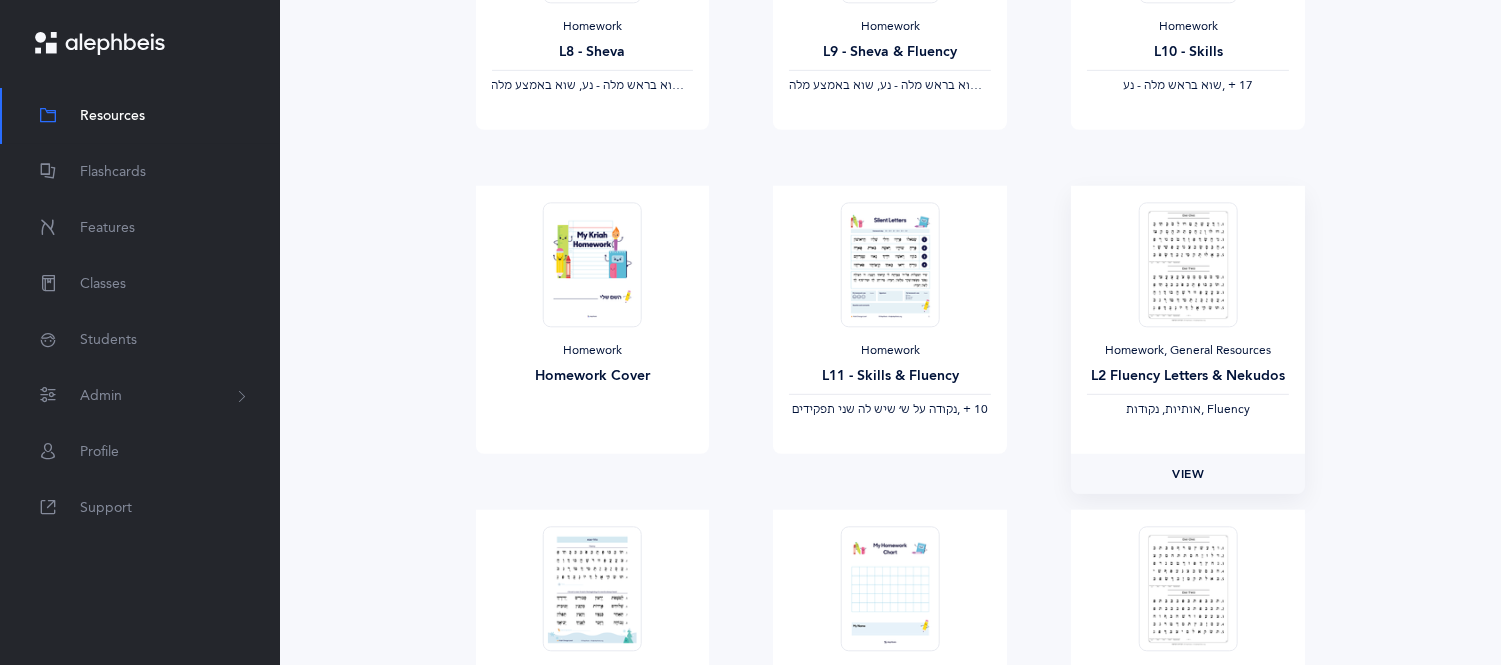 click on "View" at bounding box center (1188, 474) 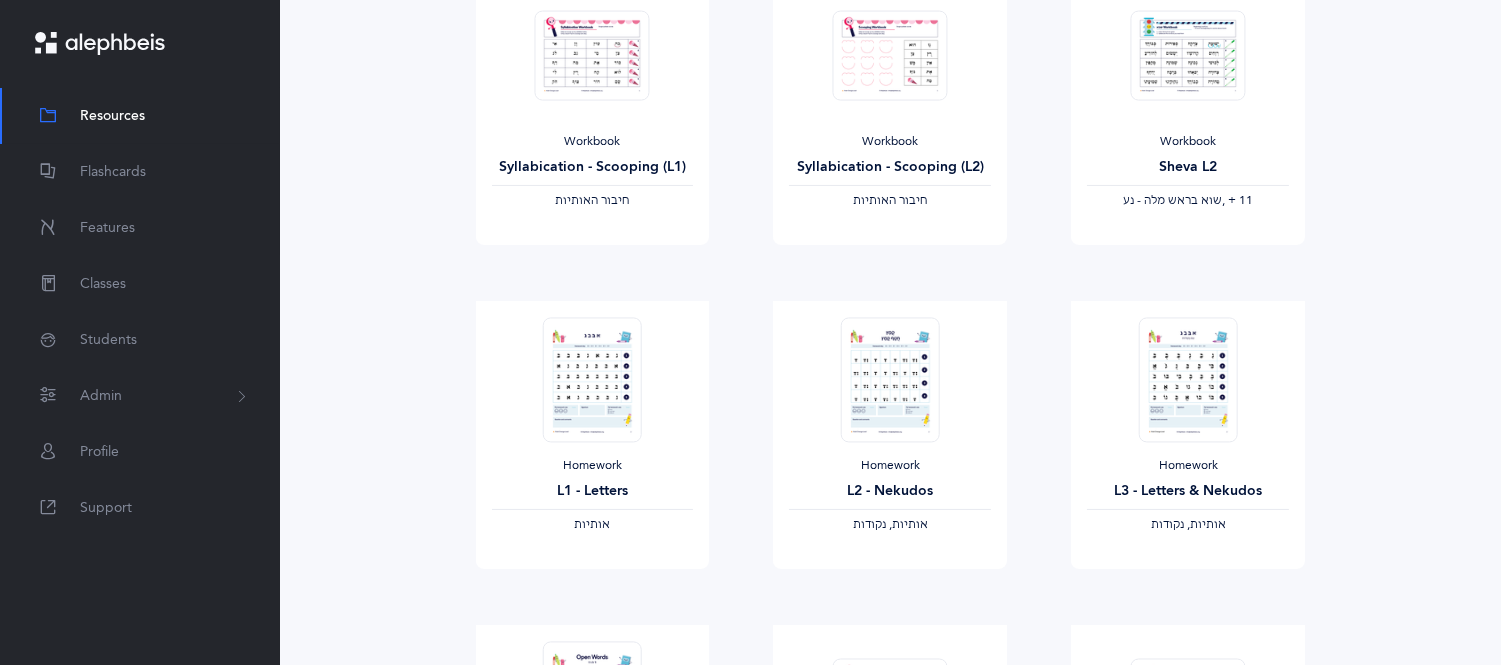 scroll, scrollTop: 0, scrollLeft: 0, axis: both 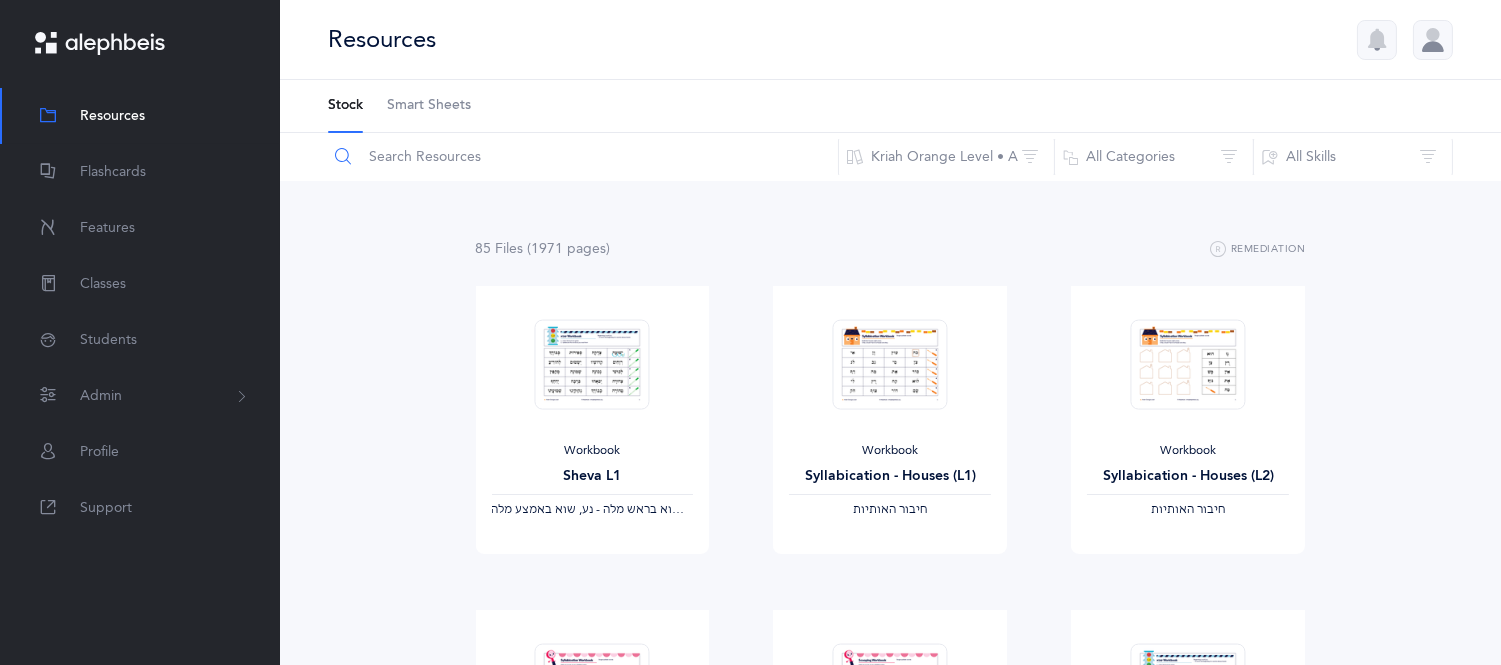 click at bounding box center [583, 157] 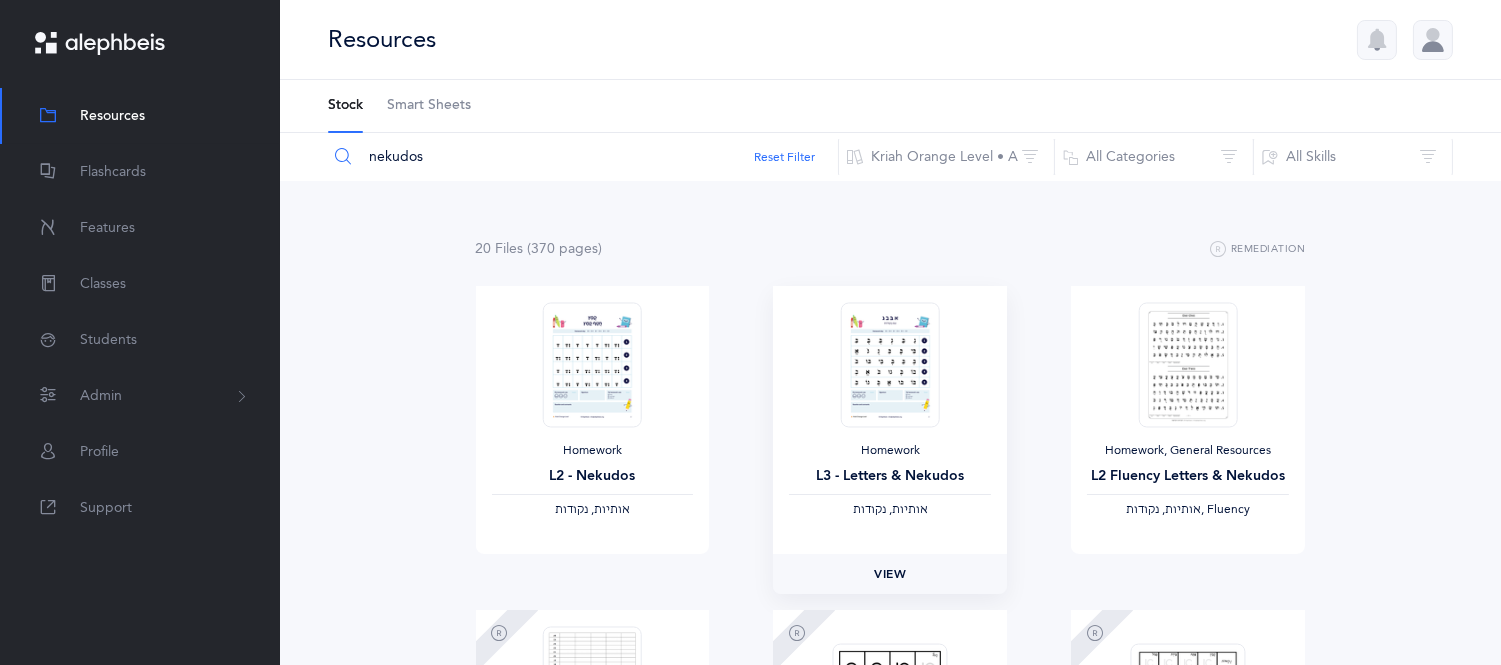 type on "nekudos" 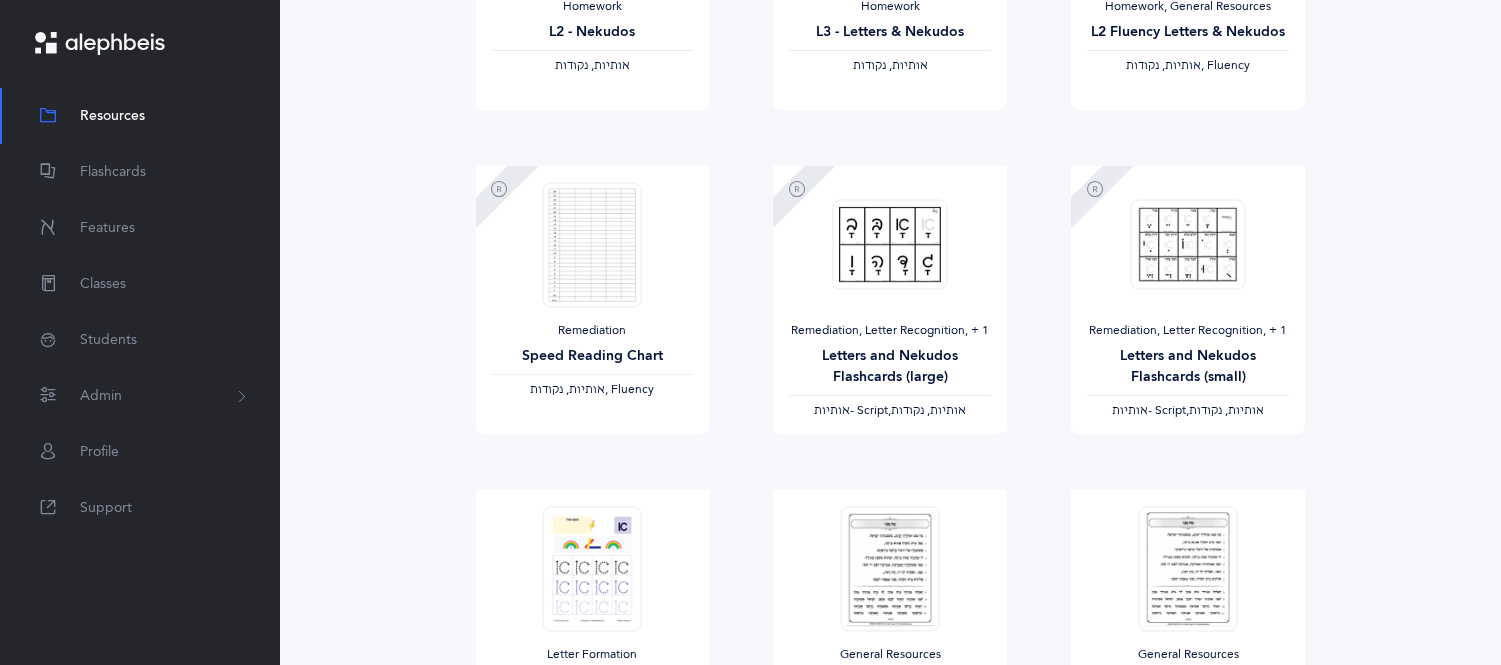 scroll, scrollTop: 488, scrollLeft: 0, axis: vertical 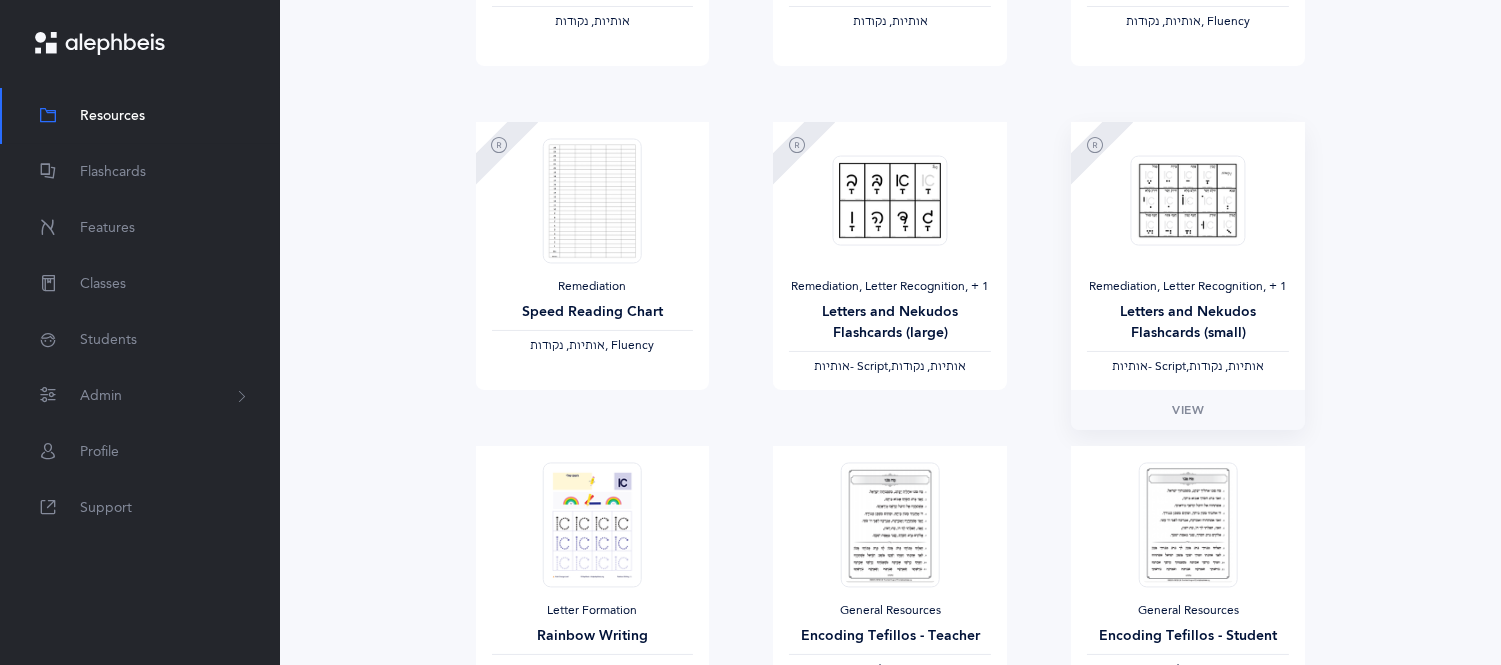 click at bounding box center (1188, 200) 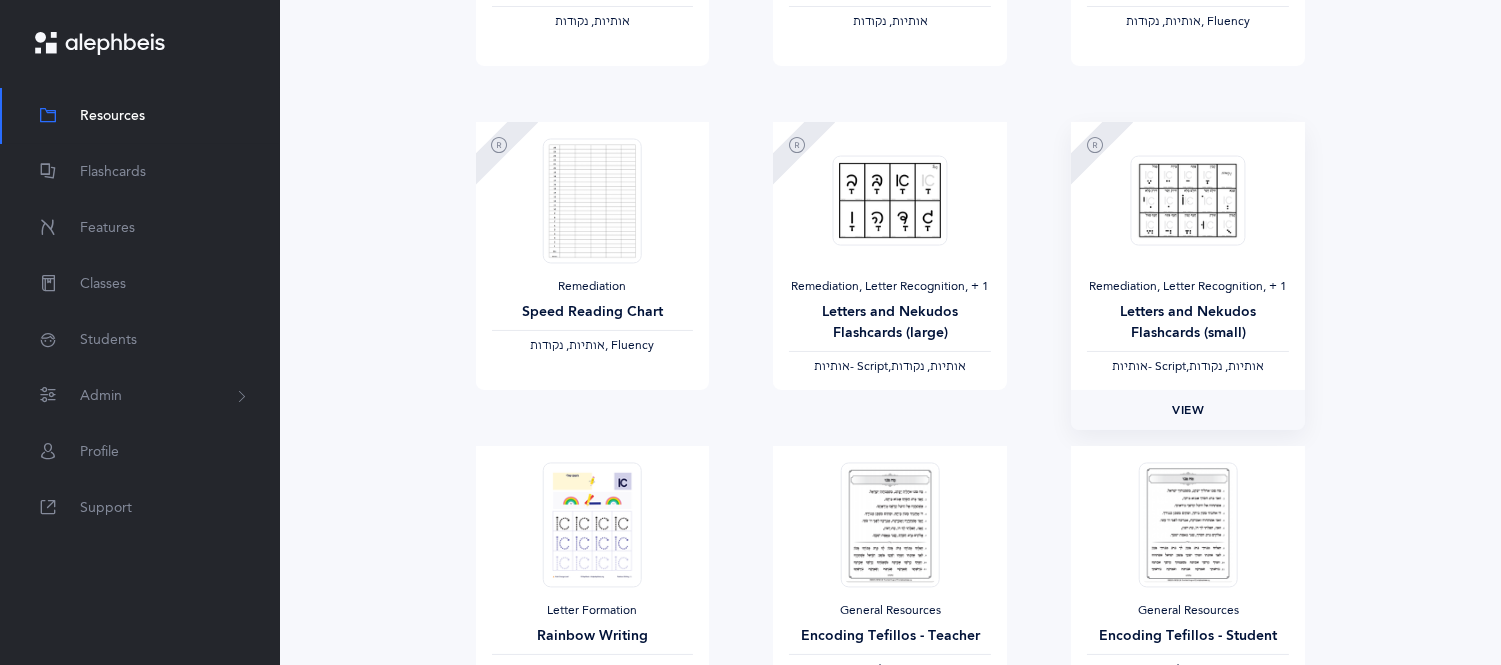 click on "View" at bounding box center [1188, 410] 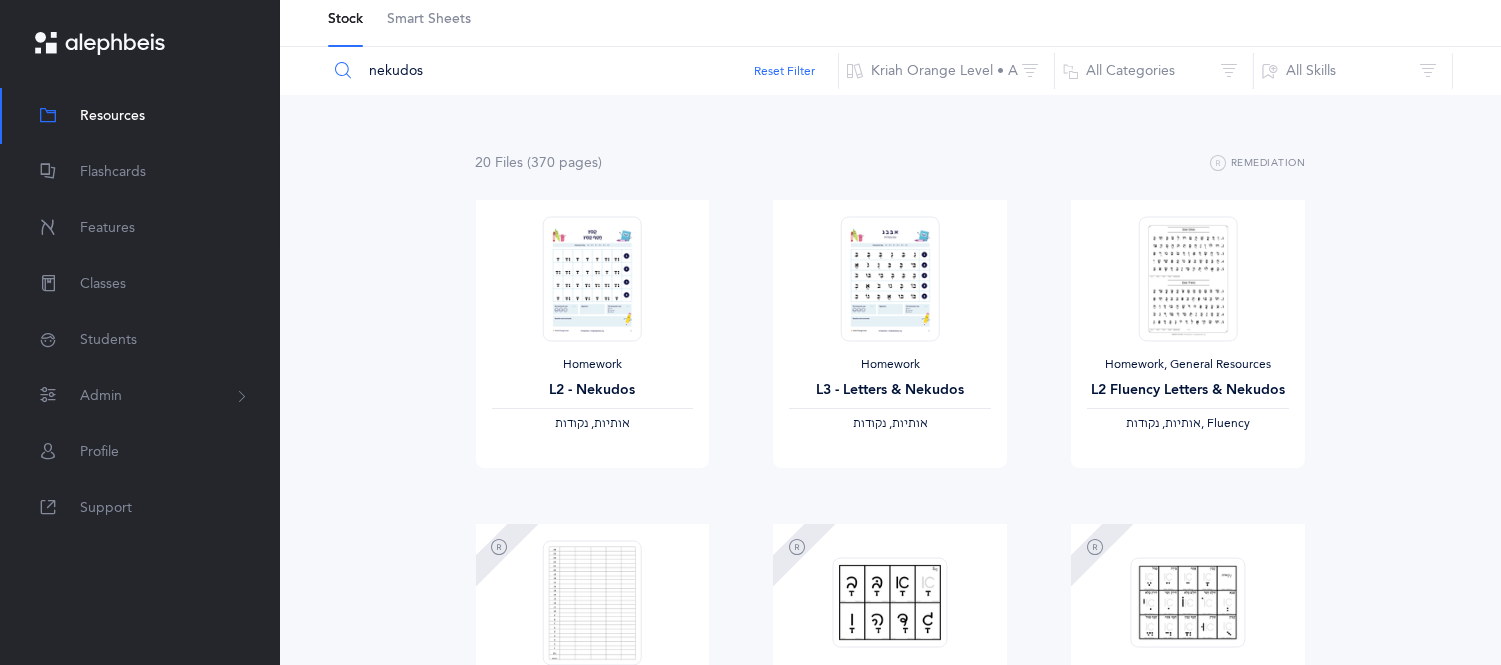 scroll, scrollTop: 0, scrollLeft: 0, axis: both 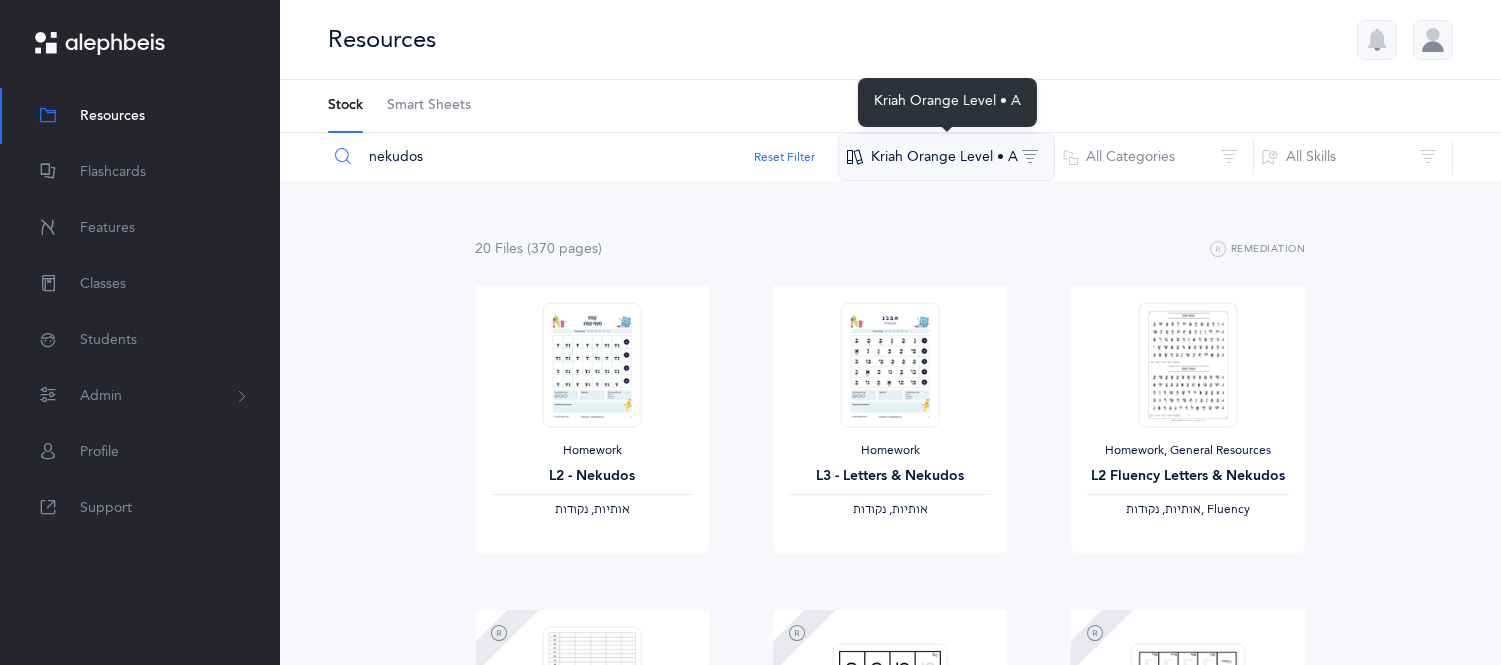 click on "Kriah Orange Level • A" at bounding box center (946, 157) 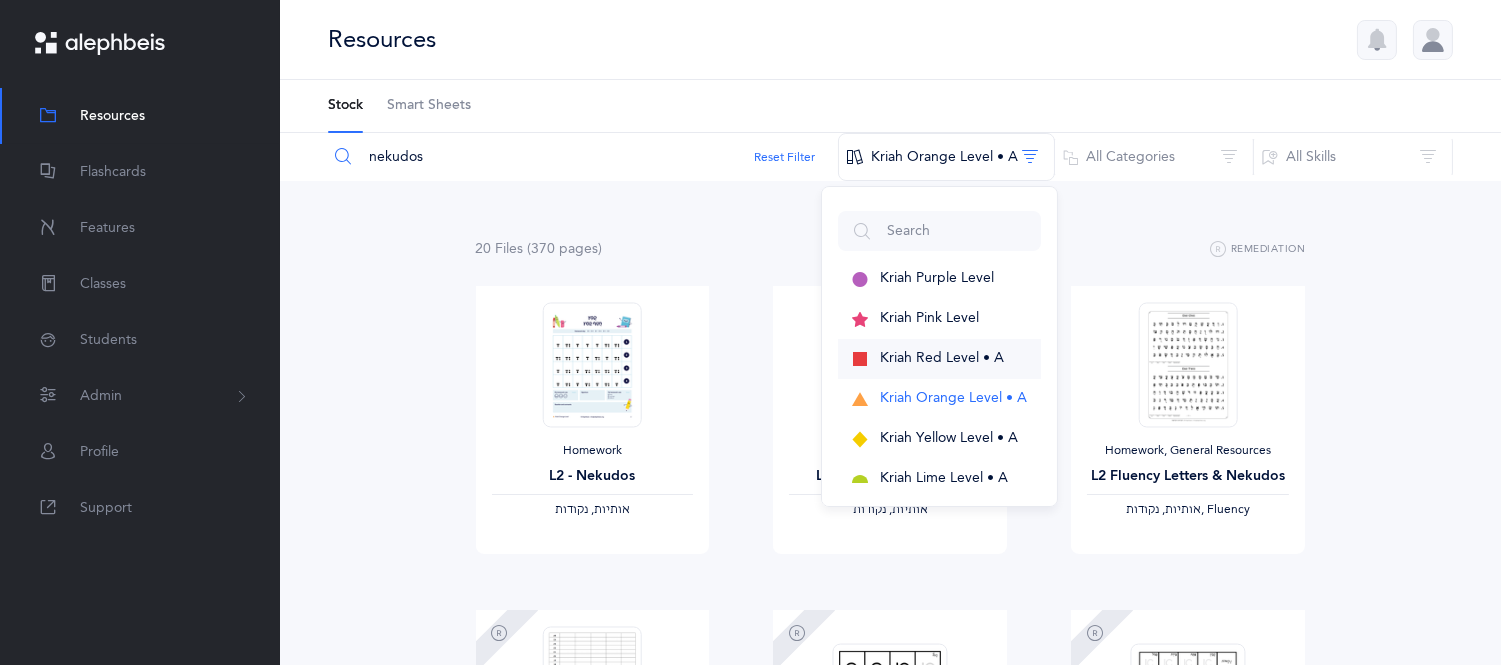 click on "Kriah Red Level • A" at bounding box center [942, 358] 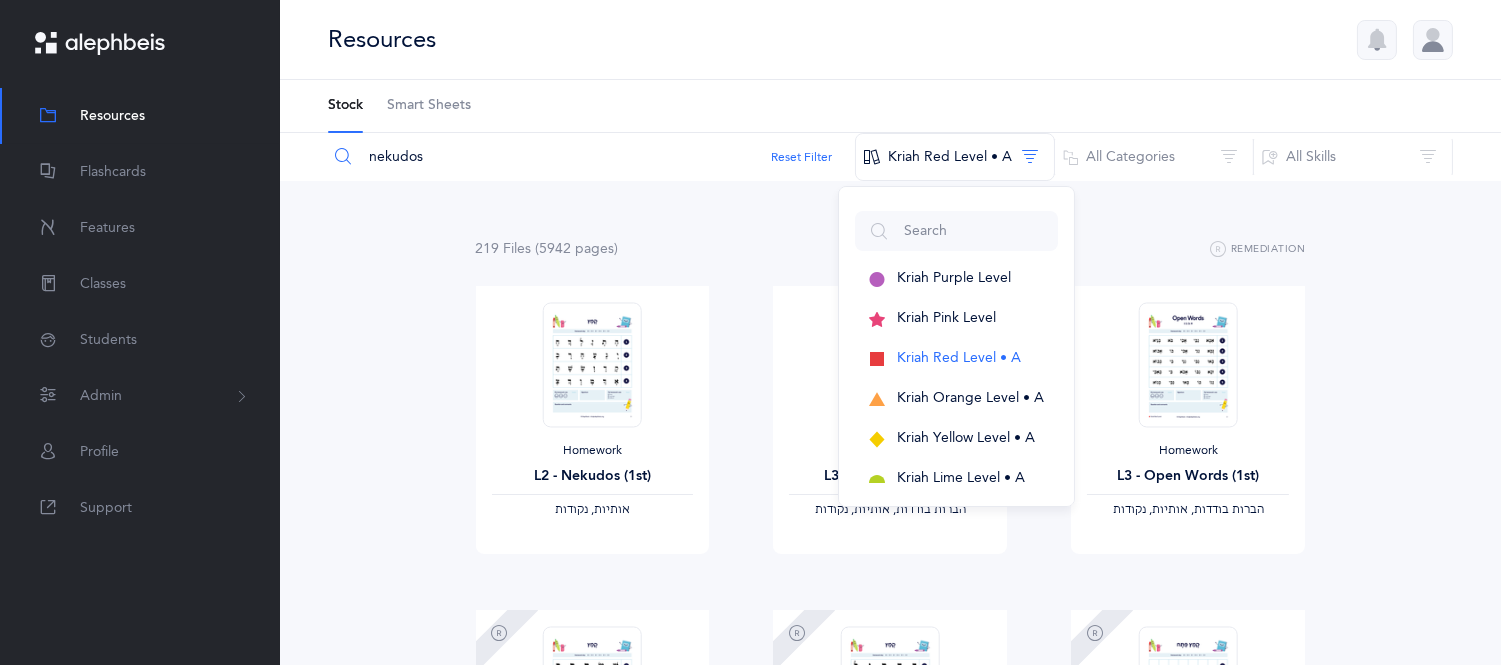 type 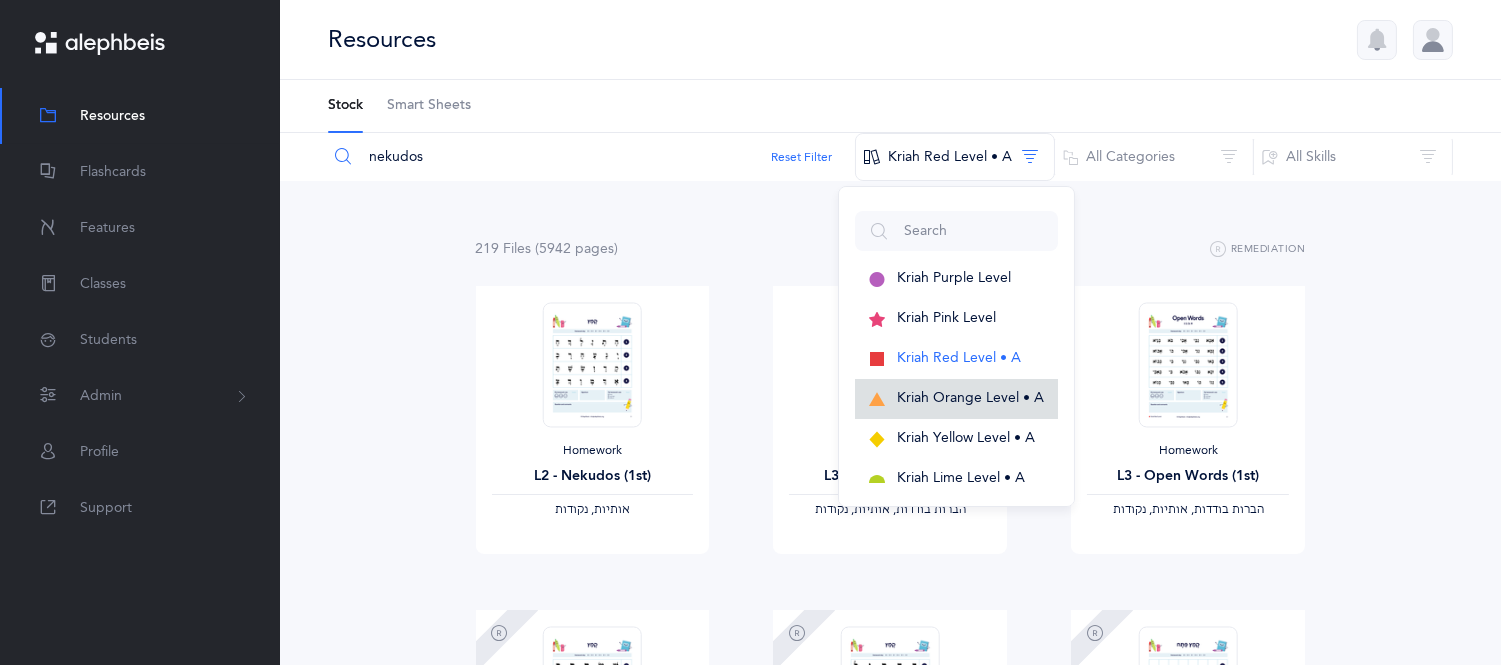 type 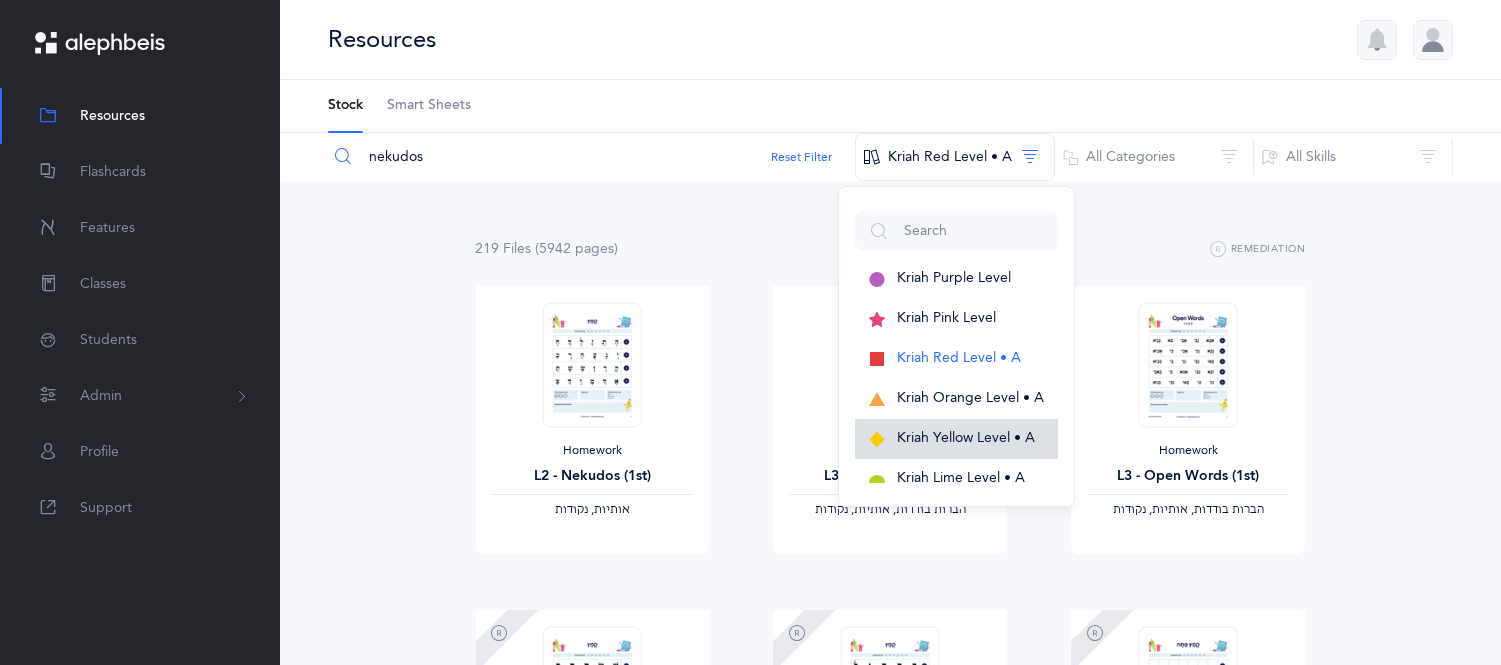type 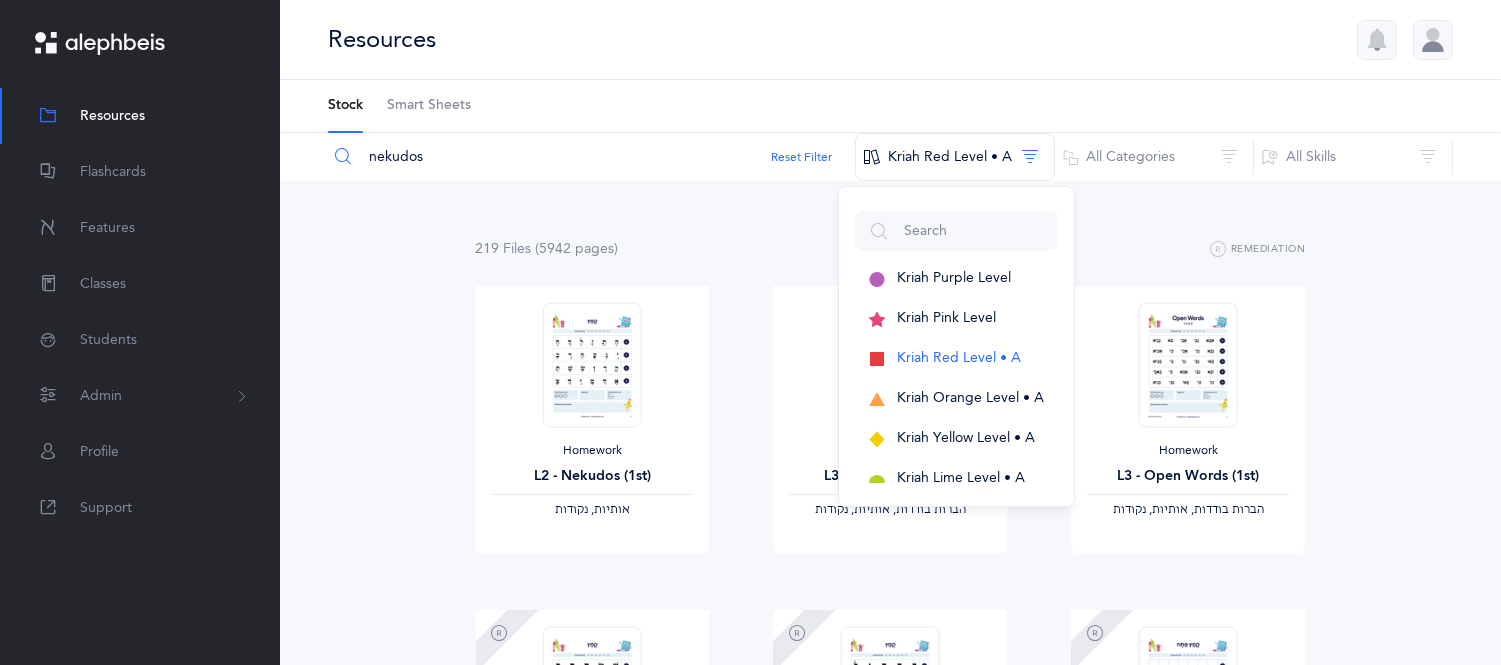 click on "219
File s
(5942 page s )
Remediation
Homework
L2 - Nekudos (1st)
‫אותיות, נקודות‬   View       Homework
L3 - Open Words (K)
‫הברות בודדות, אותיות, נקודות‬   View       Homework
L3 - Open Words (1st)
‫הברות בודדות, אותיות, נקודות‬   View         Homework, Remediation
L2 - Nekudos
‫אותיות, נקודות‬   View         Homework, Remediation
L3 - Nekudos
‫אותיות, נקודות‬   View         Homework, Remediation
L4 - Nekudos Charts
‫נקודות‬   View           , Fluency" at bounding box center [890, 1605] 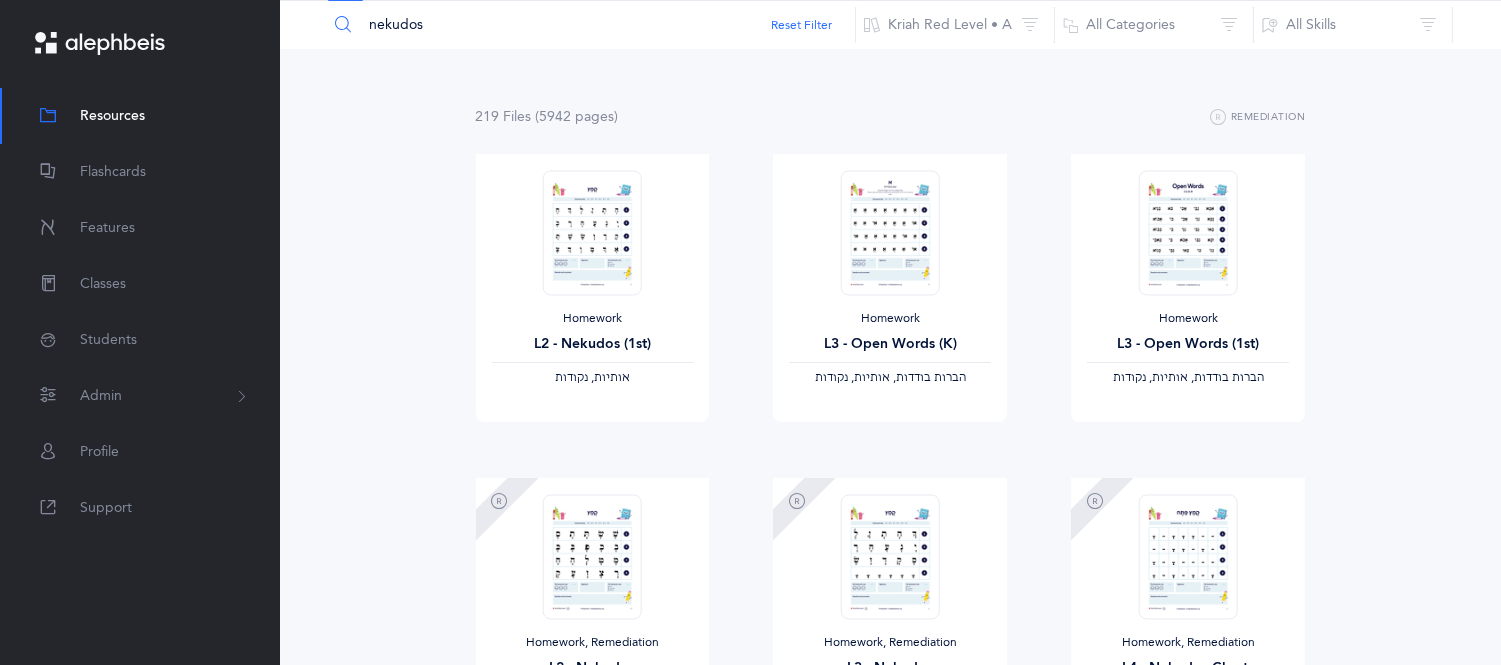 scroll, scrollTop: 133, scrollLeft: 0, axis: vertical 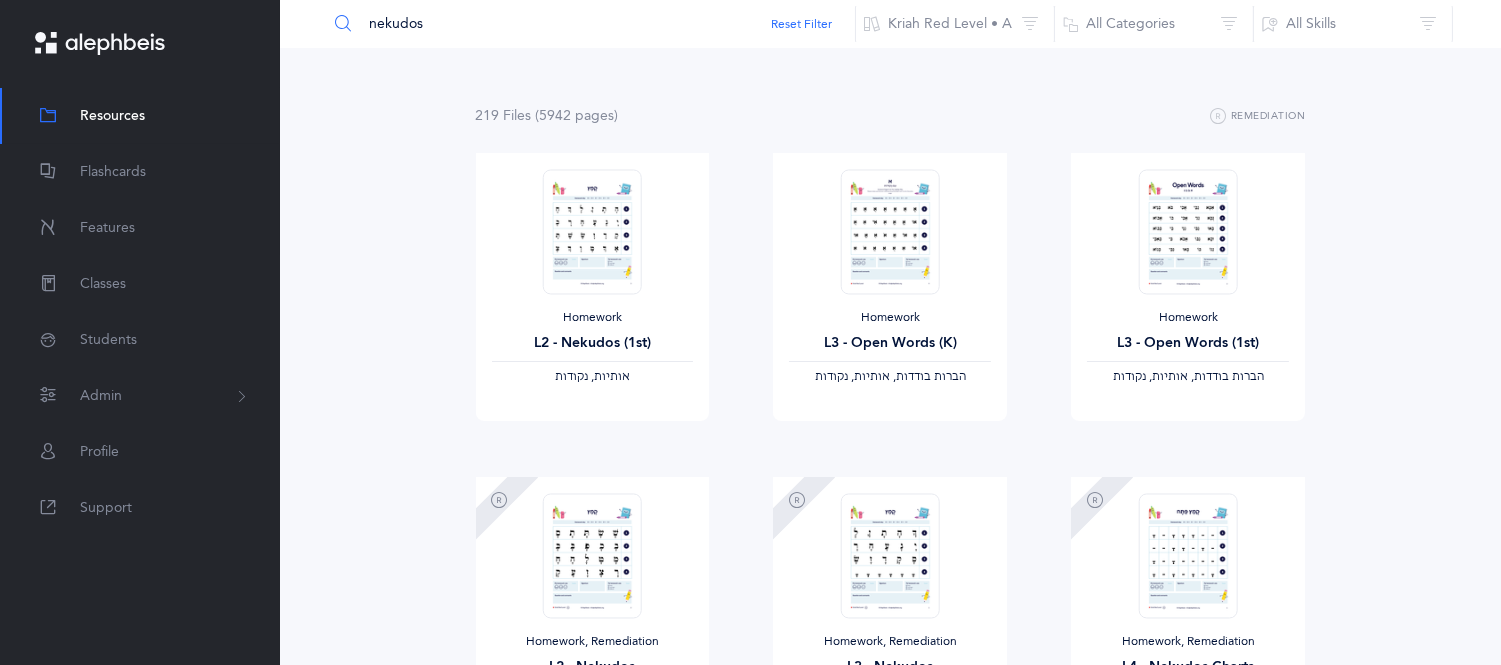 click on "219
File s
(5942 page s )
Remediation
Homework
L2 - Nekudos (1st)
‫אותיות, נקודות‬   View       Homework
L3 - Open Words (K)
‫הברות בודדות, אותיות, נקודות‬   View       Homework
L3 - Open Words (1st)
‫הברות בודדות, אותיות, נקודות‬   View         Homework, Remediation
L2 - Nekudos
‫אותיות, נקודות‬   View         Homework, Remediation
L3 - Nekudos
‫אותיות, נקודות‬   View         Homework, Remediation
L4 - Nekudos Charts
‫נקודות‬   View           , Fluency" at bounding box center (890, 1472) 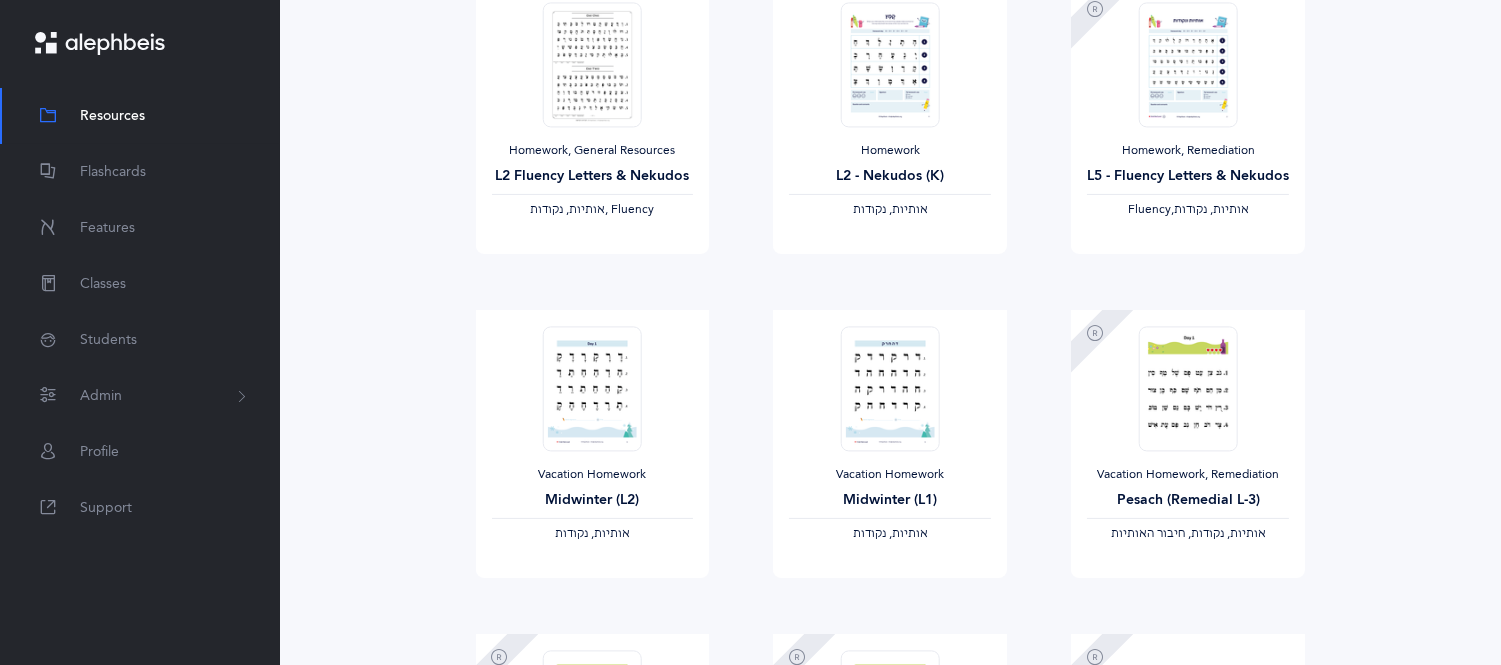 scroll, scrollTop: 1022, scrollLeft: 0, axis: vertical 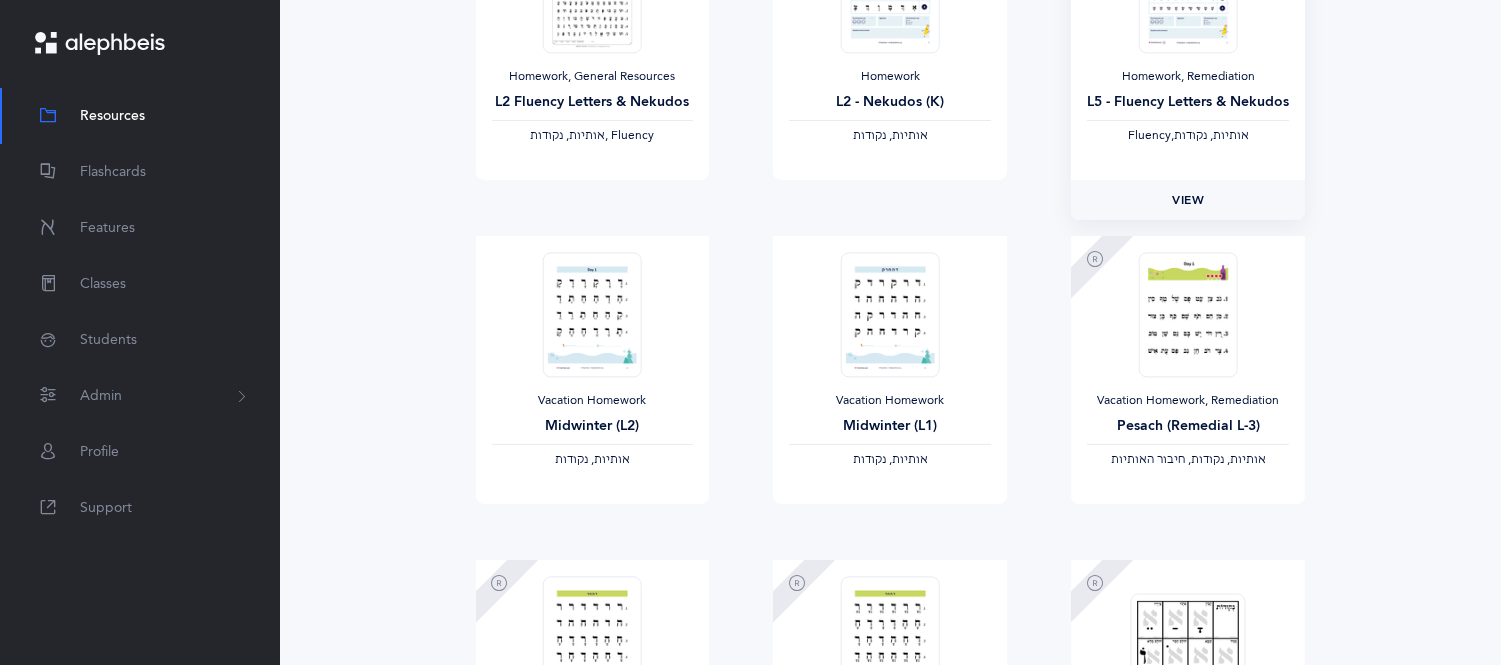 click on "View" at bounding box center (1188, 200) 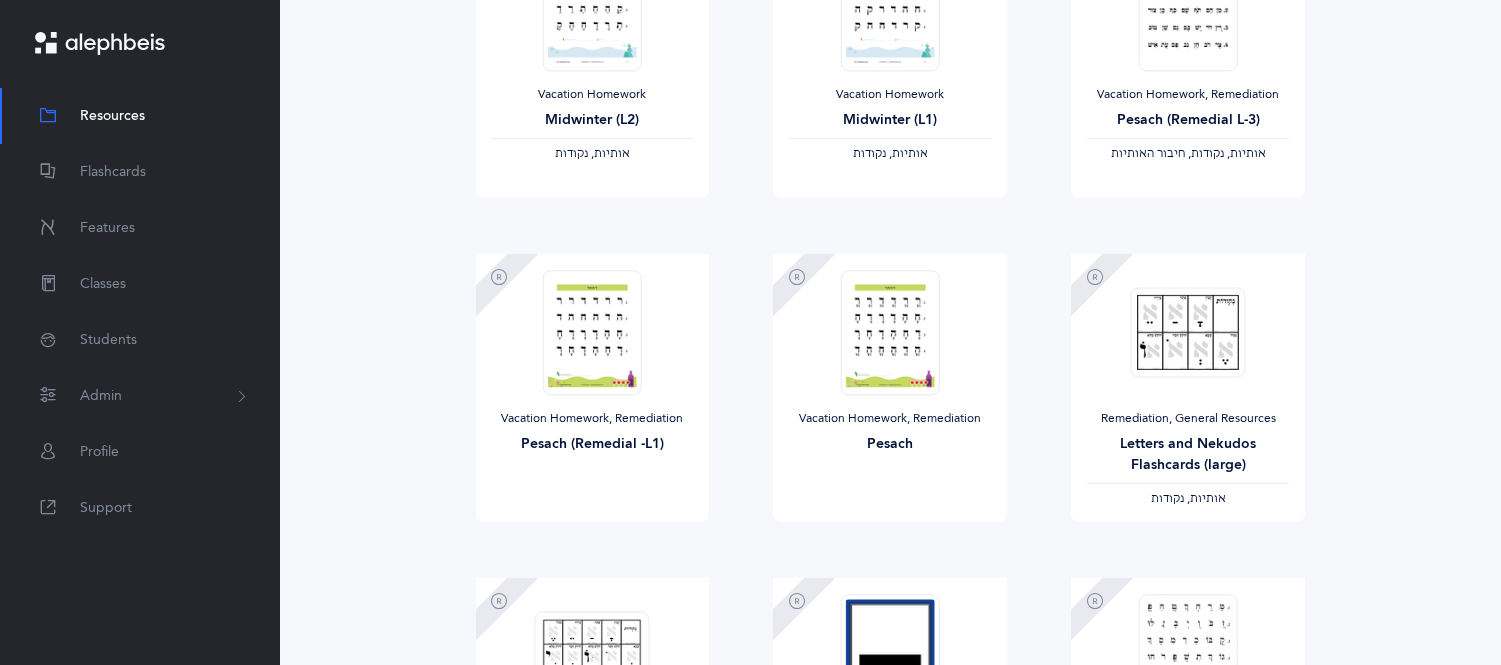 scroll, scrollTop: 1345, scrollLeft: 0, axis: vertical 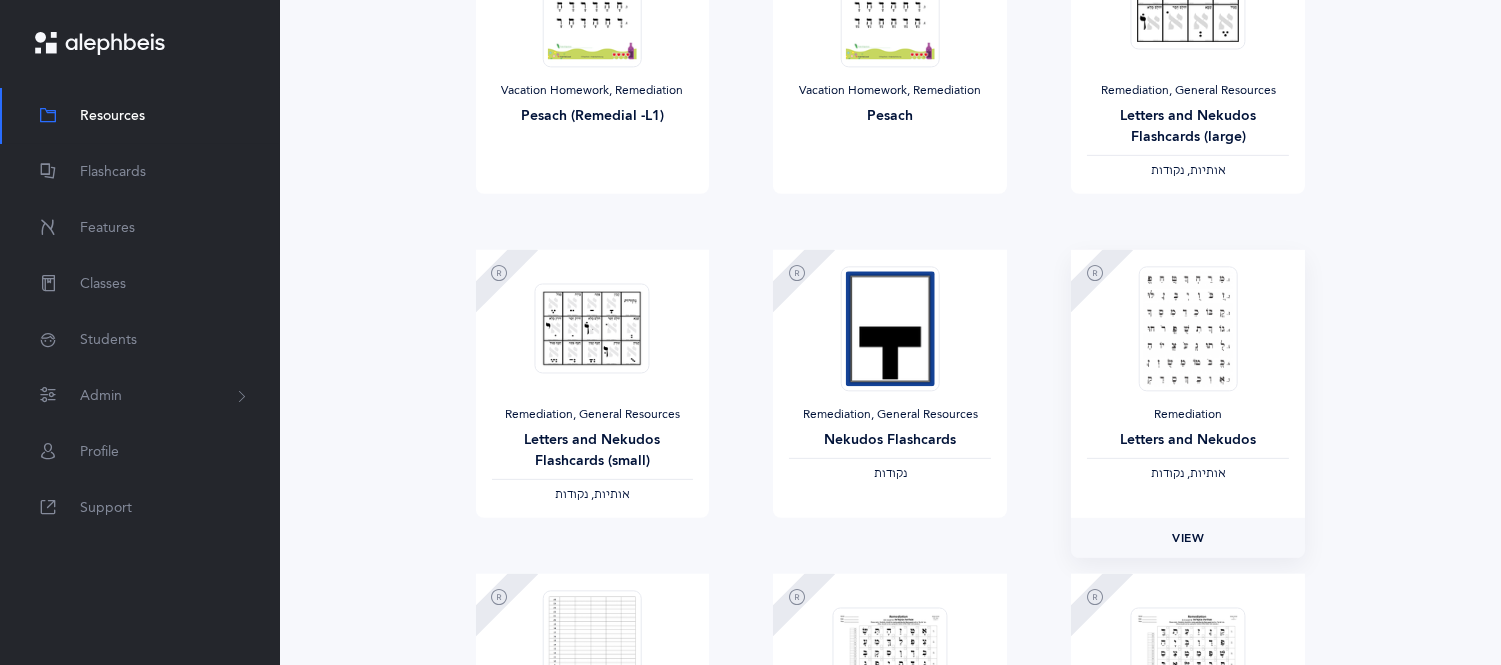 click on "View" at bounding box center (1188, 538) 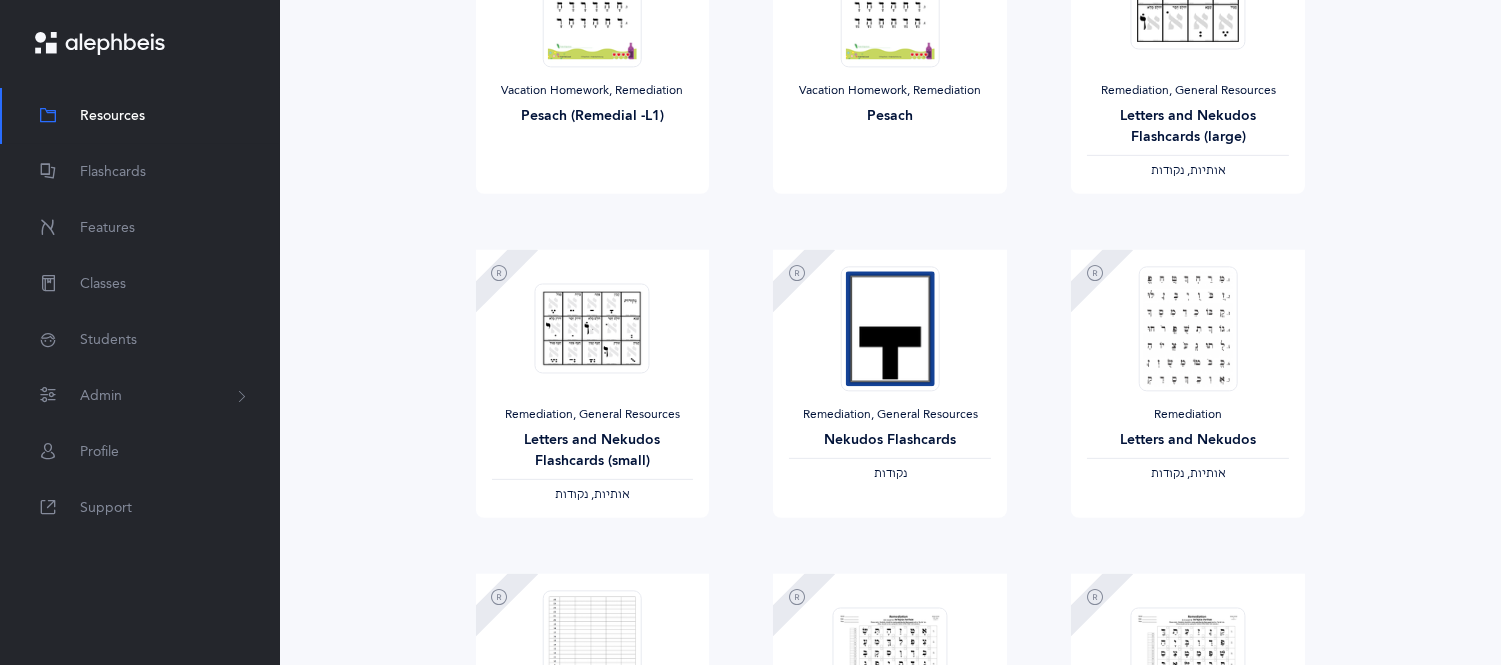 click on "219
File s
(5942 page s )
Remediation
Homework
L2 - Nekudos (1st)
‫אותיות, נקודות‬   View       Homework
L3 - Open Words (K)
‫הברות בודדות, אותיות, נקודות‬   View       Homework
L3 - Open Words (1st)
‫הברות בודדות, אותיות, נקודות‬   View         Homework, Remediation
L2 - Nekudos
‫אותיות, נקודות‬   View         Homework, Remediation
L3 - Nekudos
‫אותיות, נקודות‬   View         Homework, Remediation
L4 - Nekudos Charts
‫נקודות‬   View           , Fluency" at bounding box center (890, -51) 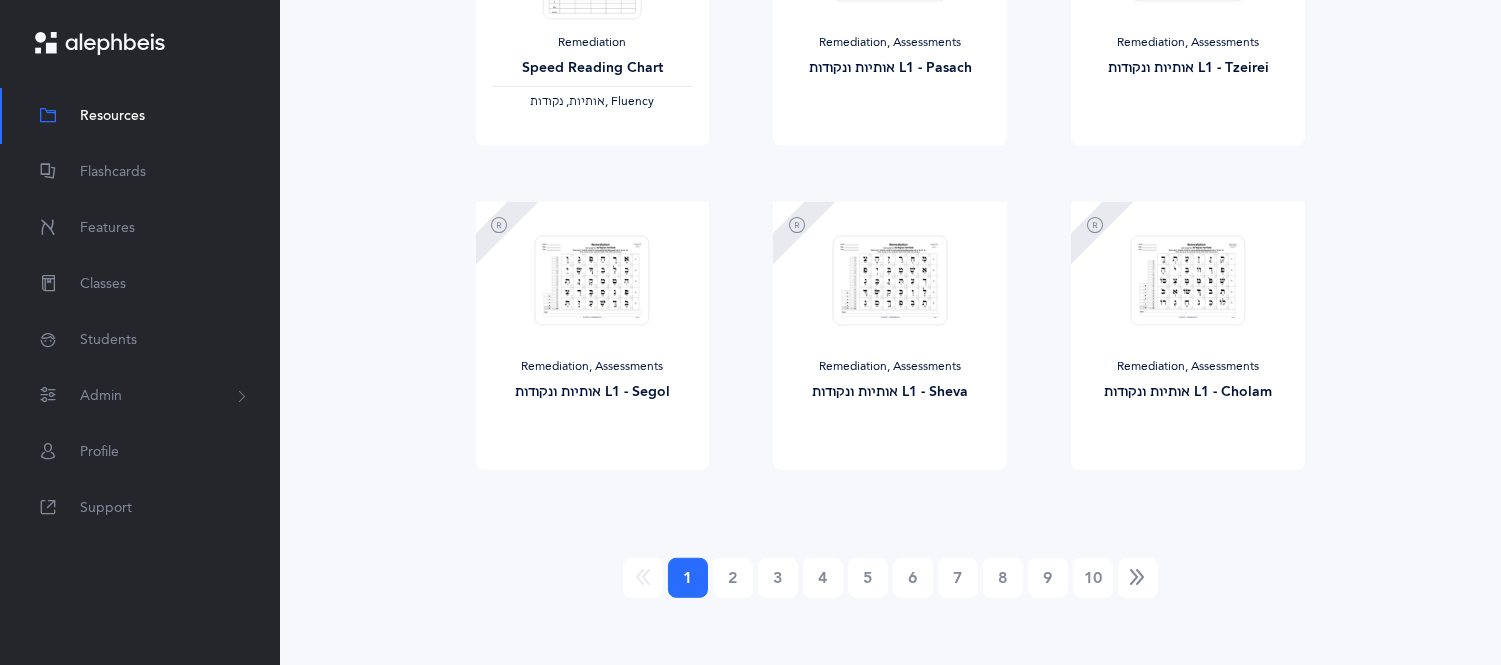 scroll, scrollTop: 2364, scrollLeft: 0, axis: vertical 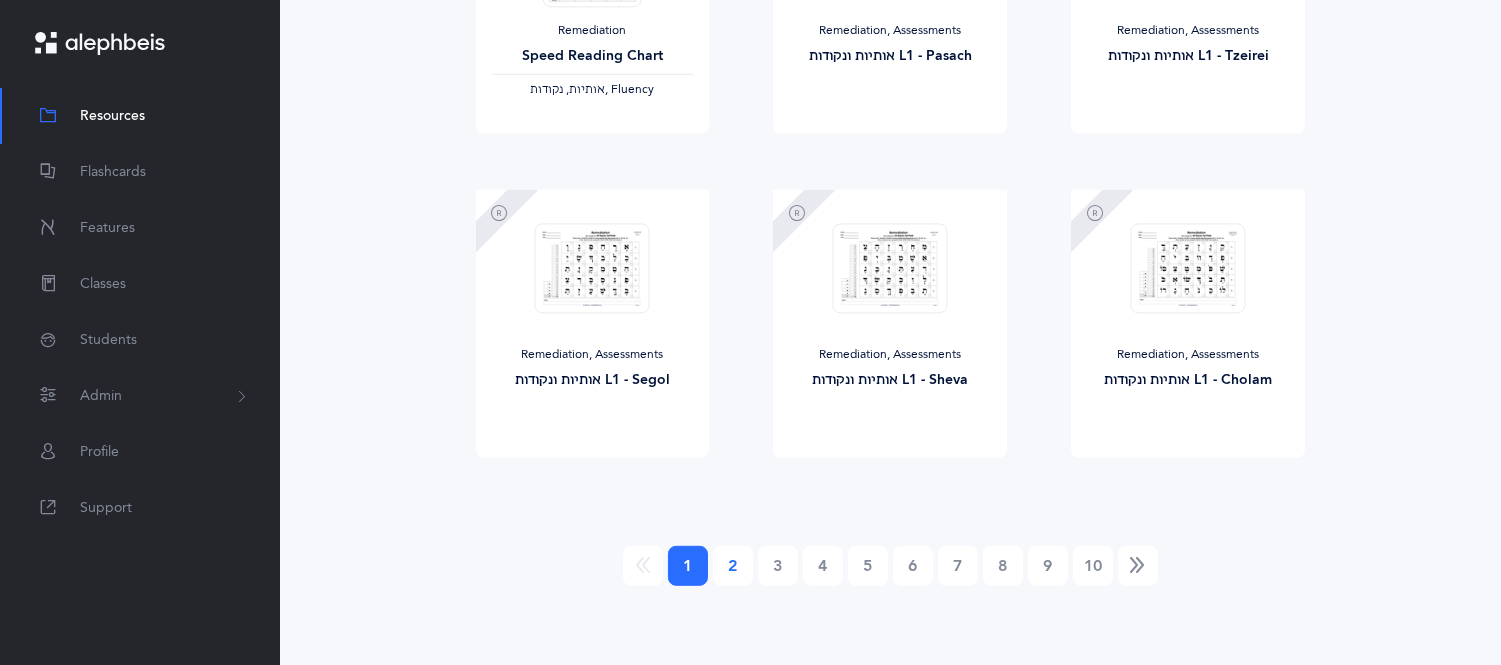 click on "2" at bounding box center [733, 566] 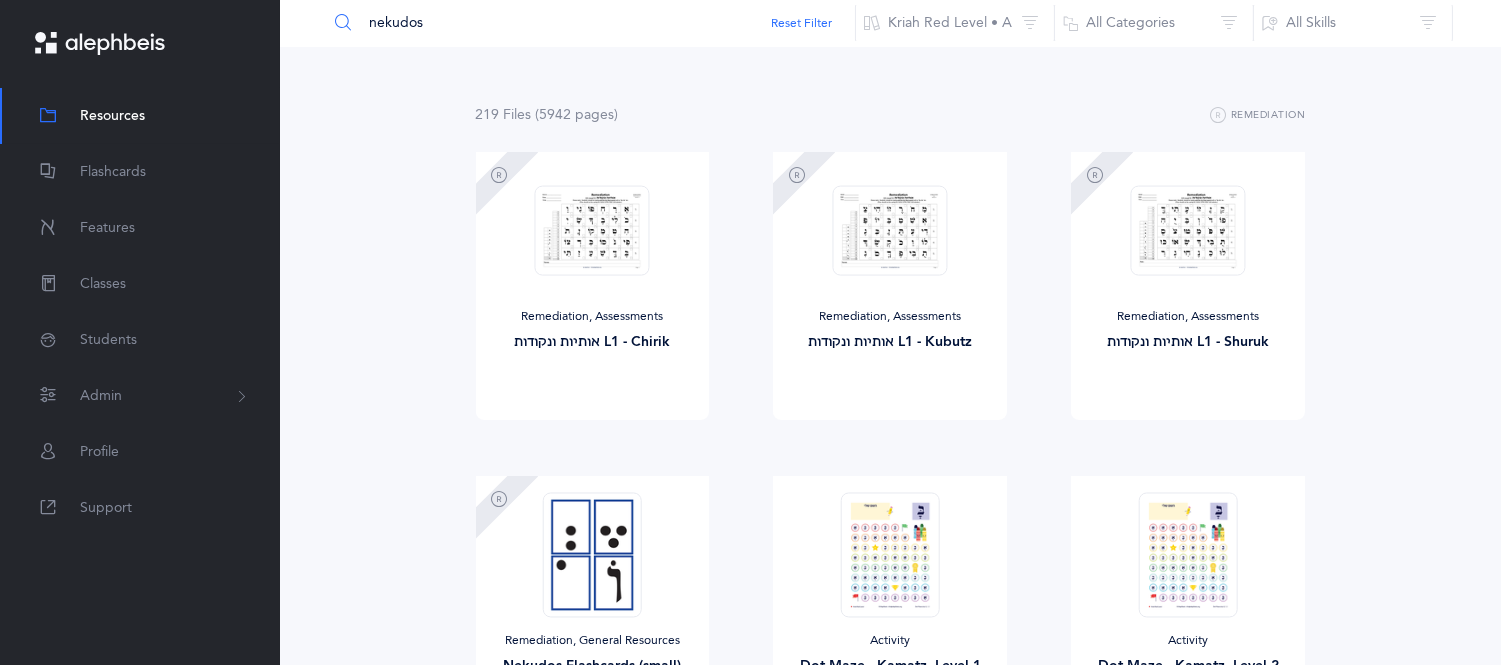 scroll, scrollTop: 0, scrollLeft: 0, axis: both 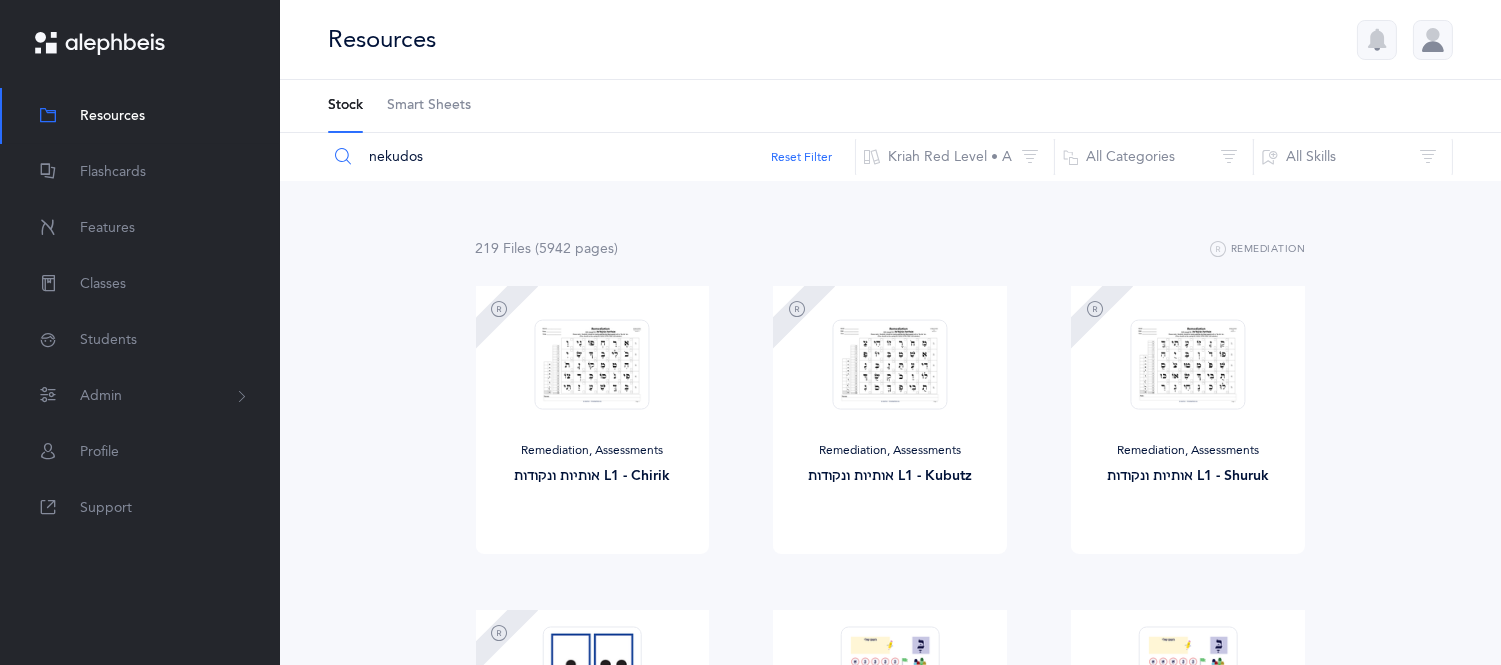 click on "219
File s
(5942 page s )
Remediation
Remediation, Assessments
אותיות ונקודות L1 - Chirik
View         Remediation, Assessments
אותיות ונקודות L1 - Kubutz
View         Remediation, Assessments
אותיות ונקודות L1 - Shuruk
View         Remediation, General Resources
Nekudos Flashcards (small)
‫נקודות‬   View       Activity
Dot Maze - Kamatz, Level 1
‫אותיות, נקודות‬   View       Activity
Dot Maze - Kamatz, Level 2
‫אותיות, נקודות‬   View       Activity       View       Activity" at bounding box center (890, 1605) 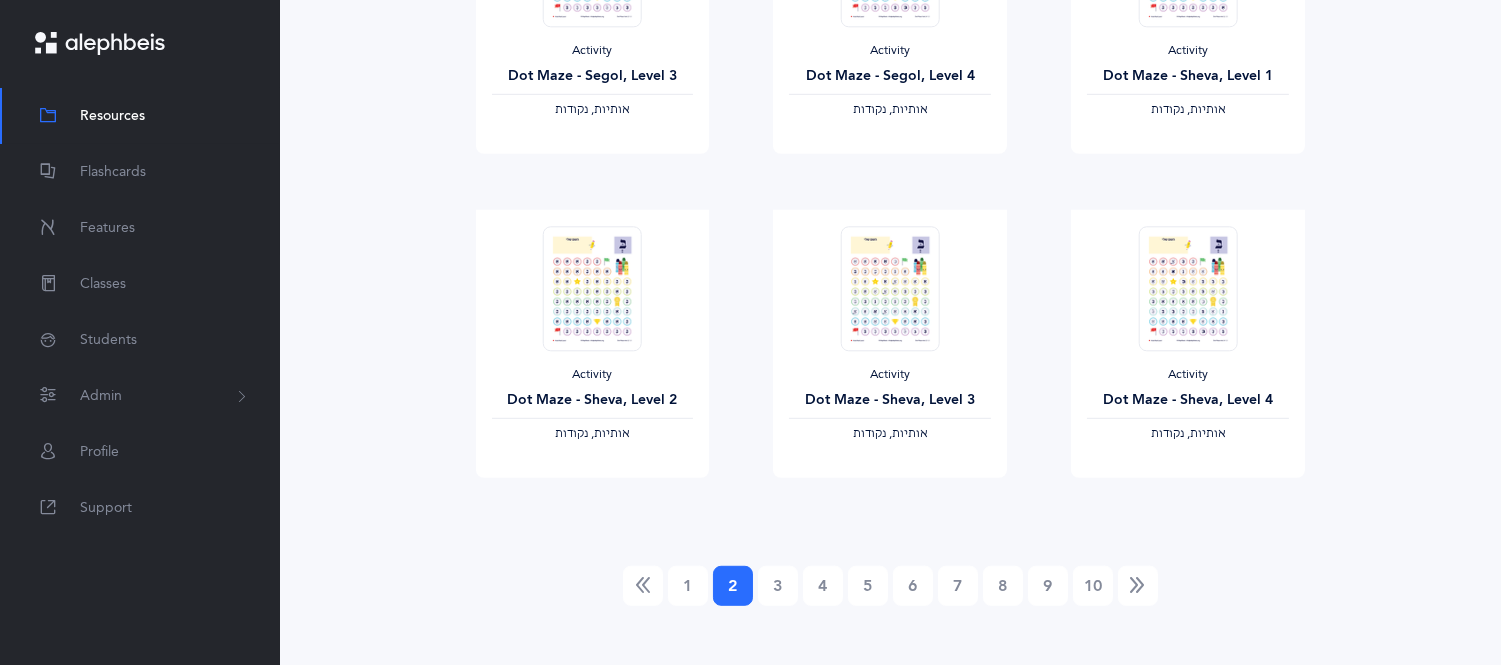 scroll, scrollTop: 2364, scrollLeft: 0, axis: vertical 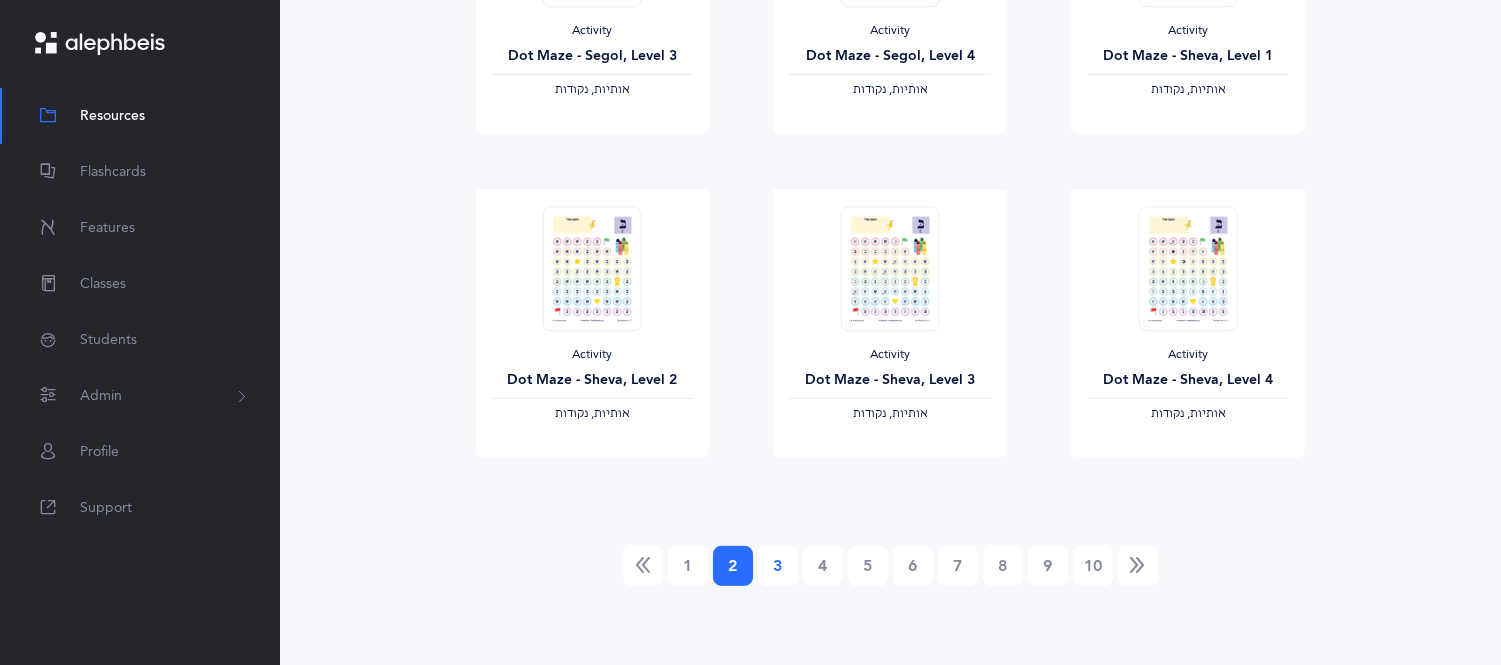 click on "3" at bounding box center (778, 566) 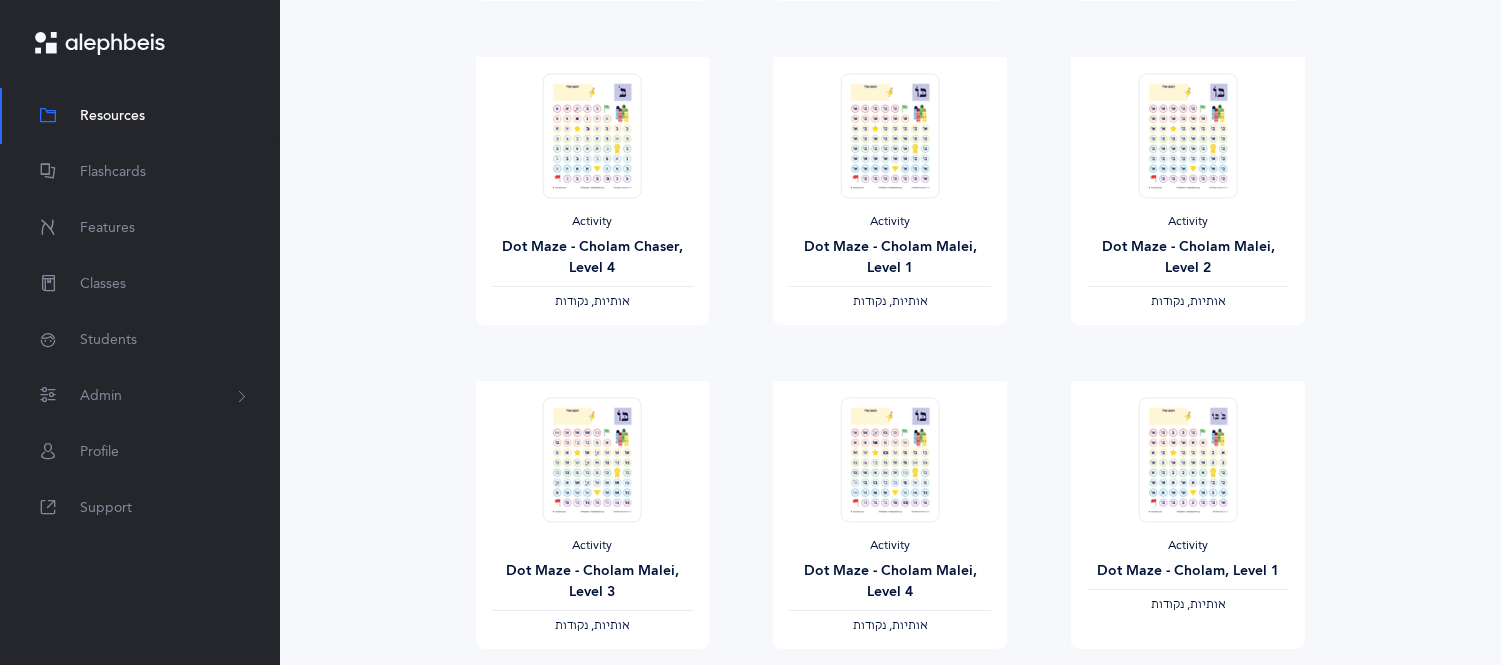 scroll, scrollTop: 0, scrollLeft: 0, axis: both 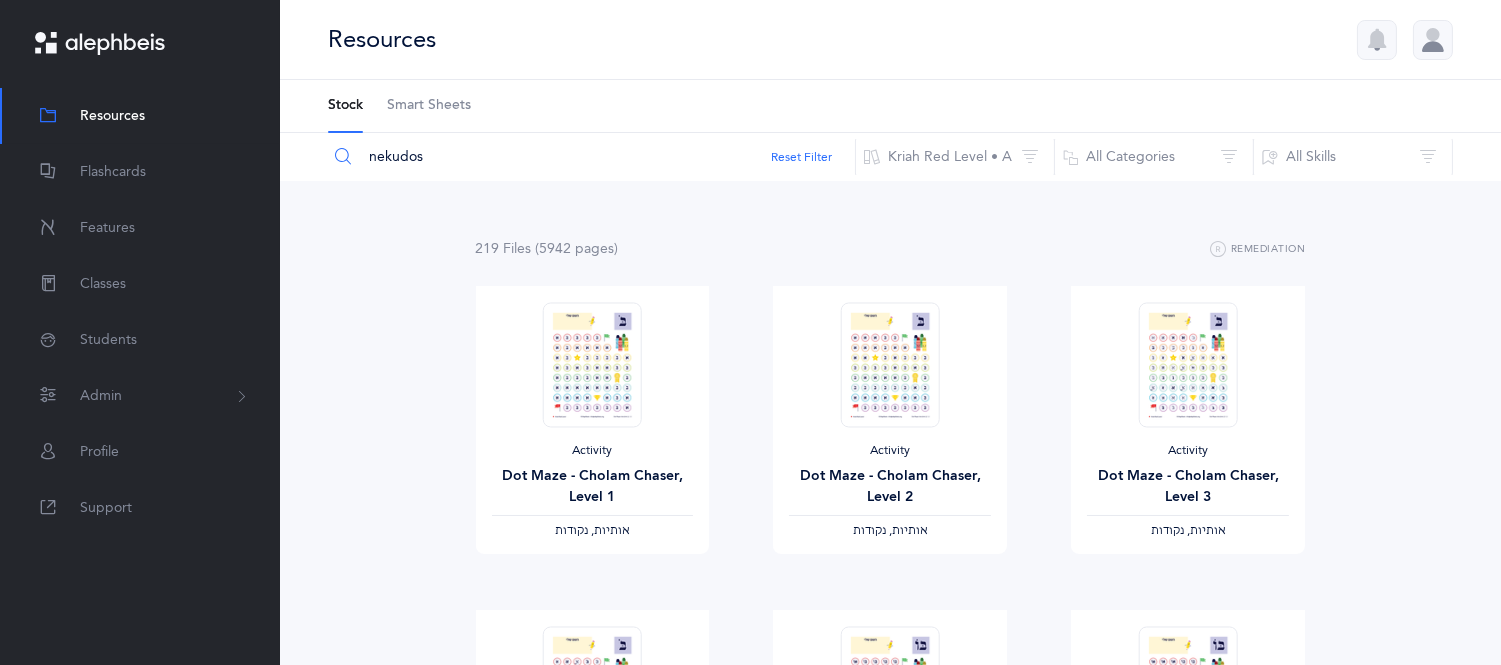 click on "219
File s
(5942 page s )
Remediation
Activity
Dot Maze - Cholam Chaser, Level 1
‫אותיות, נקודות‬   View       Activity
Dot Maze - Cholam Chaser, Level 2
‫אותיות, נקודות‬   View       Activity
Dot Maze - Cholam Chaser, Level 3
‫אותיות, נקודות‬   View       Activity
Dot Maze - Cholam Chaser, Level 4
‫אותיות, נקודות‬   View       Activity
Dot Maze - Cholam Malei, Level 1
‫אותיות, נקודות‬   View       Activity
Dot Maze - Cholam Malei, Level 2
‫אותיות, נקודות‬   View" at bounding box center (890, 1605) 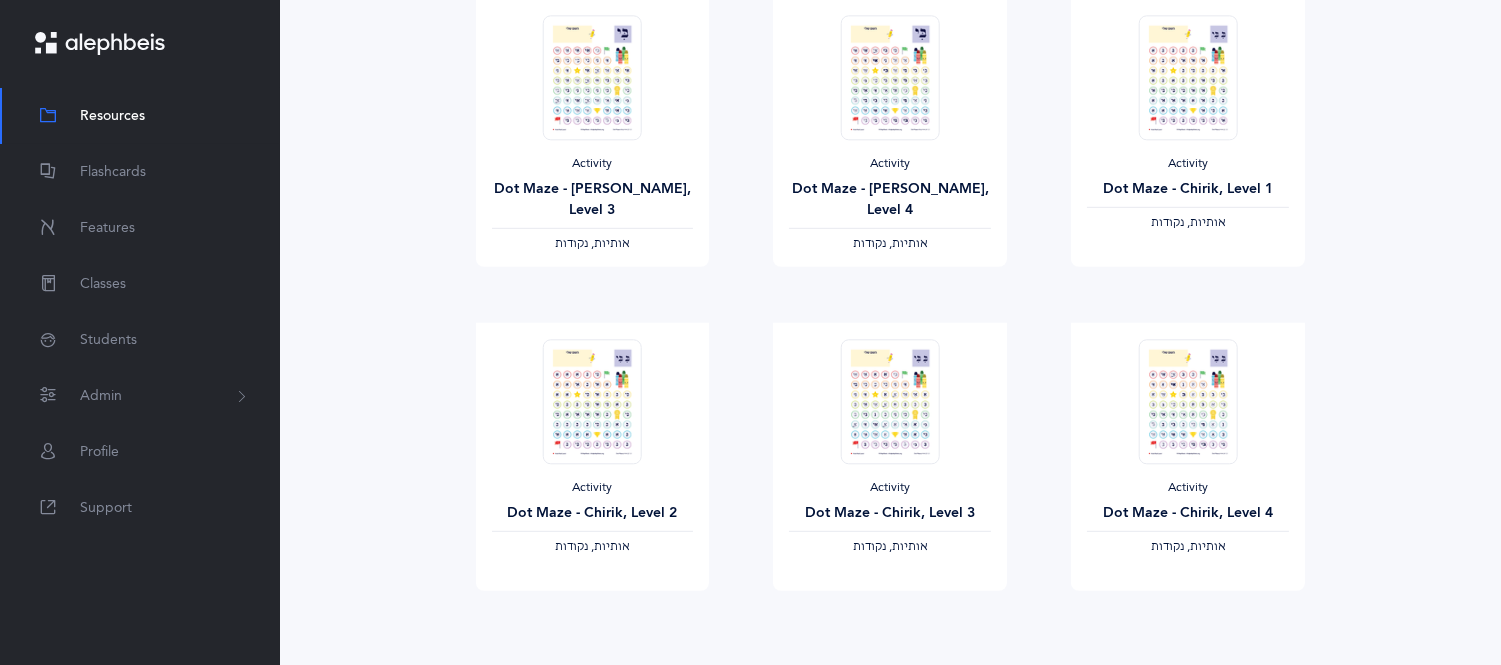 scroll, scrollTop: 2364, scrollLeft: 0, axis: vertical 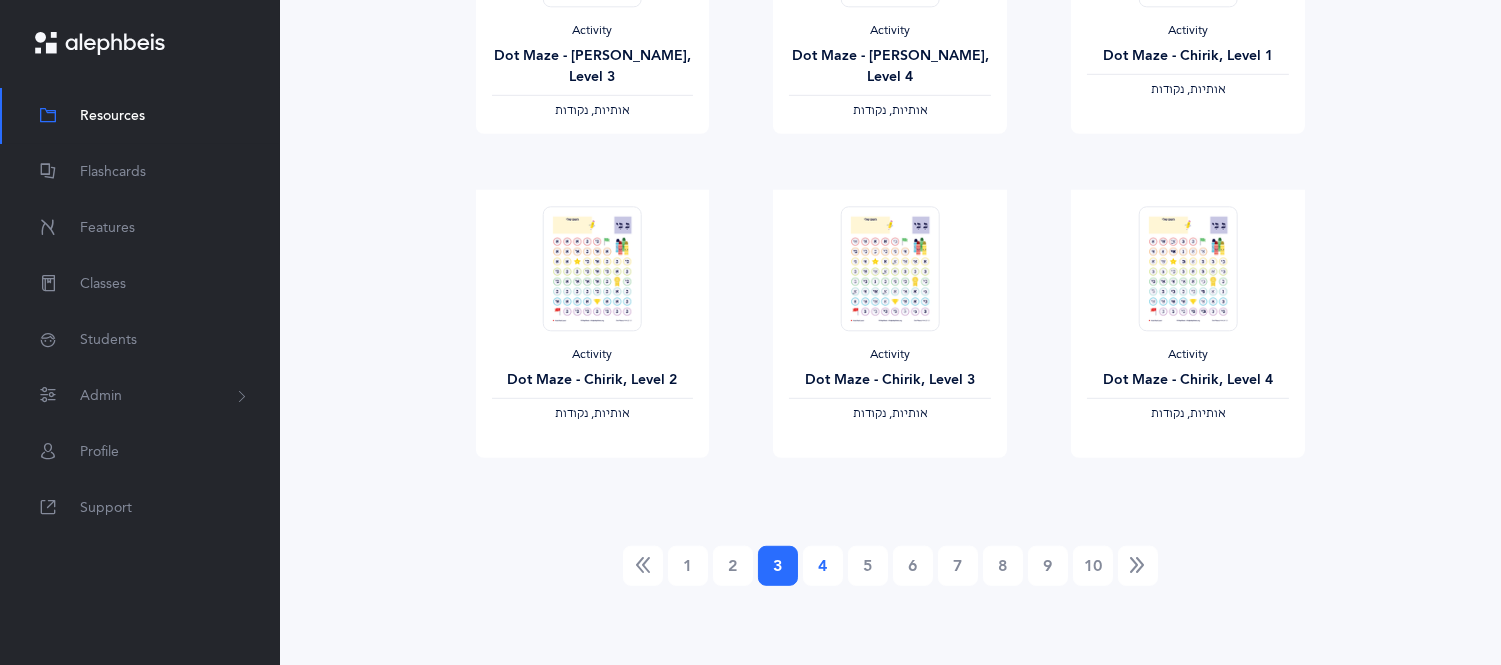 click on "4" at bounding box center (823, 566) 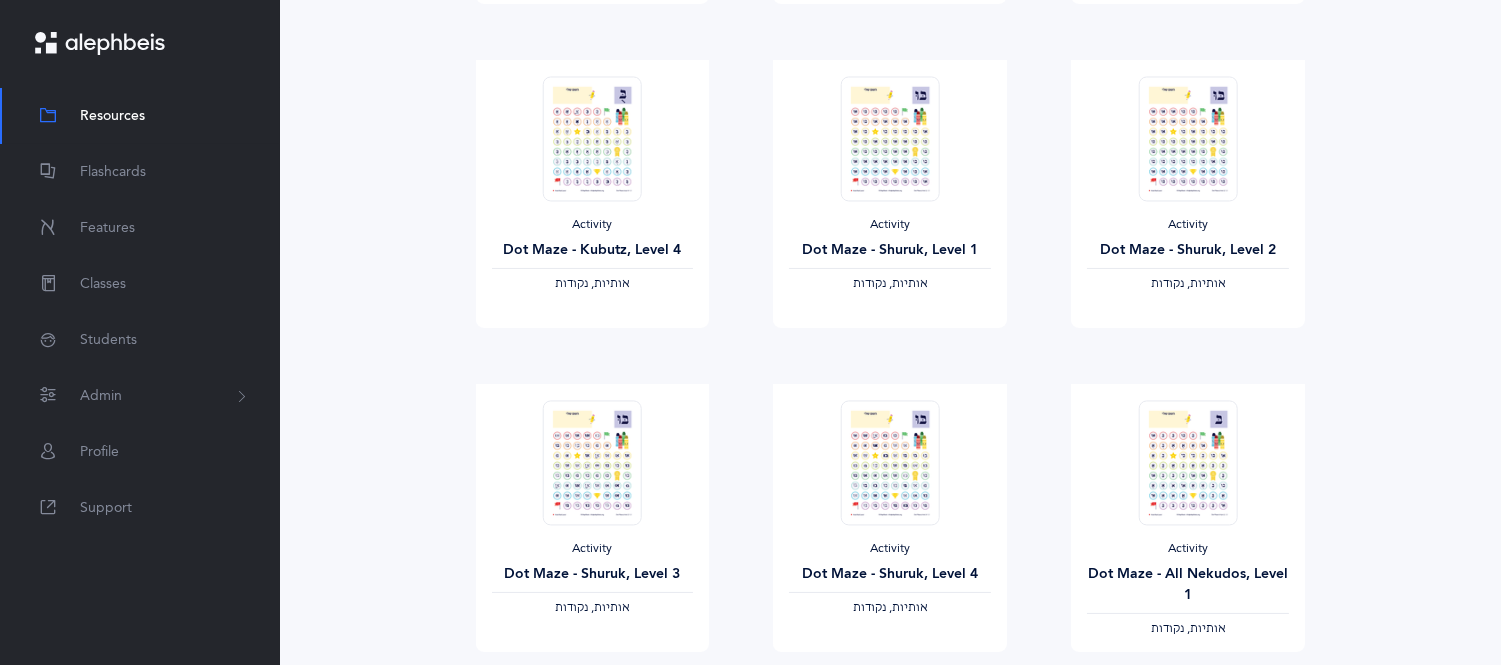 scroll, scrollTop: 0, scrollLeft: 0, axis: both 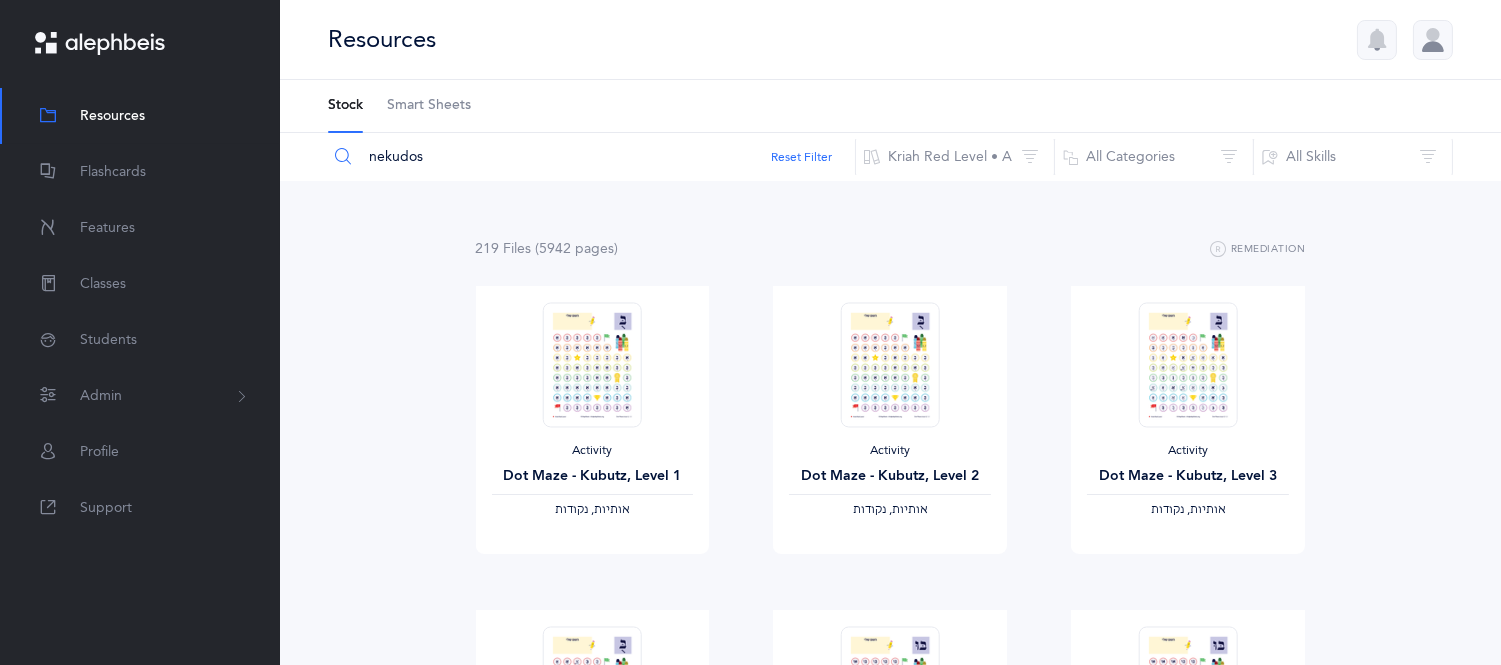 click on "219
File s
(5942 page s )
Remediation
Activity
Dot Maze - Kubutz, Level 1
‫אותיות, נקודות‬   View       Activity
Dot Maze - Kubutz, Level 2
‫אותיות, נקודות‬   View       Activity
Dot Maze - Kubutz, Level 3
‫אותיות, נקודות‬   View       Activity
Dot Maze - Kubutz, Level 4
‫אותיות, נקודות‬   View       Activity
Dot Maze - Shuruk, Level 1
‫אותיות, נקודות‬   View       Activity
Dot Maze - Shuruk, Level 2
‫אותיות, נקודות‬   View       Activity       View       Activity" at bounding box center (890, 1605) 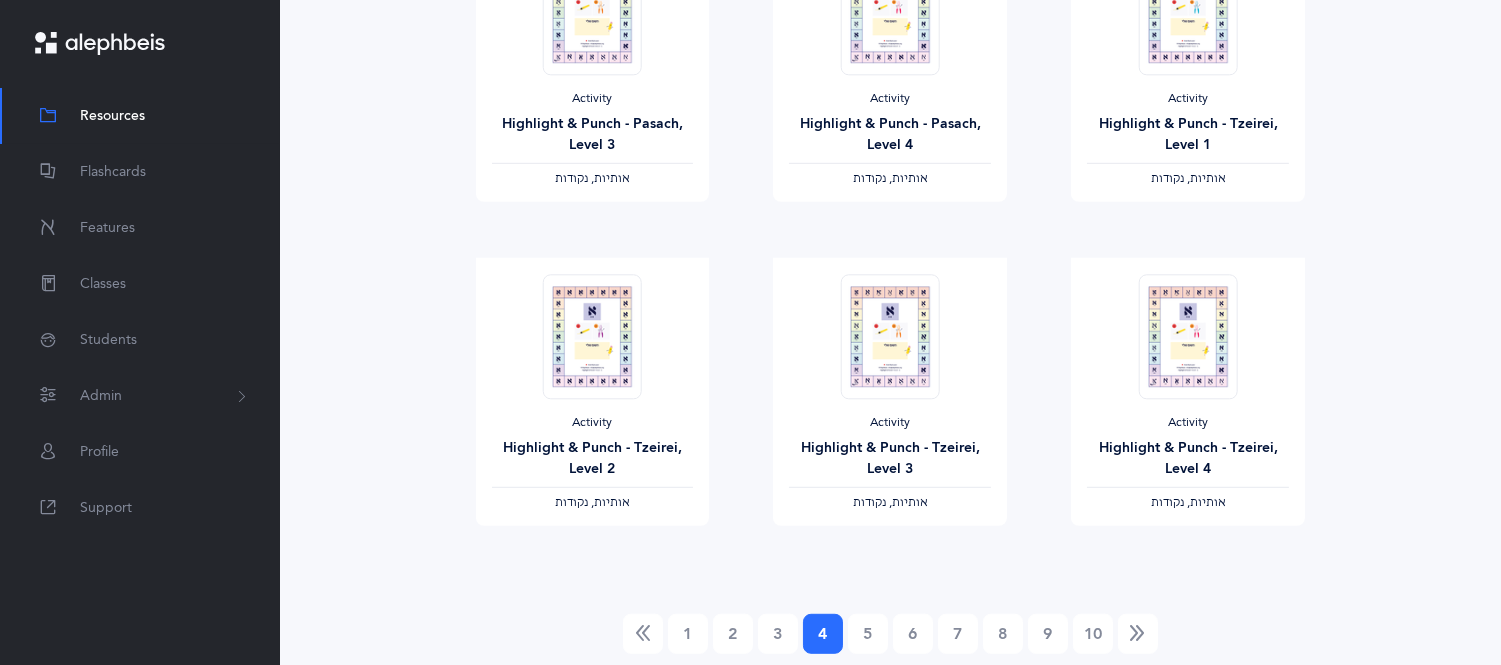 scroll, scrollTop: 2364, scrollLeft: 0, axis: vertical 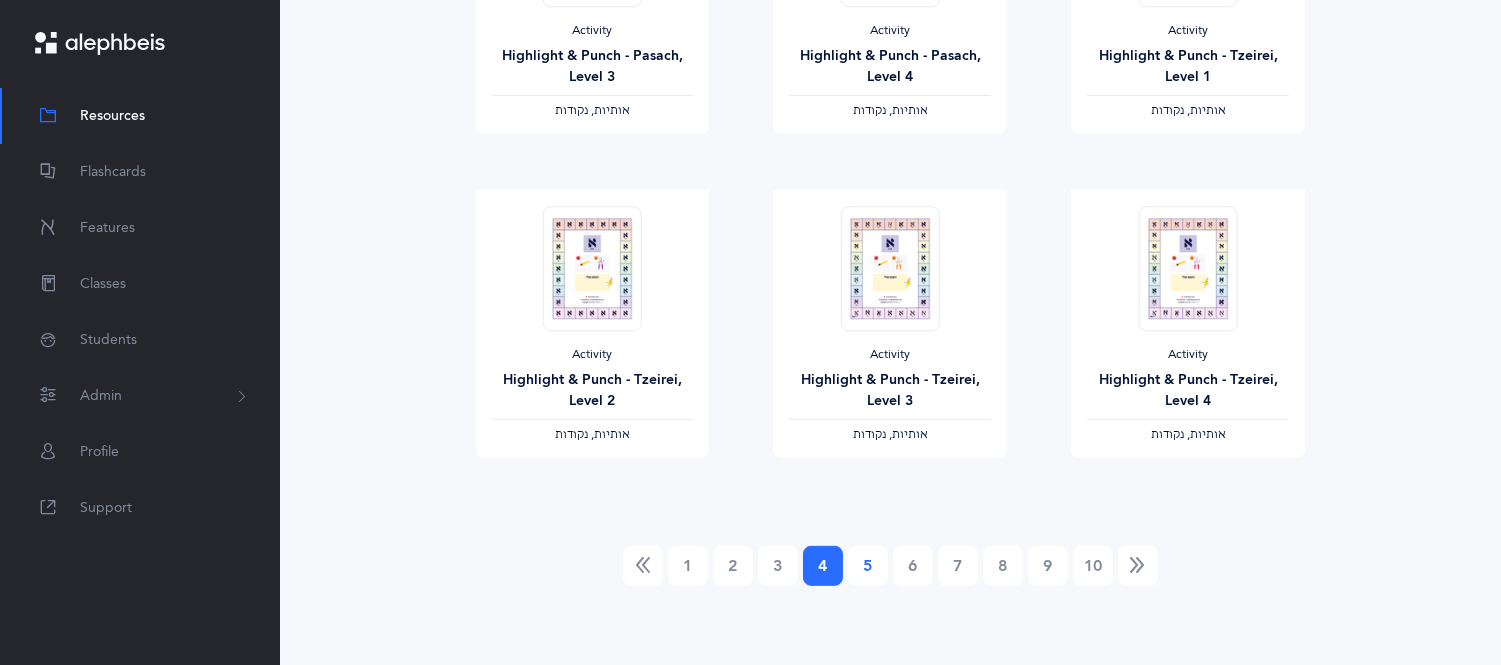 click on "5" at bounding box center (868, 566) 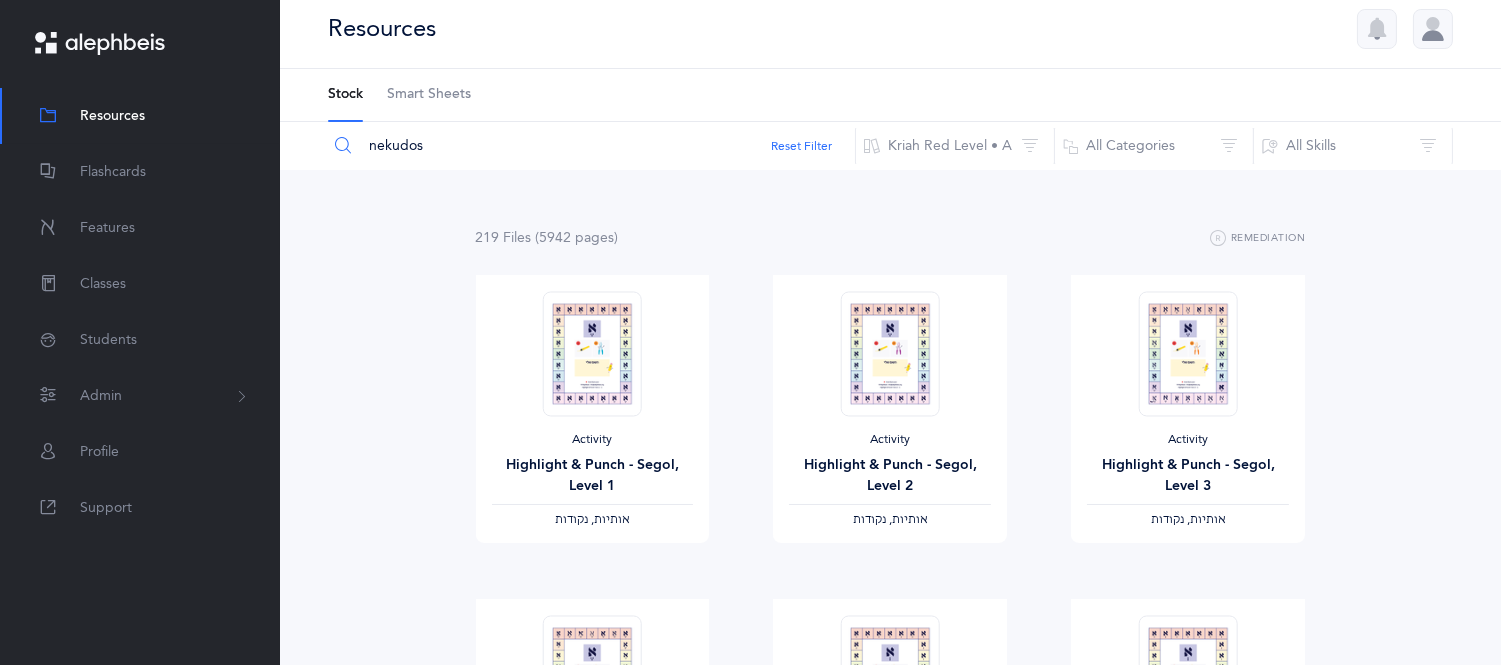 scroll, scrollTop: 0, scrollLeft: 0, axis: both 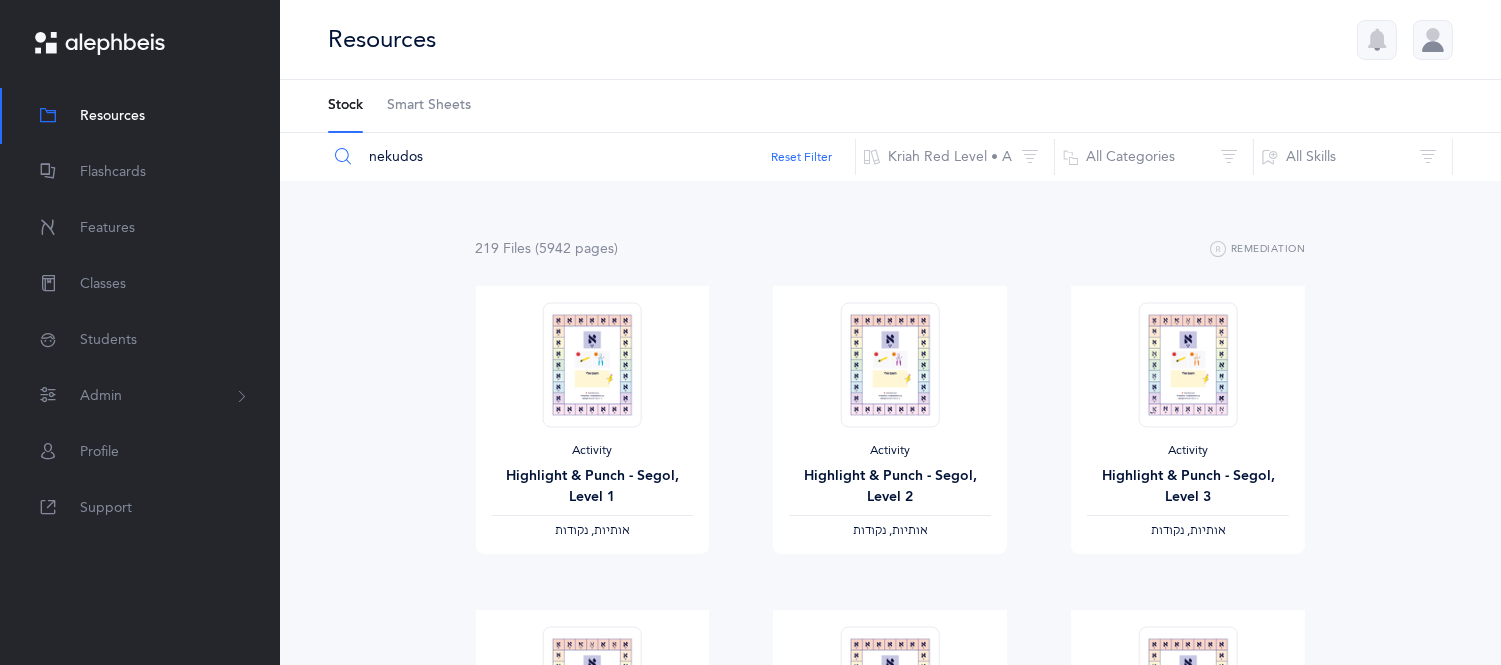 click on "219
File s
(5942 page s )
Remediation
Activity
Highlight & Punch - Segol, Level 1
‫אותיות, נקודות‬   View       Activity
Highlight & Punch - Segol, Level 2
‫אותיות, נקודות‬   View       Activity
Highlight & Punch - Segol, Level 3
‫אותיות, נקודות‬   View       Activity
Highlight & Punch - Segol, Level 4
‫אותיות, נקודות‬   View       Activity
Highlight & Punch - Sheva, Level 1
‫אותיות, נקודות‬   View       Activity
Highlight & Punch - Sheva, Level 2
‫אותיות, נקודות‬   View" at bounding box center (890, 1605) 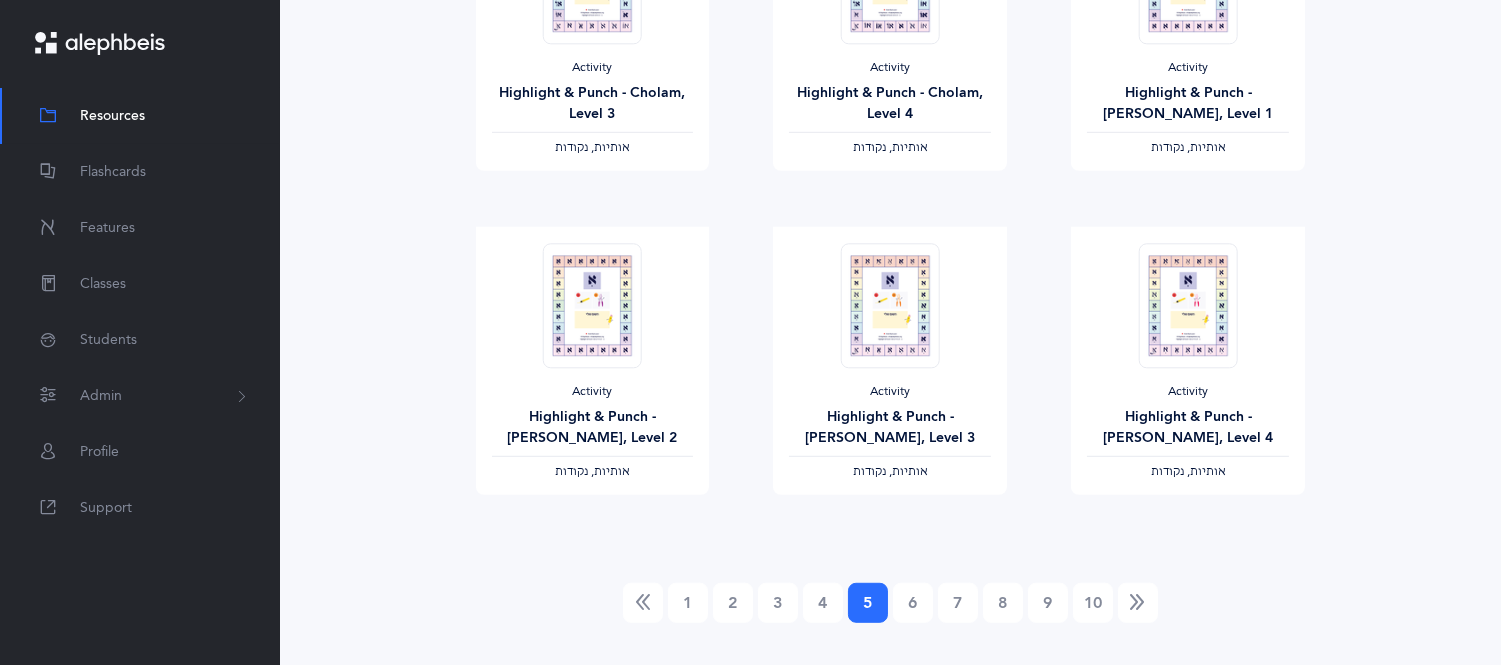 scroll, scrollTop: 2364, scrollLeft: 0, axis: vertical 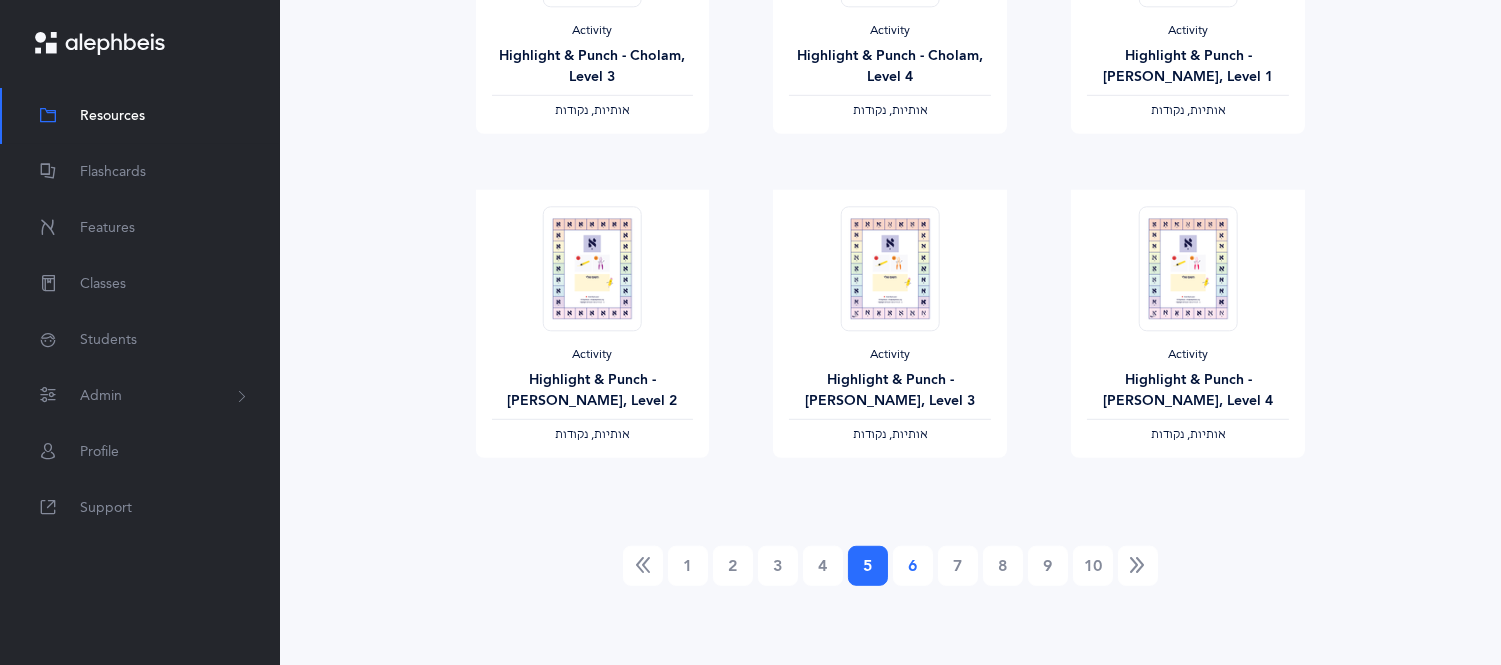 click on "6" at bounding box center [913, 566] 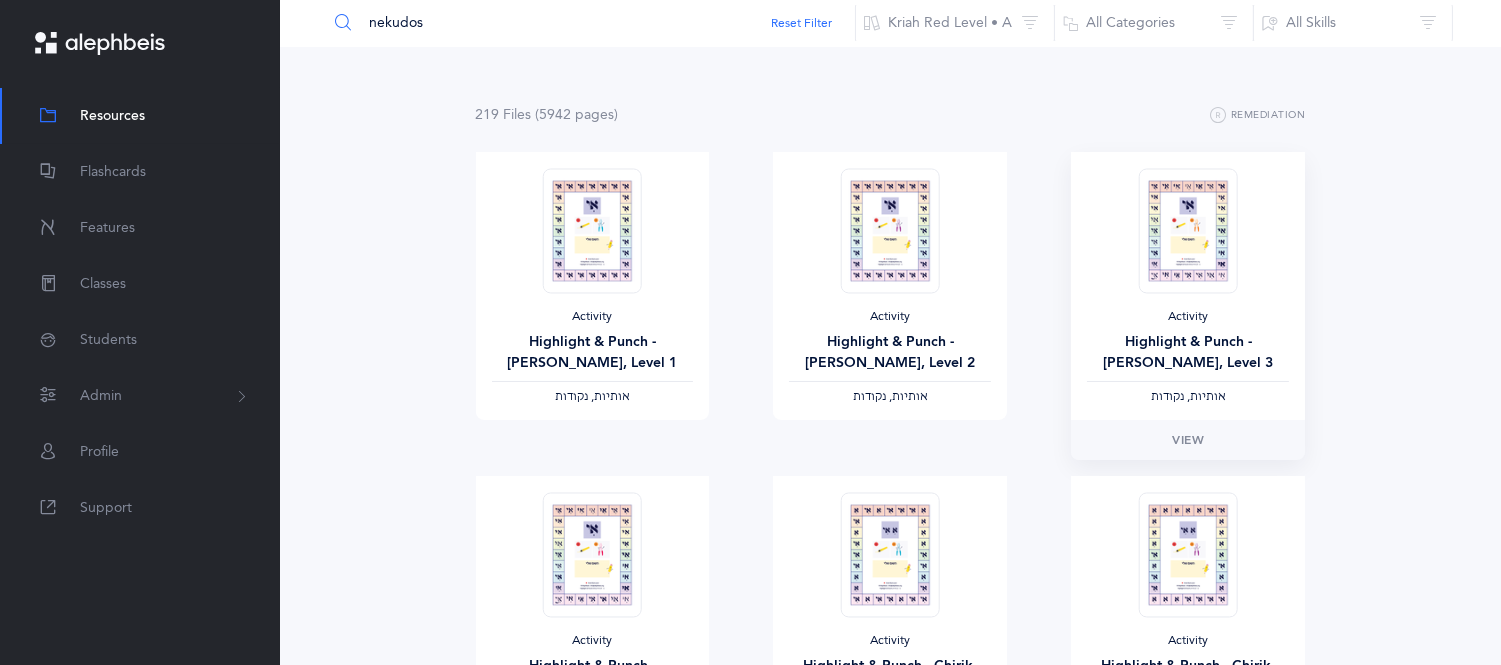 scroll, scrollTop: 0, scrollLeft: 0, axis: both 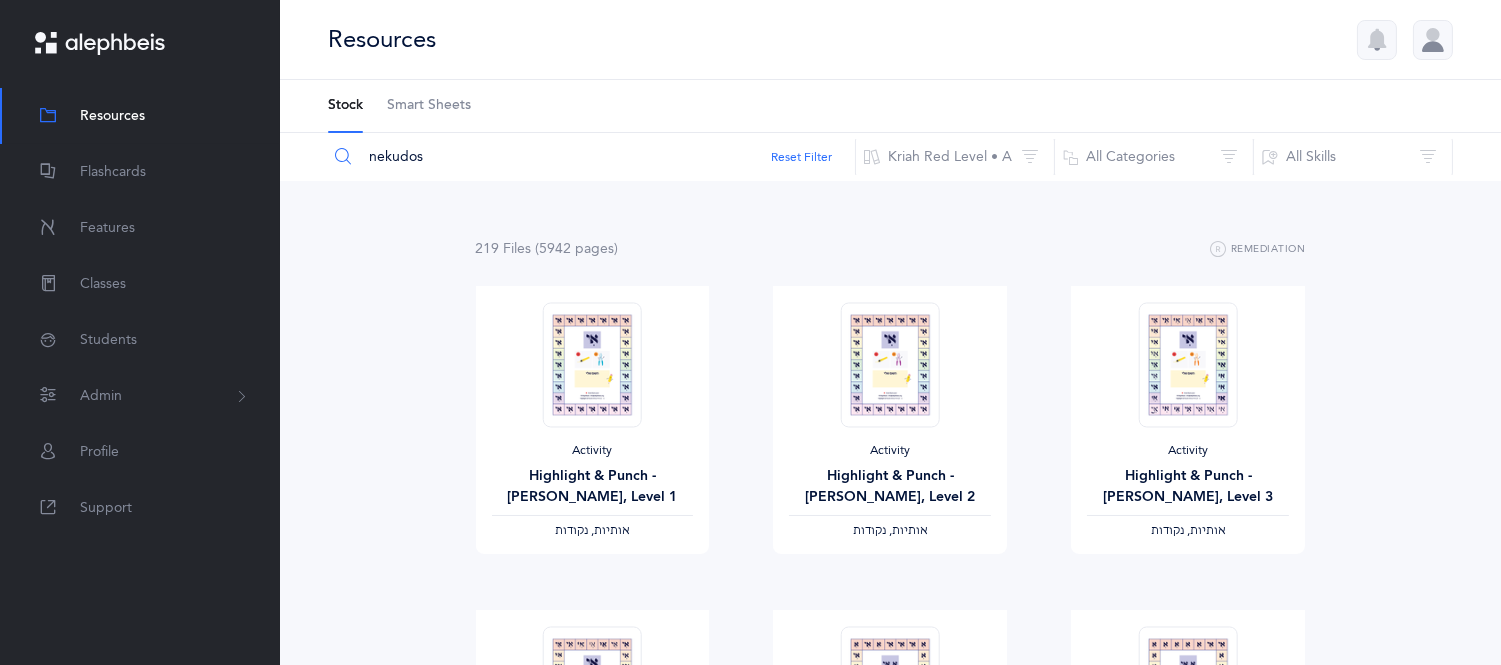 click on "219
File s
(5942 page s )
Remediation
Activity
Highlight & Punch - Chirik Malei, Level 1
‫אותיות, נקודות‬   View       Activity
Highlight & Punch - Chirik Malei, Level 2
‫אותיות, נקודות‬   View       Activity
Highlight & Punch - Chirik Malei, Level 3
‫אותיות, נקודות‬   View       Activity
Highlight & Punch - Chirik Malei, Level 4
‫אותיות, נקודות‬   View       Activity
Highlight & Punch - Chirik, Level 1
‫אותיות, נקודות‬   View       Activity
Highlight & Punch - Chirik, Level 2
View" at bounding box center (890, 1605) 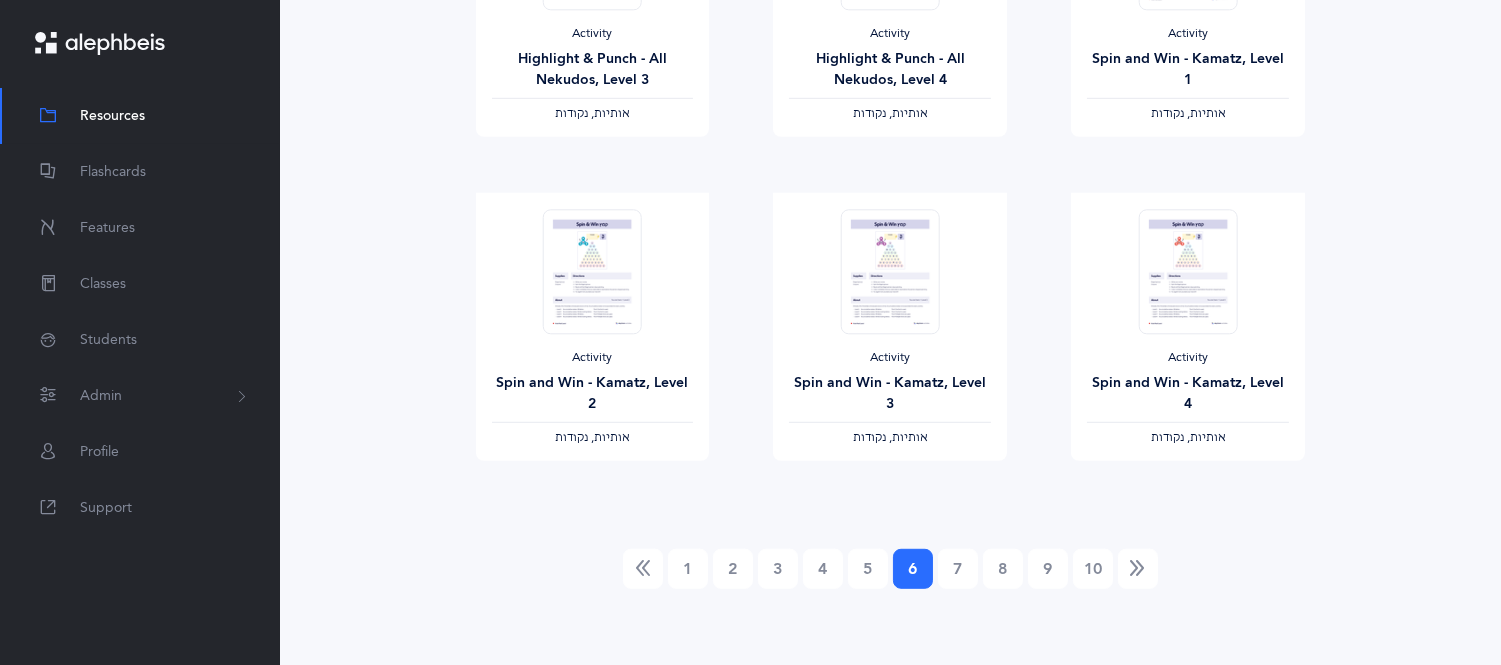 scroll, scrollTop: 2364, scrollLeft: 0, axis: vertical 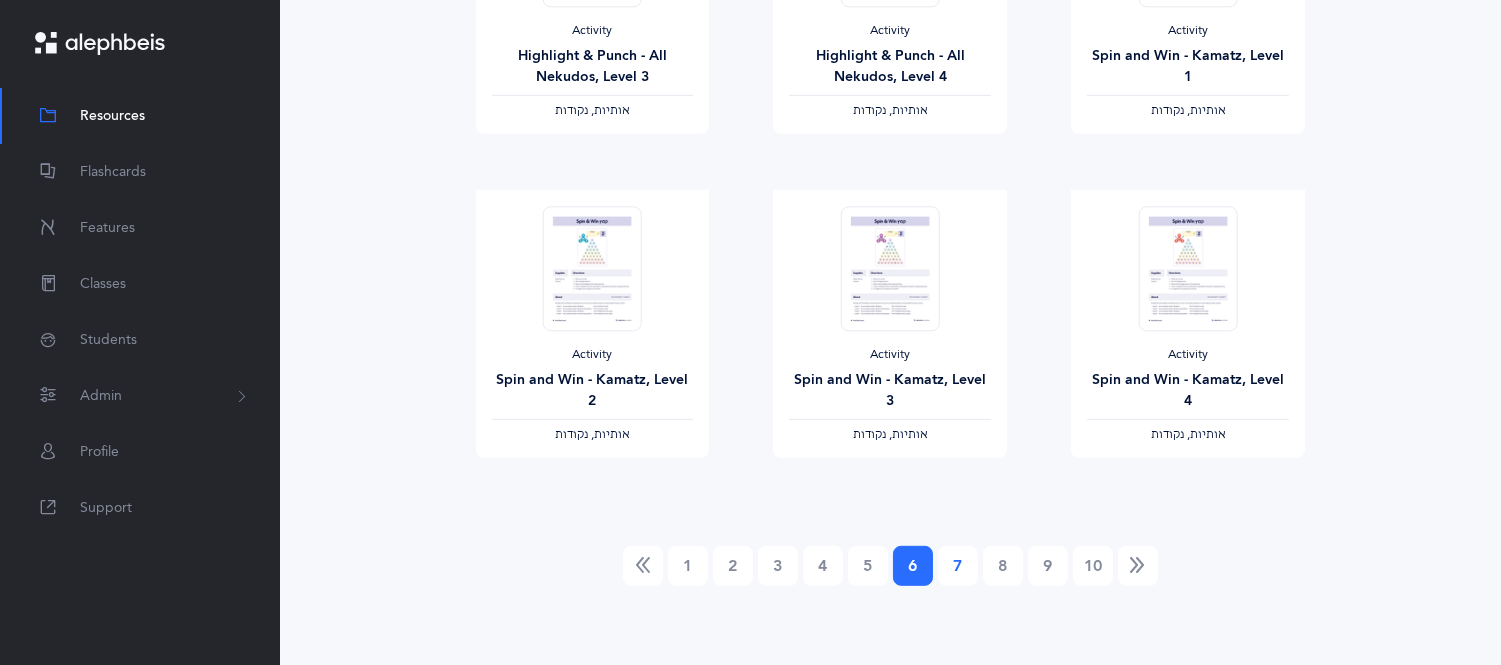 click on "7" at bounding box center [958, 566] 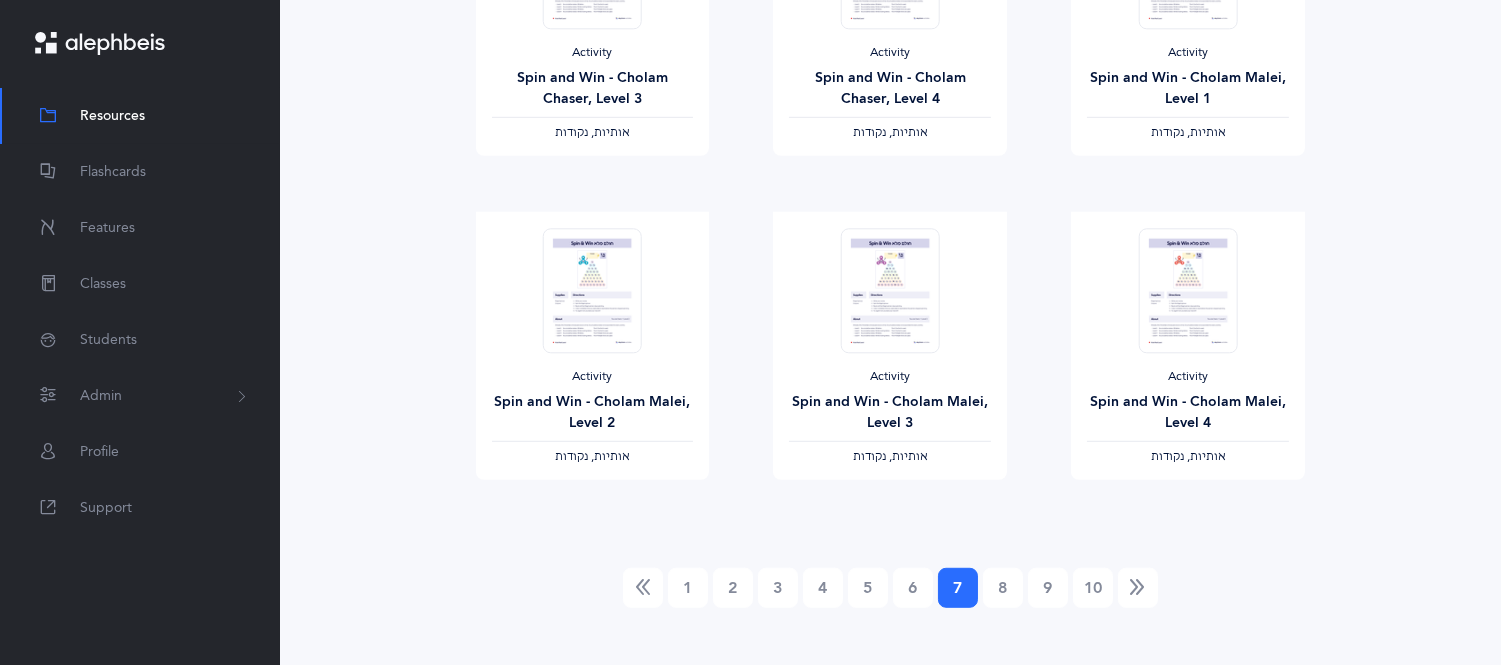 scroll, scrollTop: 2364, scrollLeft: 0, axis: vertical 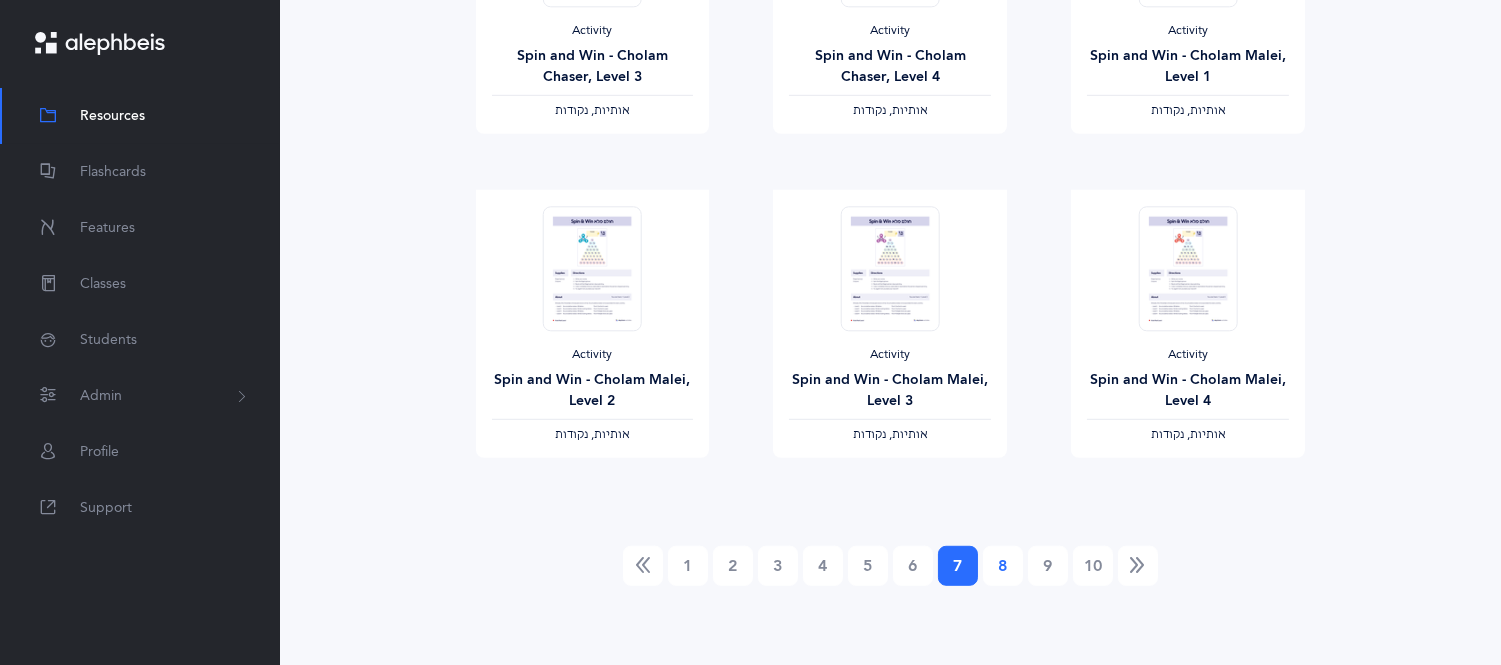 click on "8" at bounding box center (1003, 566) 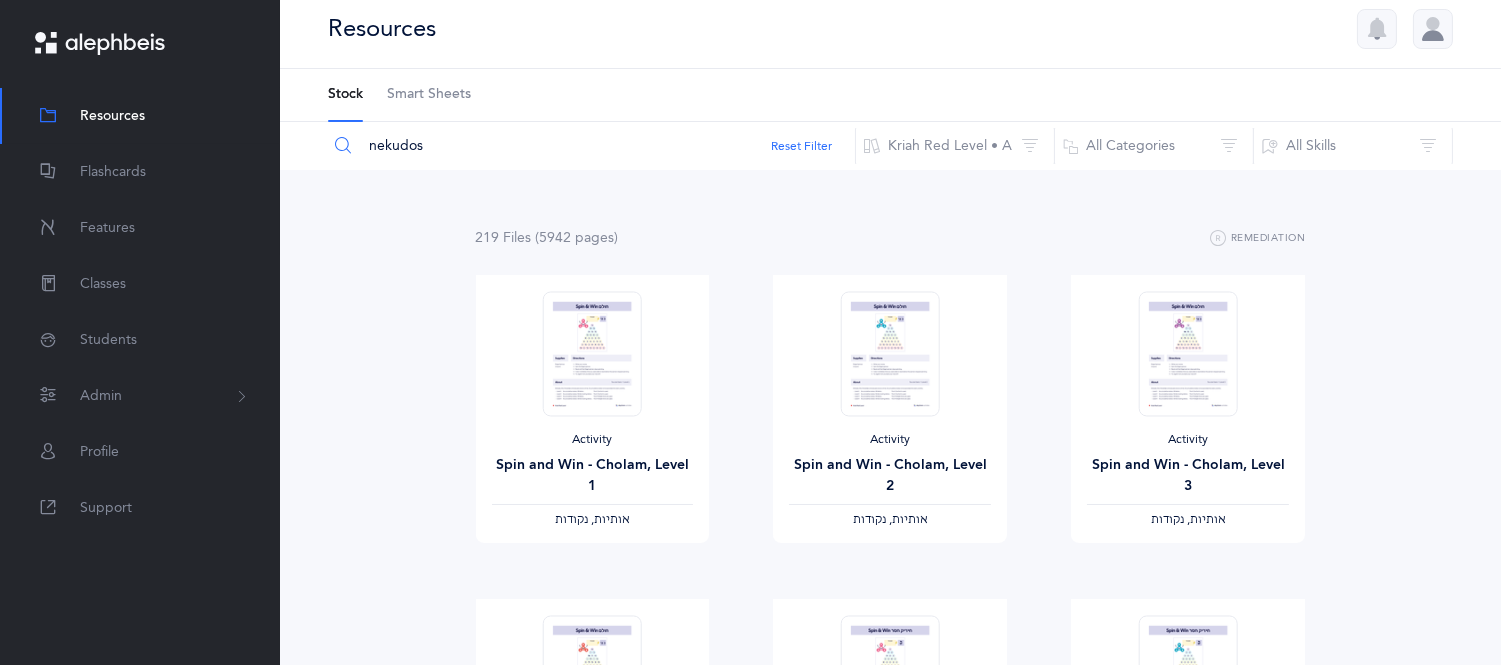 scroll, scrollTop: 0, scrollLeft: 0, axis: both 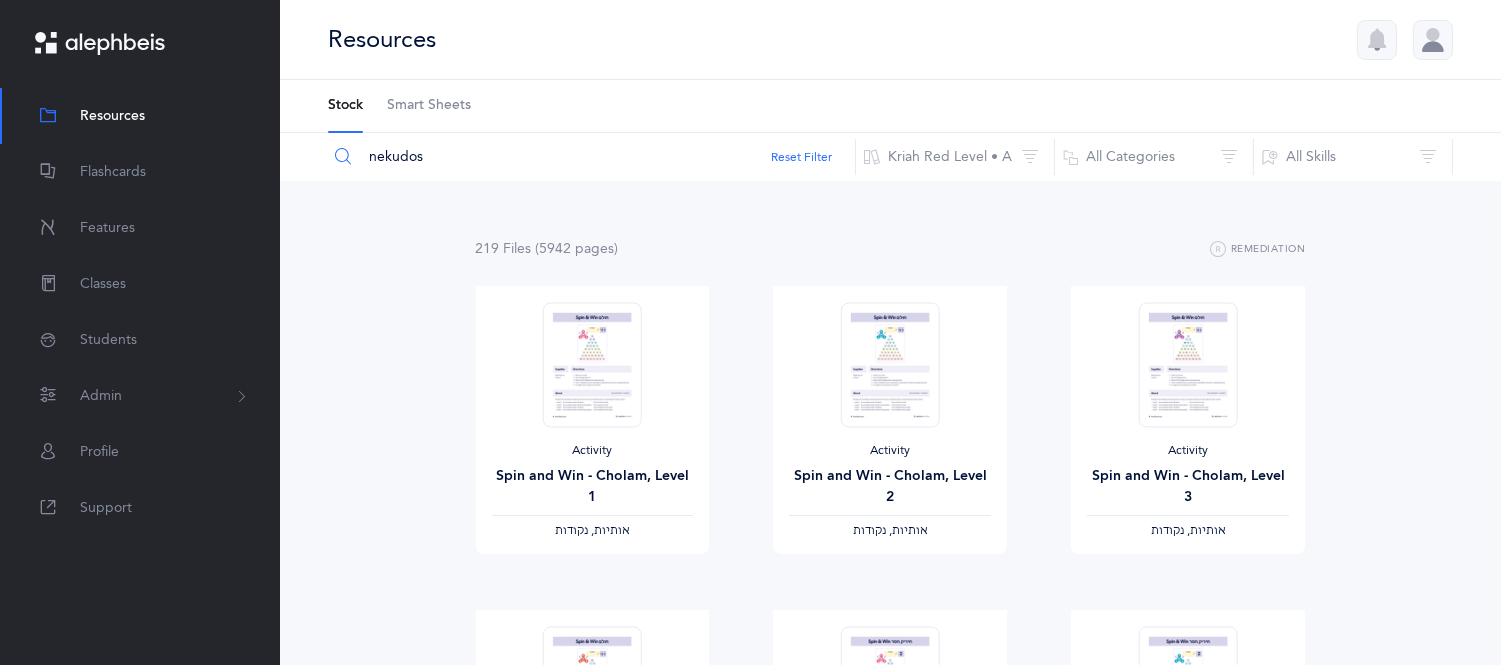 click on "219
File s
(5942 page s )
Remediation
Activity
Spin and Win - Cholam, Level 1
‫אותיות, נקודות‬   View       Activity
Spin and Win - Cholam, Level 2
‫אותיות, נקודות‬   View       Activity
Spin and Win - Cholam, Level 3
‫אותיות, נקודות‬   View       Activity
Spin and Win - Cholam, Level 4
‫אותיות, נקודות‬   View       Activity
Spin and Win - Chirik Chaser, Level 1
‫אותיות, נקודות‬   View       Activity
Spin and Win - Chirik Chaser, Level 2
‫אותיות, נקודות‬   View" at bounding box center [890, 1605] 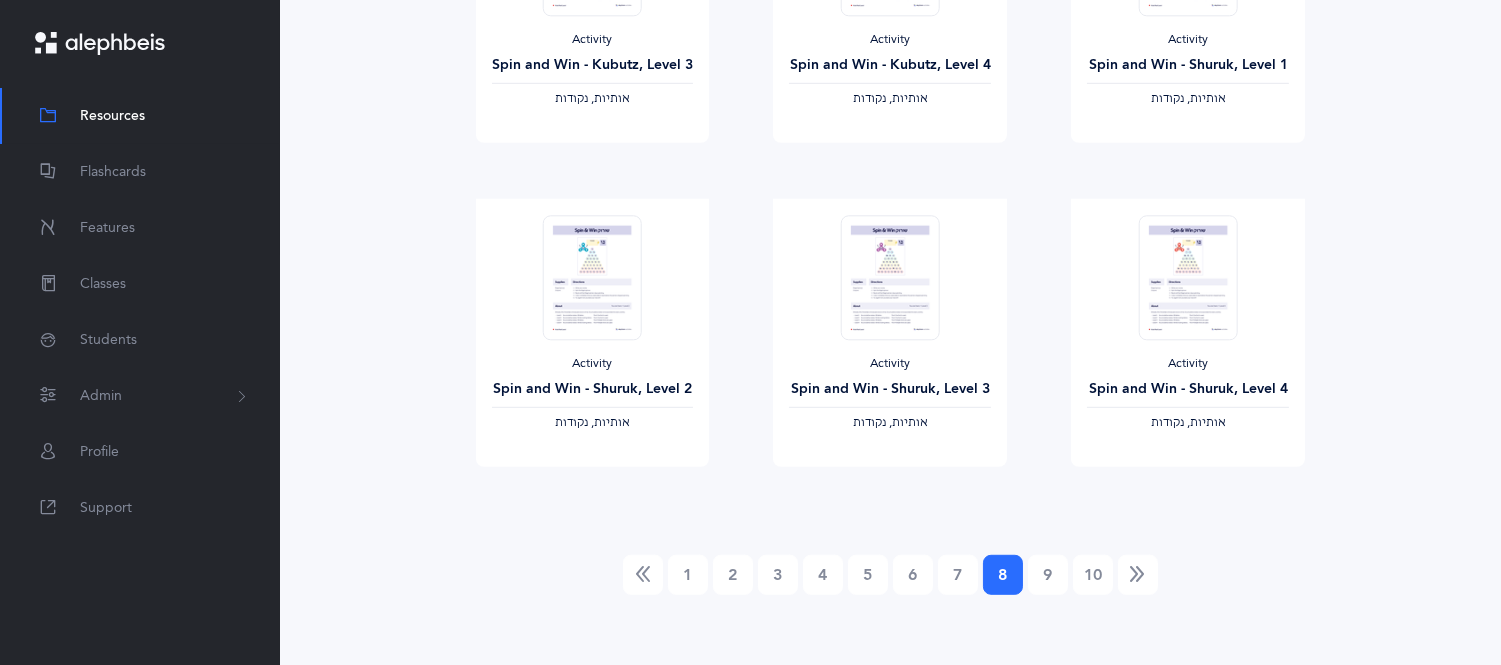 scroll, scrollTop: 2364, scrollLeft: 0, axis: vertical 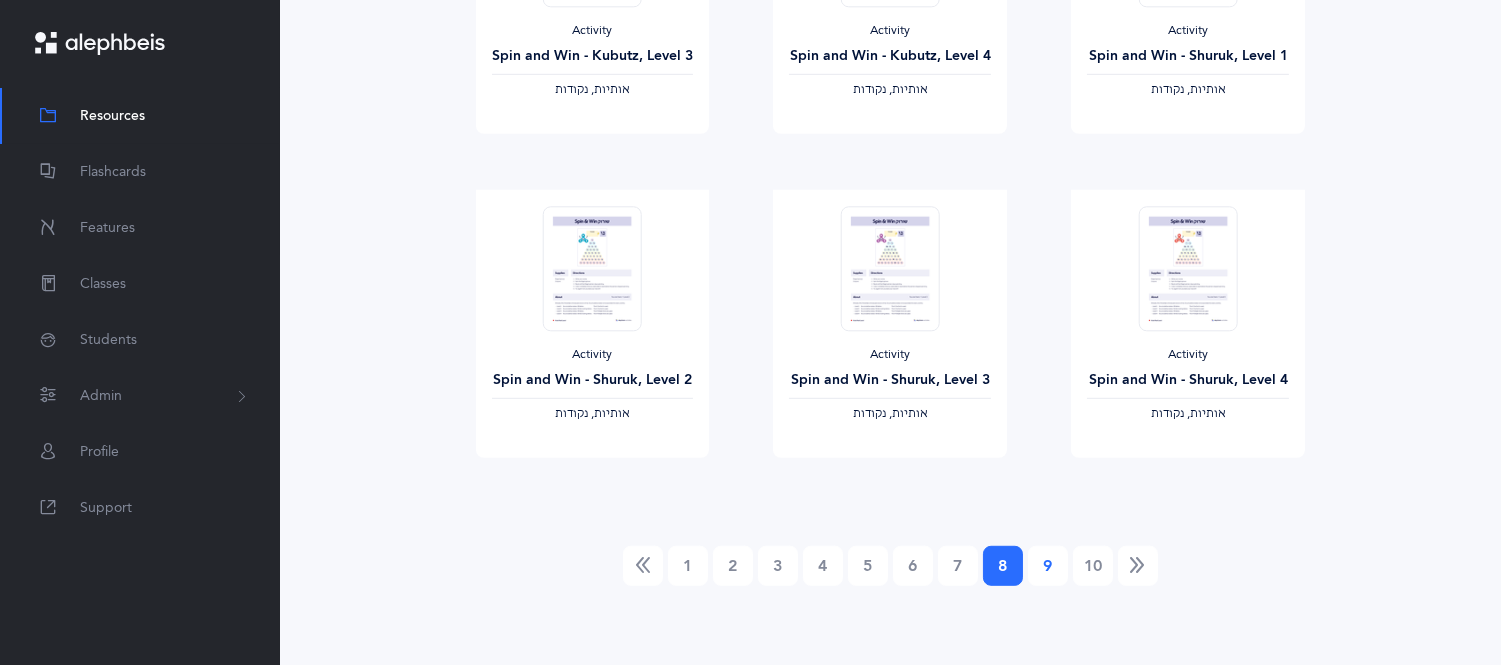 click on "9" at bounding box center [1048, 566] 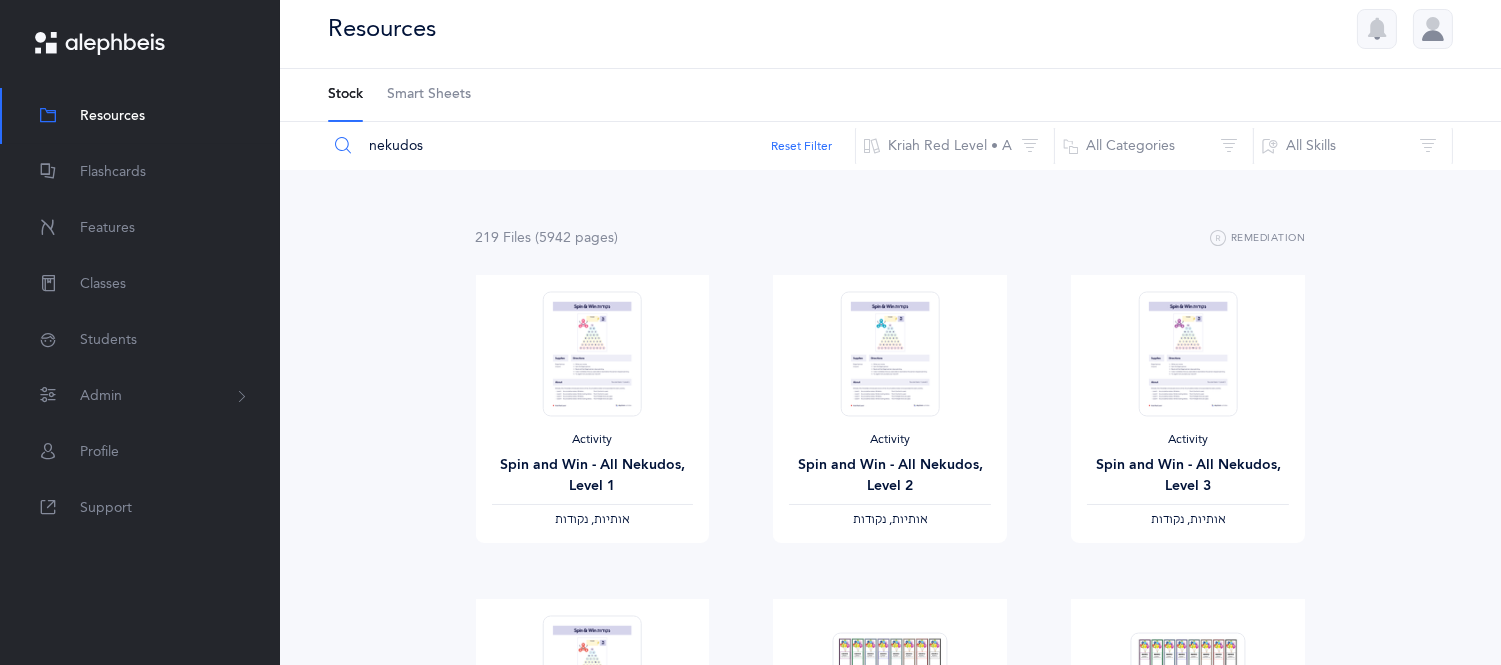 scroll, scrollTop: 0, scrollLeft: 0, axis: both 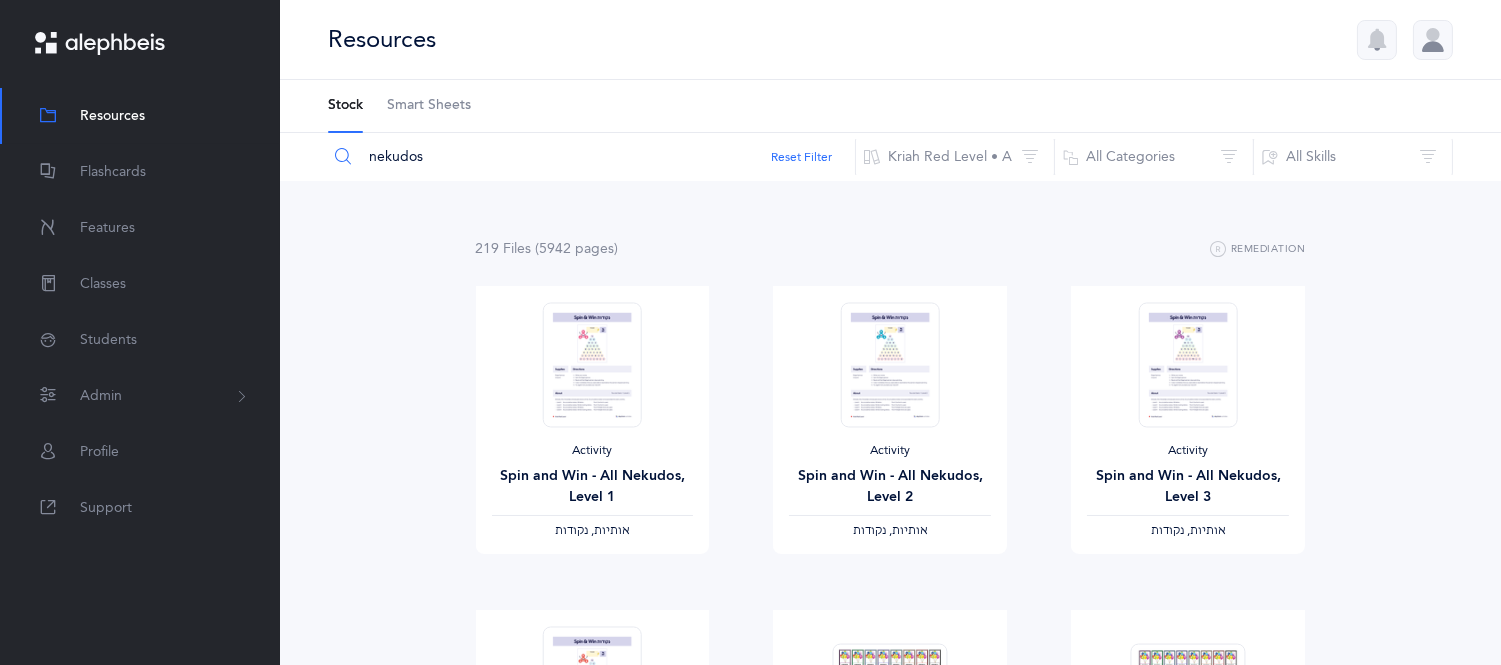 click on "219
File s
(5942 page s )
Remediation
Activity
Spin and Win - All Nekudos, Level 1
‫אותיות, נקודות‬   View       Activity
Spin and Win - All Nekudos, Level 2
‫אותיות, נקודות‬   View       Activity
Spin and Win - All Nekudos, Level 3
‫אותיות, נקודות‬   View       Activity
Spin and Win - All Nekudos, Level 4
‫אותיות, נקודות‬   View       Game
Kaboom קמץ
‫נקודות, אותיות‬   View       Game
Kaboom פתח
‫נקודות, אותיות‬   View       Game       View       Game       View" at bounding box center (890, 1605) 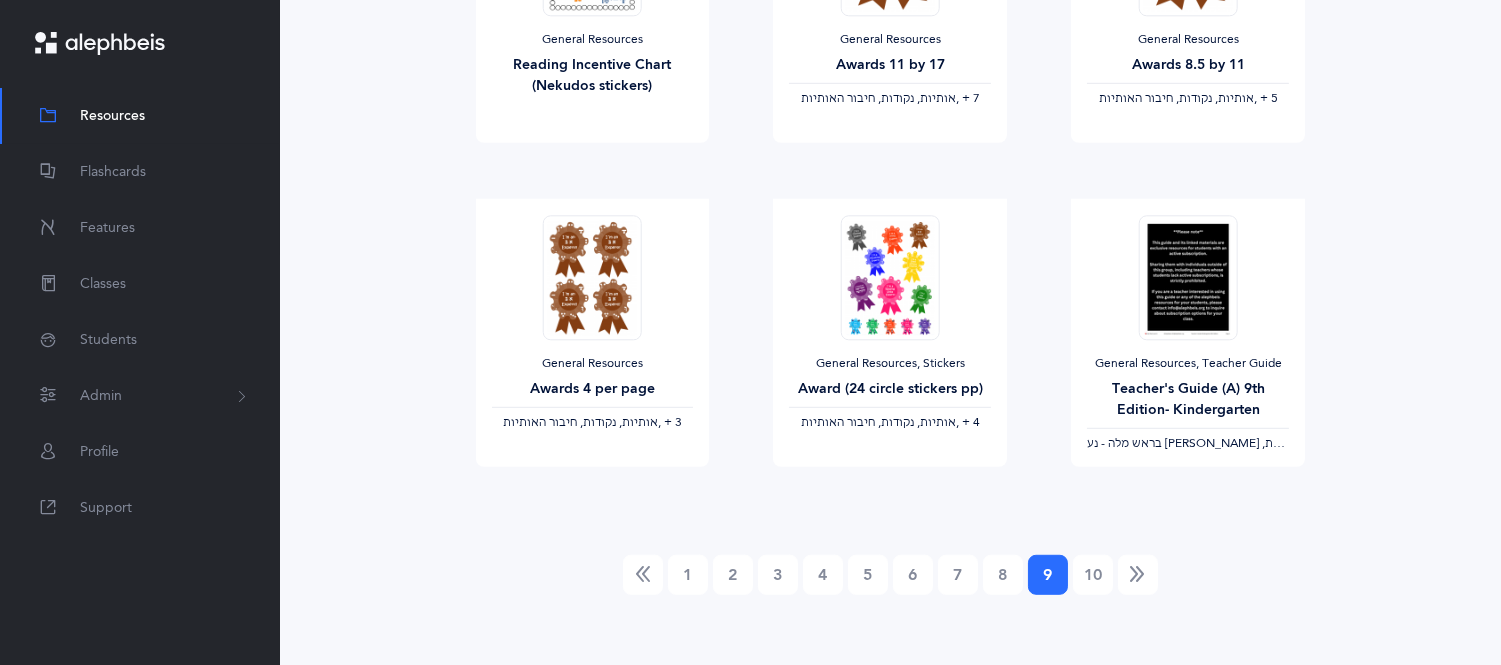 scroll, scrollTop: 2364, scrollLeft: 0, axis: vertical 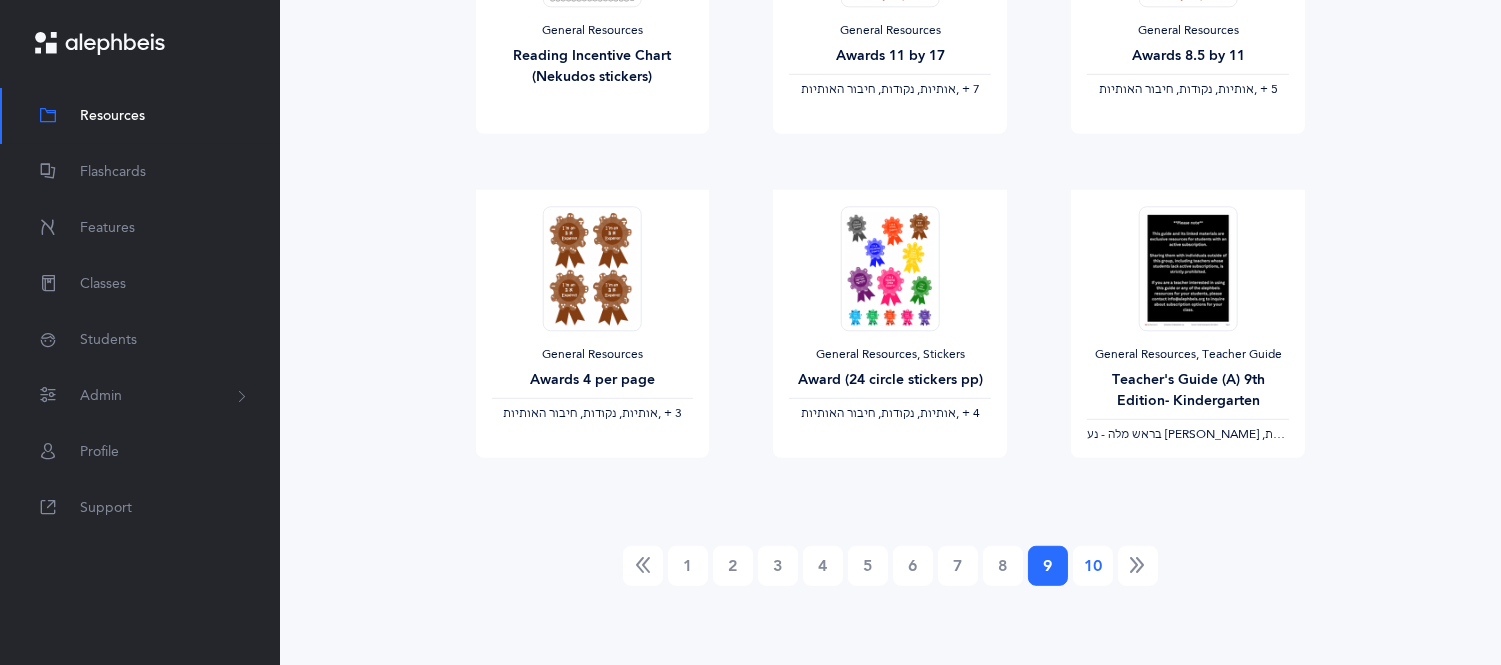 click on "10" at bounding box center (1093, 566) 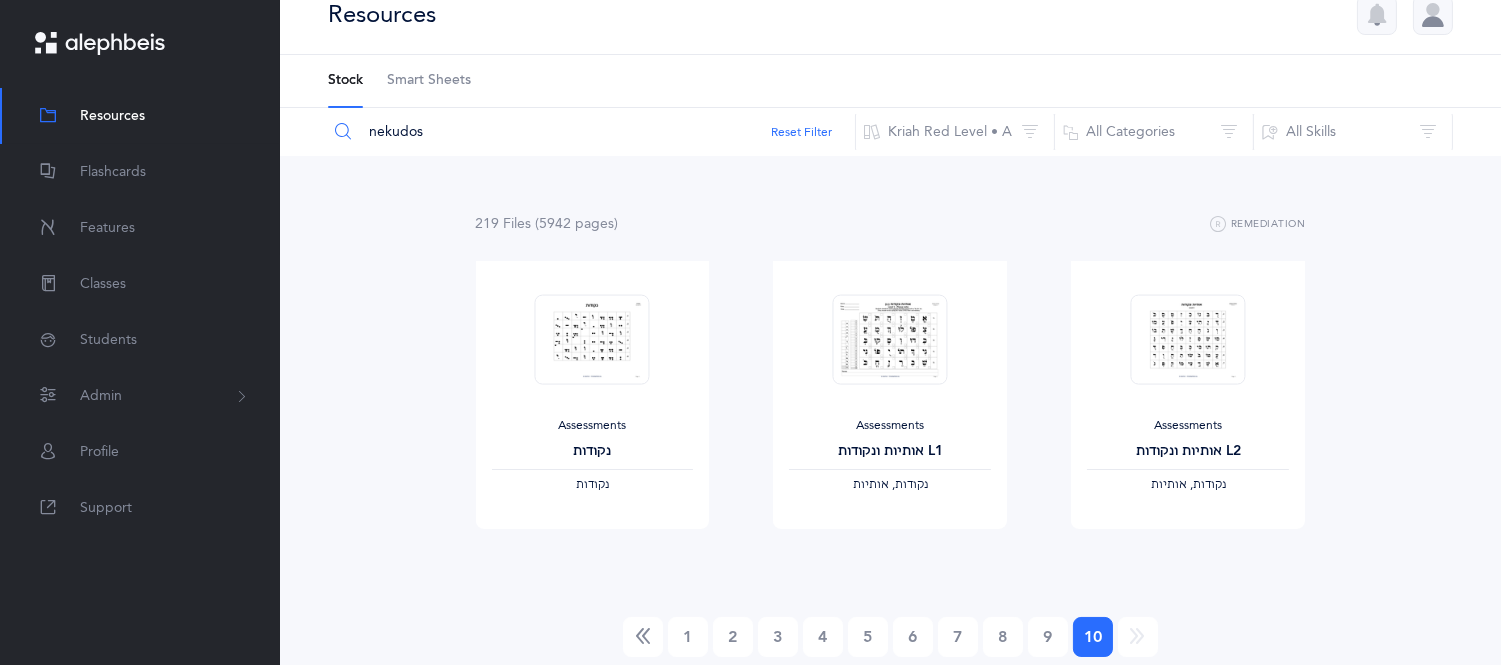 scroll, scrollTop: 0, scrollLeft: 0, axis: both 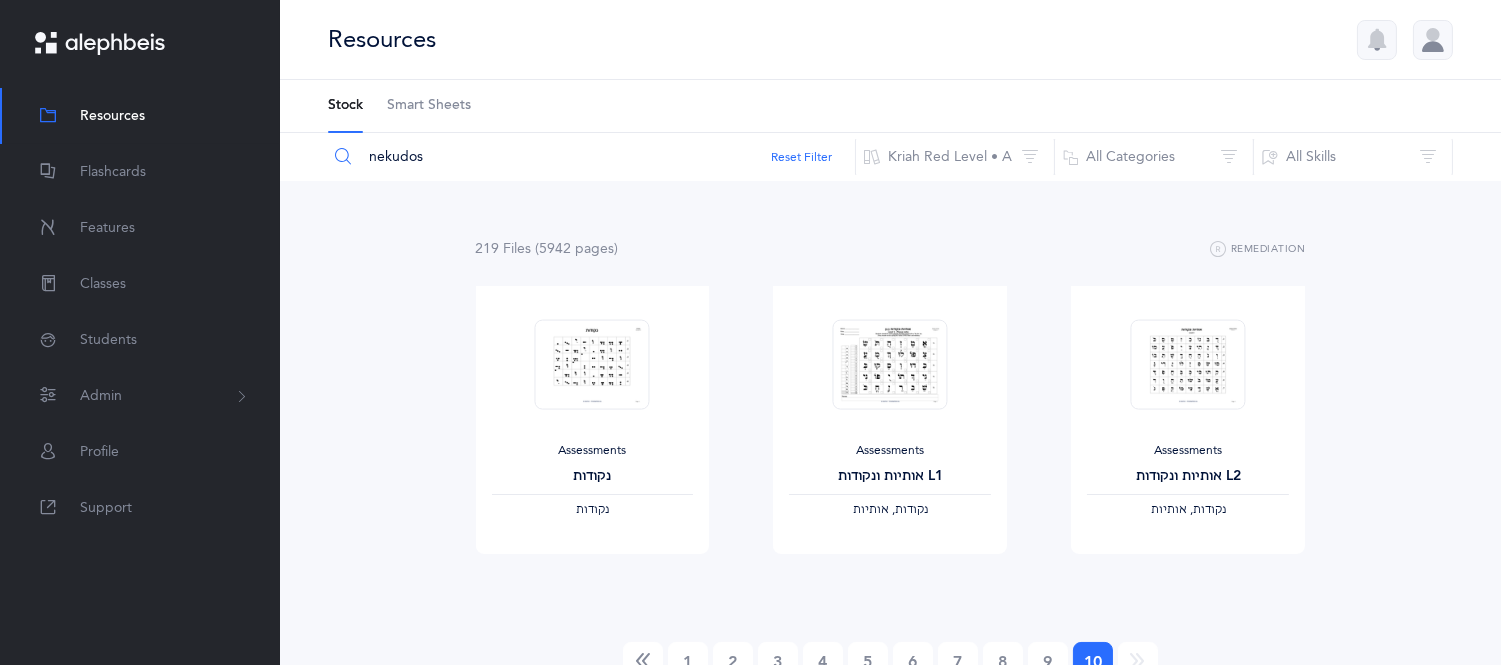 click on "219
File s
(5942 page s )
Remediation
Assessments
נקודות
‫נקודות‬   View       Assessments
אותיות ונקודות L1
‫נקודות, אותיות‬   View       Assessments
אותיות ונקודות L2
‫נקודות, אותיות‬   View
1
2
3
4
5
6
7
8
9
10
(current)   No results found
contact us
.
No results" at bounding box center (890, 471) 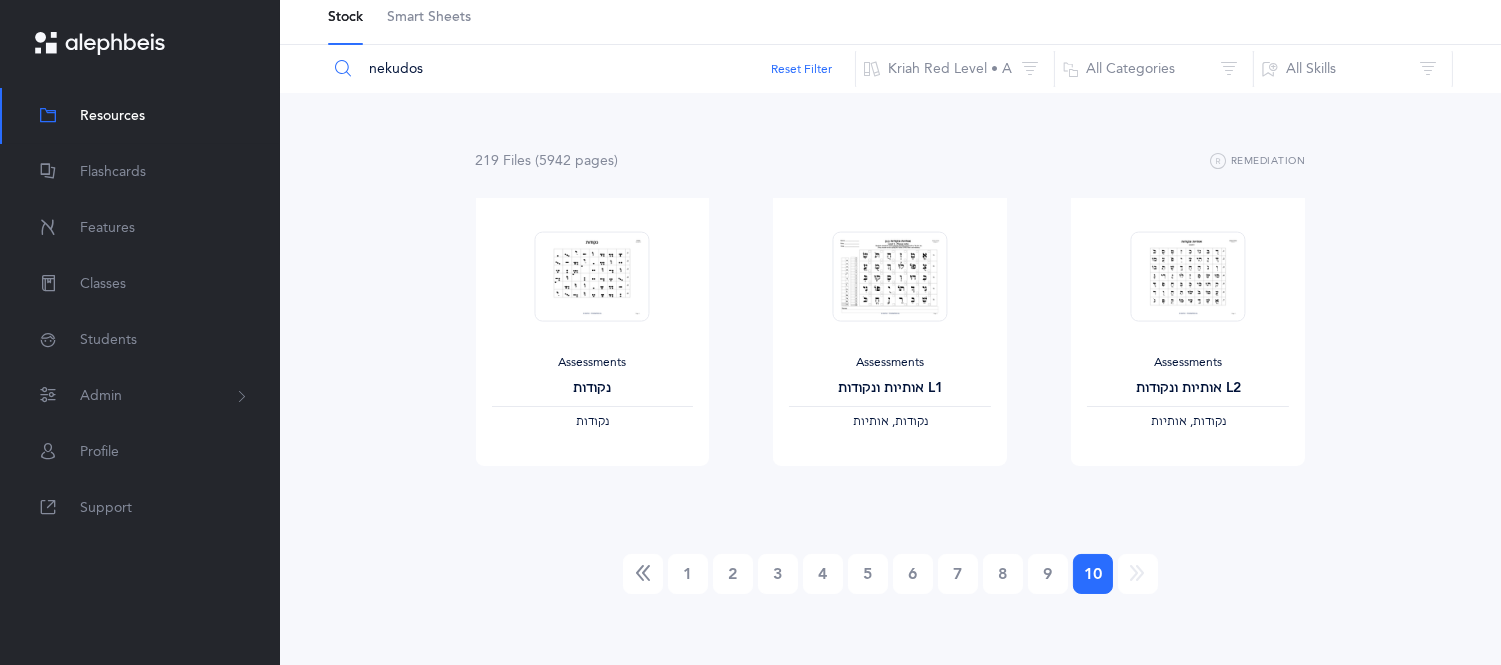 scroll, scrollTop: 96, scrollLeft: 0, axis: vertical 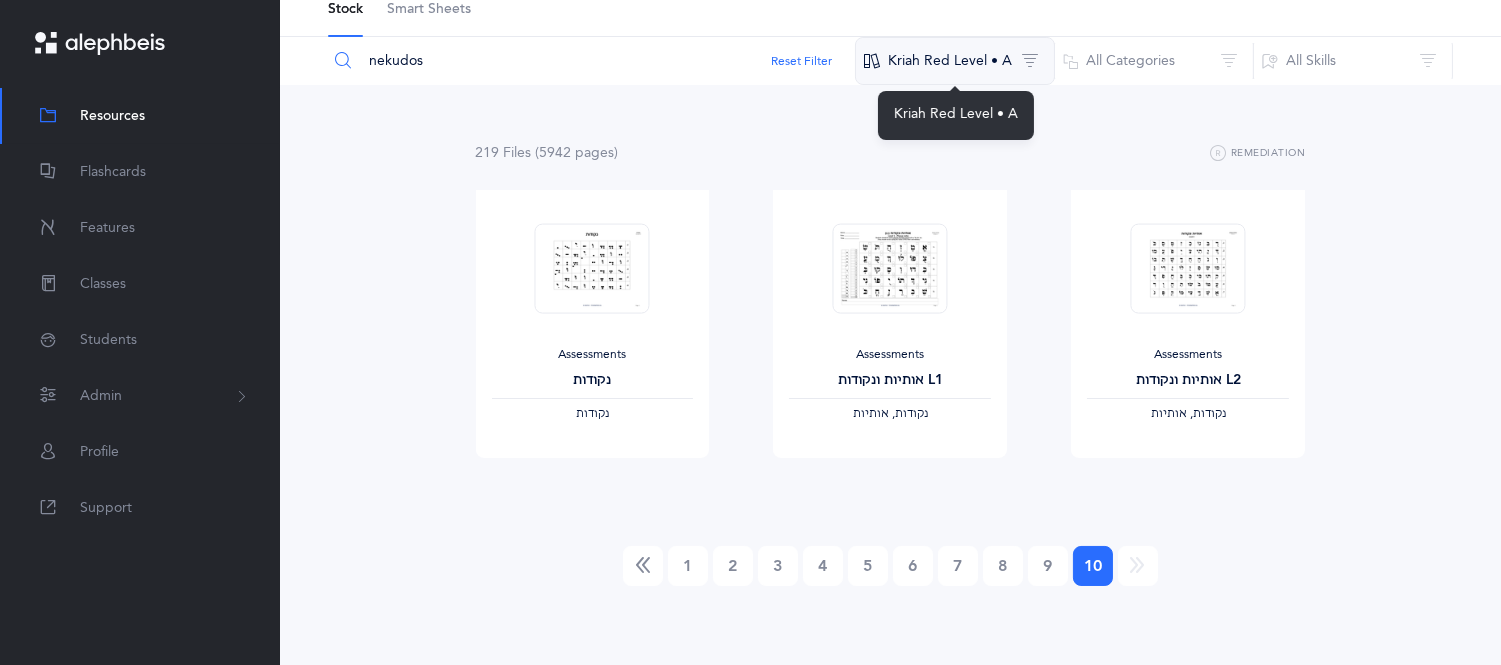 click on "Kriah Red Level • A" at bounding box center (955, 61) 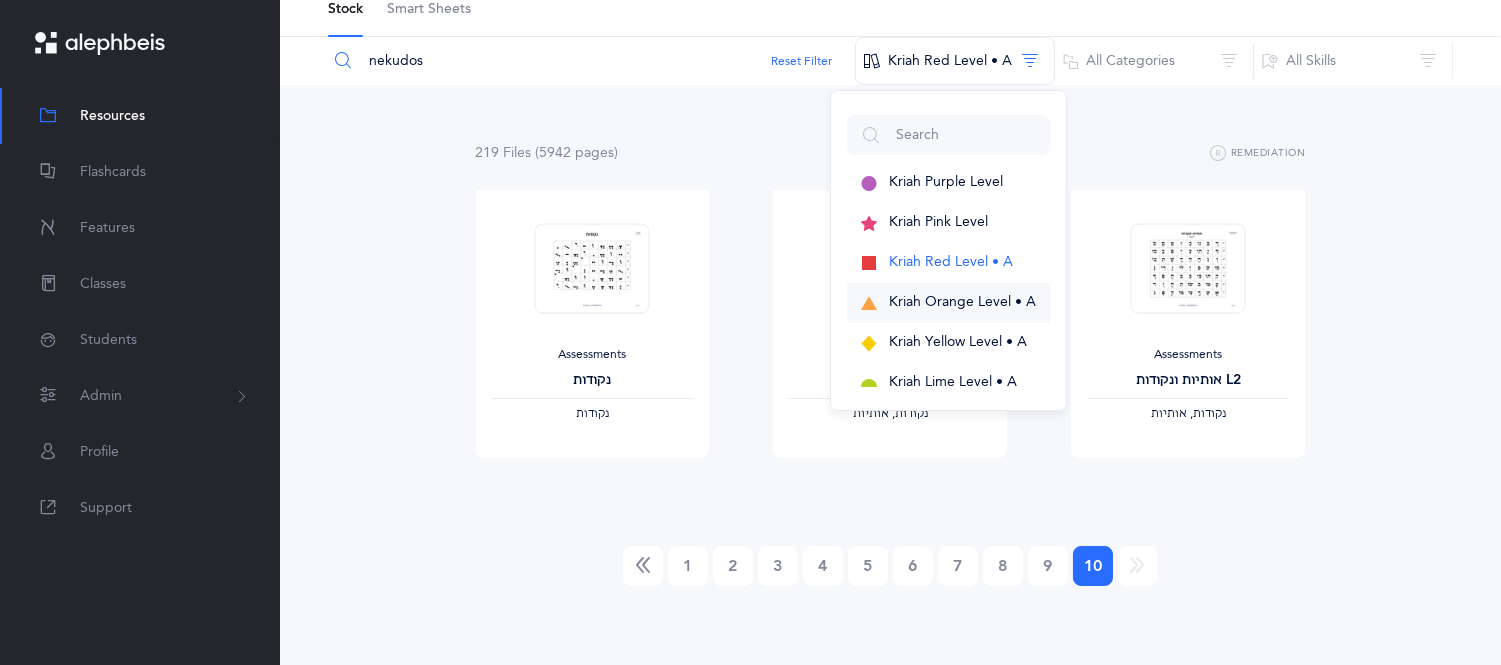 click on "Kriah Orange Level • A" at bounding box center (962, 302) 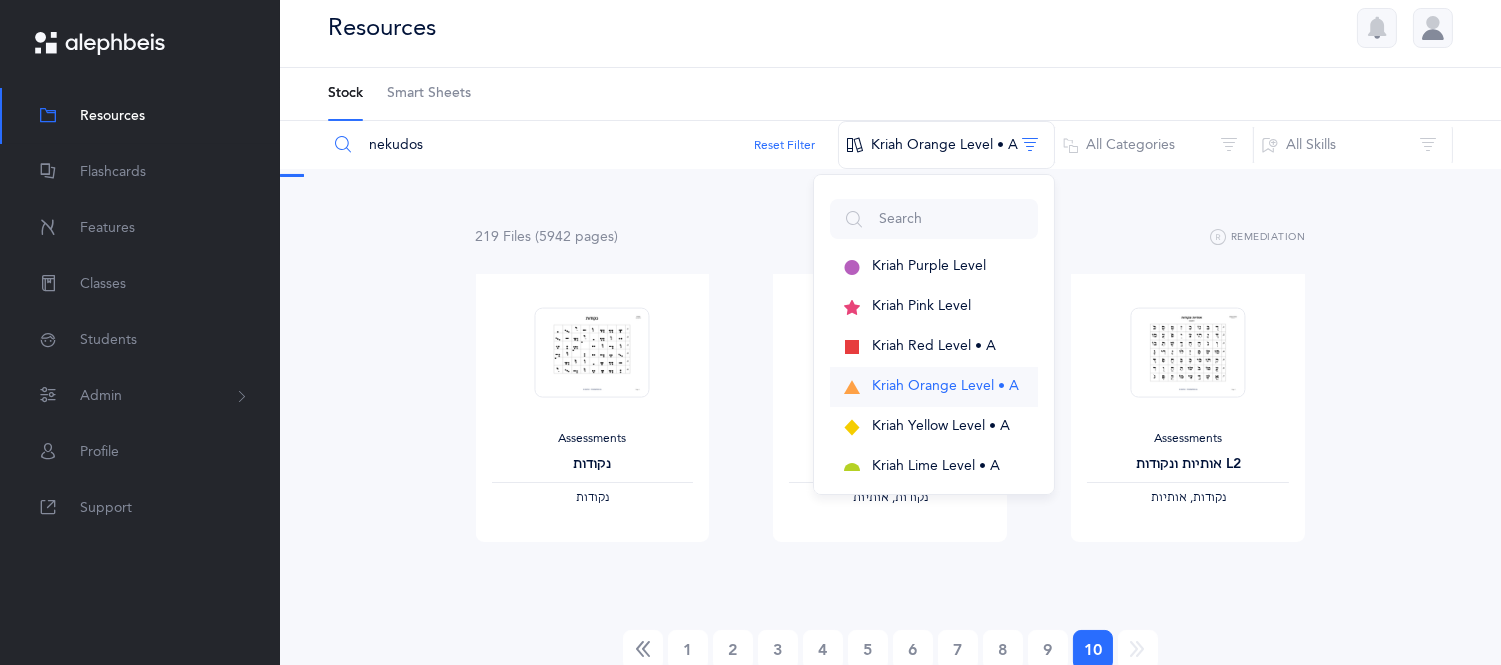 scroll, scrollTop: 0, scrollLeft: 0, axis: both 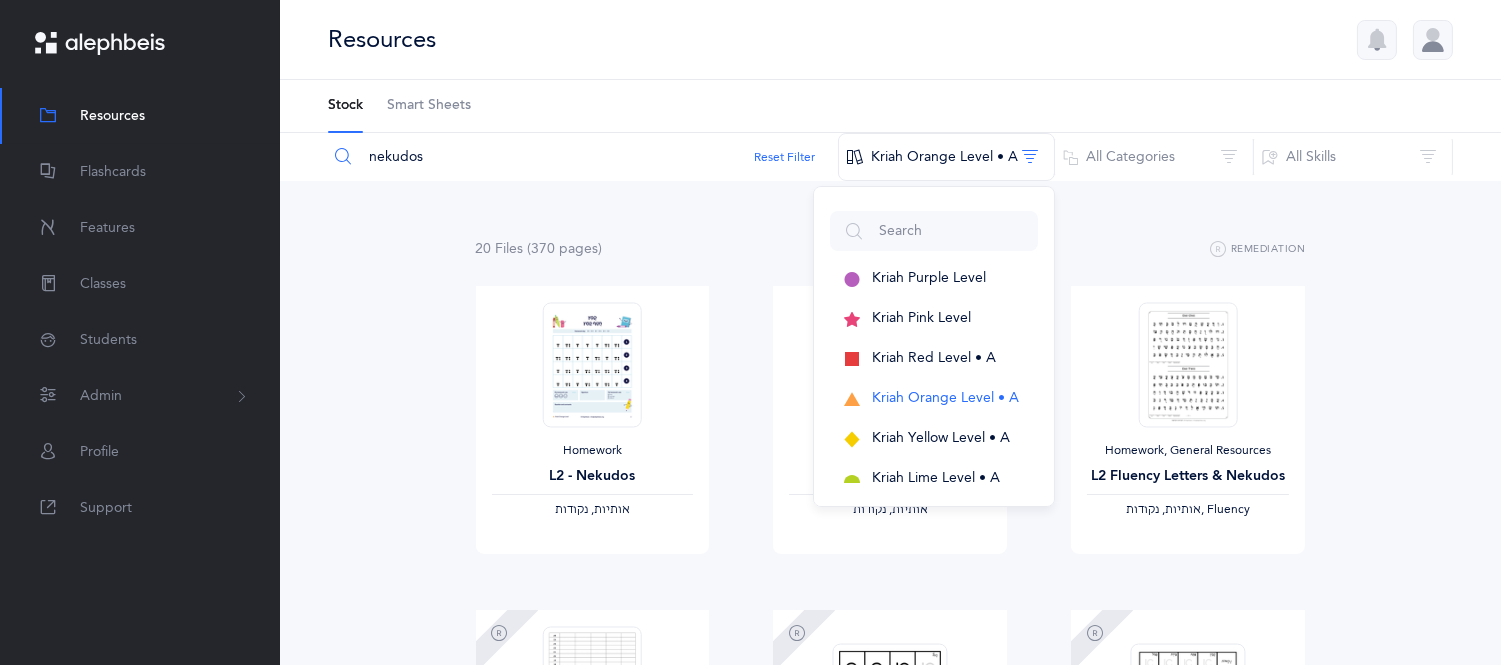 click on "20
File s
(370 page s )
Remediation
Homework
L2 - Nekudos
‫אותיות, נקודות‬   View       Homework
L3 - Letters & Nekudos
‫אותיות, נקודות‬   View       Homework, General Resources
L2 Fluency Letters & Nekudos
‫אותיות, נקודות‬ , Fluency   View         Remediation
Speed Reading Chart
‫אותיות, נקודות‬ , Fluency   View         Remediation, Letter Recognition‪, + 1‬
Letters and Nekudos Flashcards (large)
‫אותיות‬  - Script,  ‫אותיות, נקודות‬   View         Remediation, Letter Recognition‪, + 1‬     ‫אותיות‬   View" at bounding box center (890, 1407) 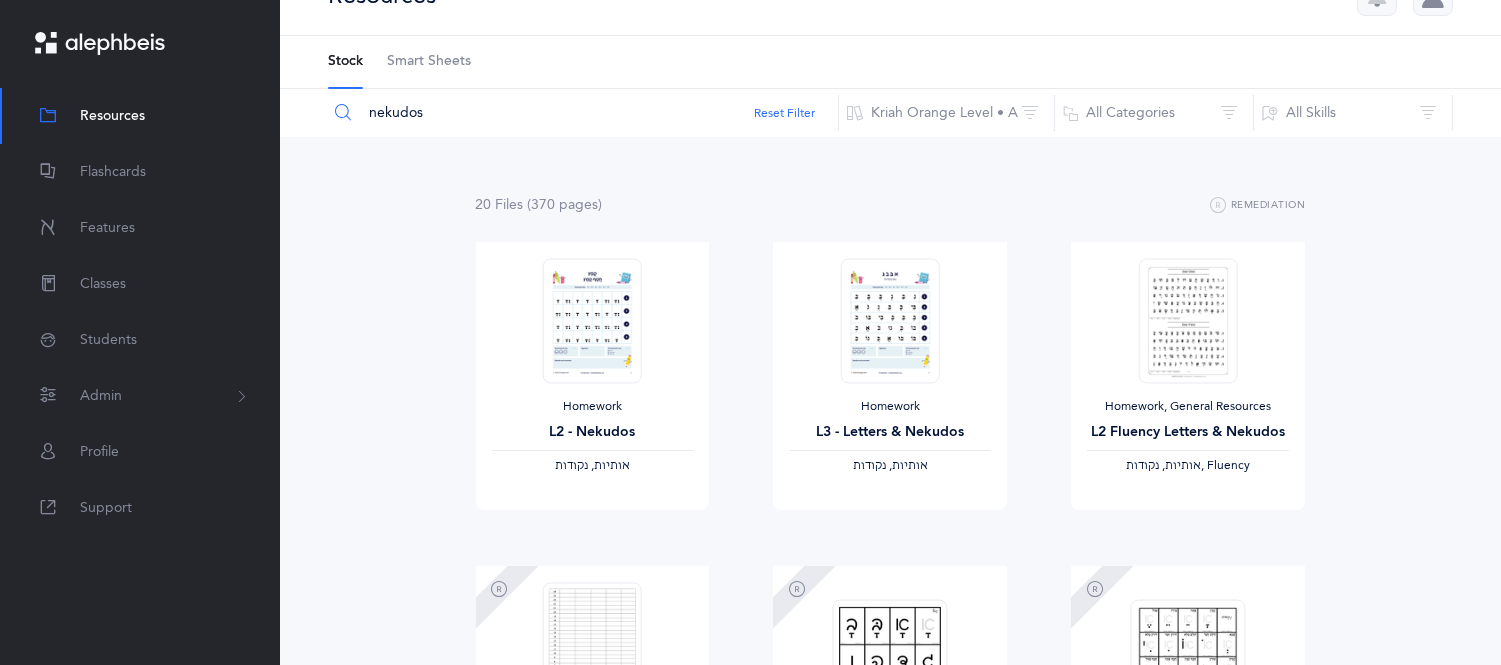 scroll, scrollTop: 88, scrollLeft: 0, axis: vertical 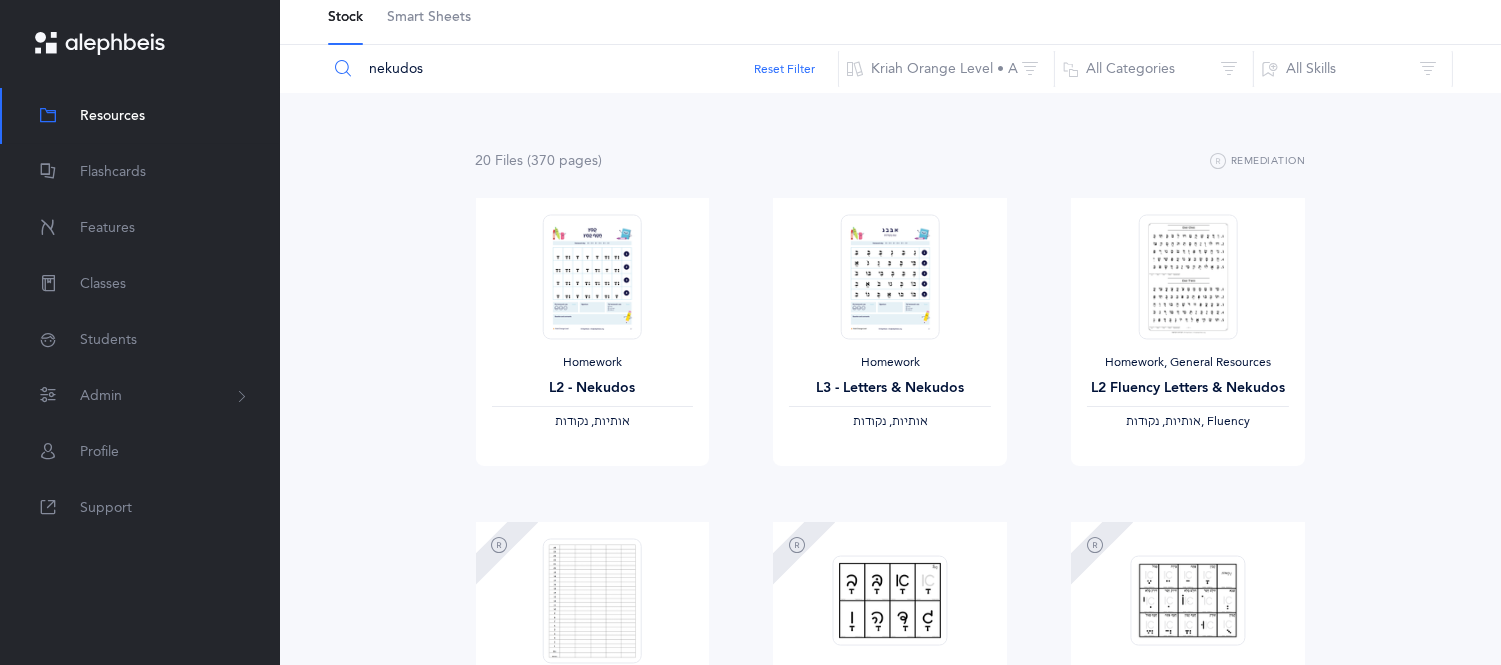 click on "nekudos" at bounding box center [583, 69] 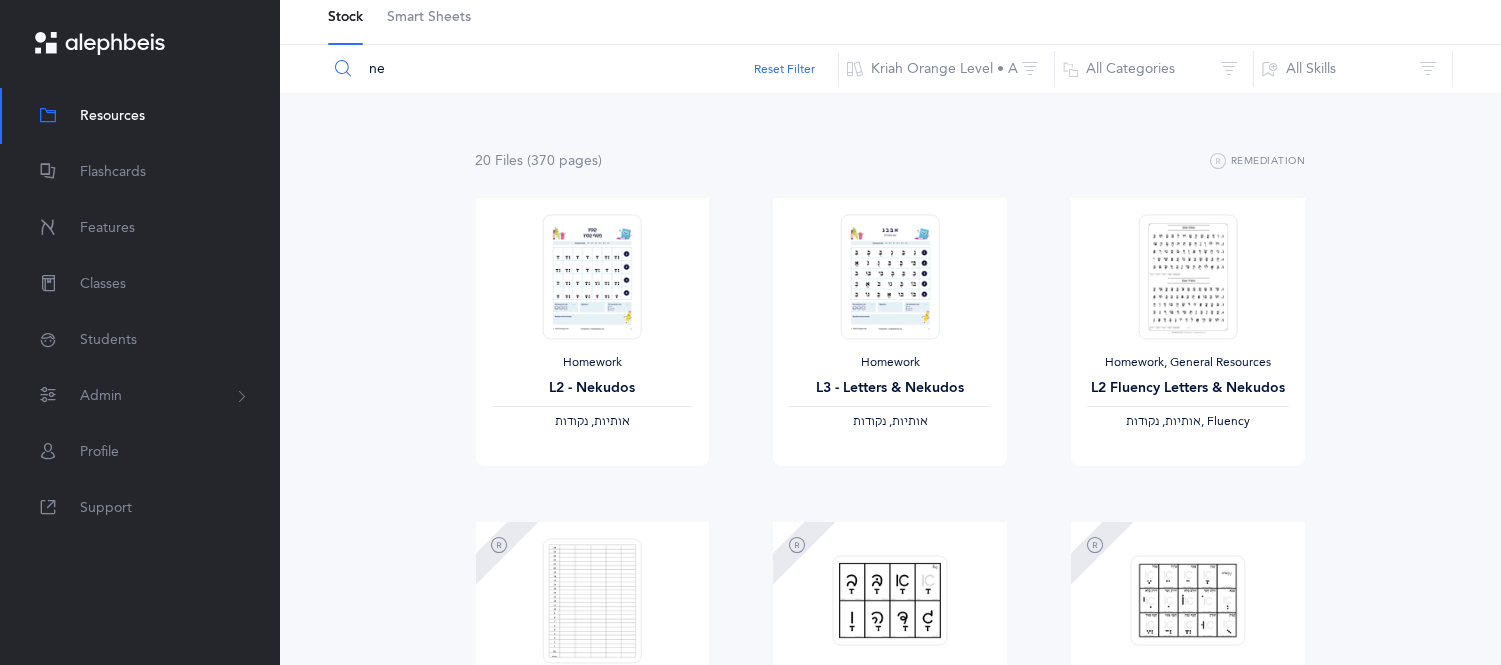 type on "n" 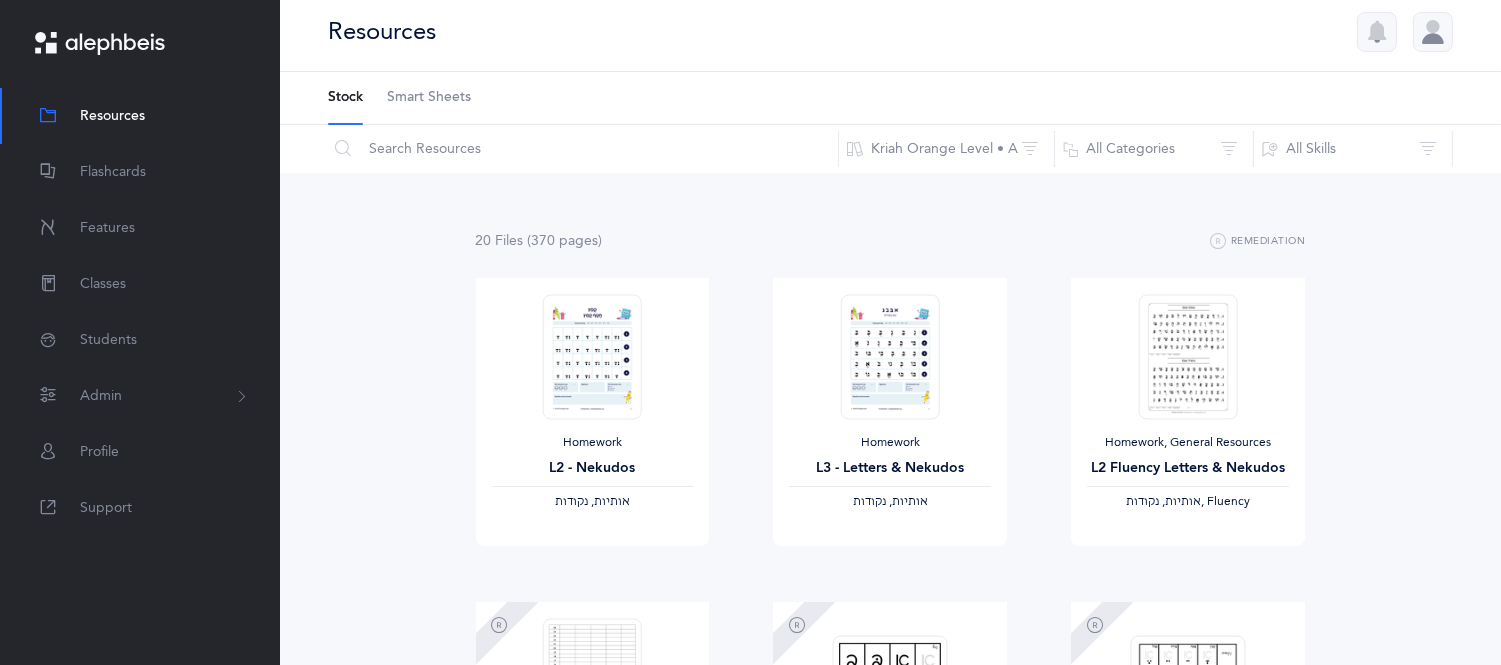 scroll, scrollTop: 0, scrollLeft: 0, axis: both 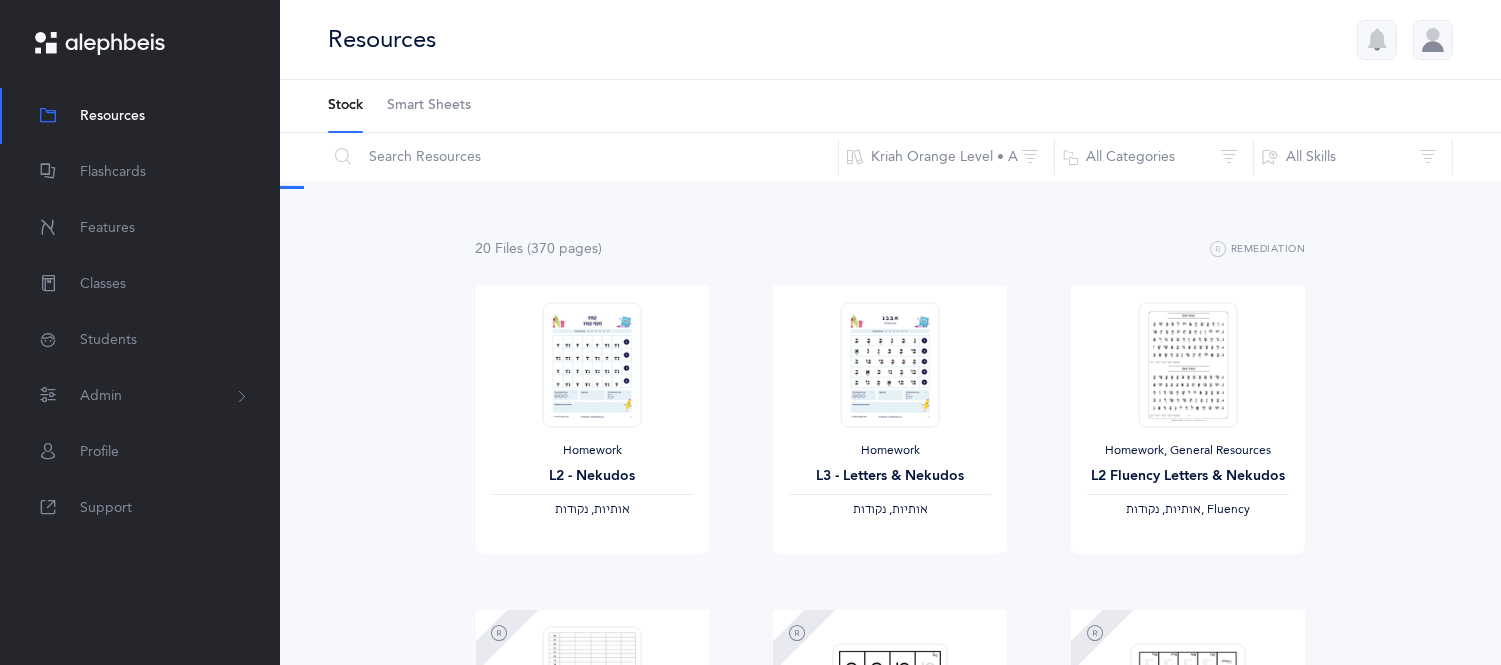 click on "Resources" at bounding box center [890, 40] 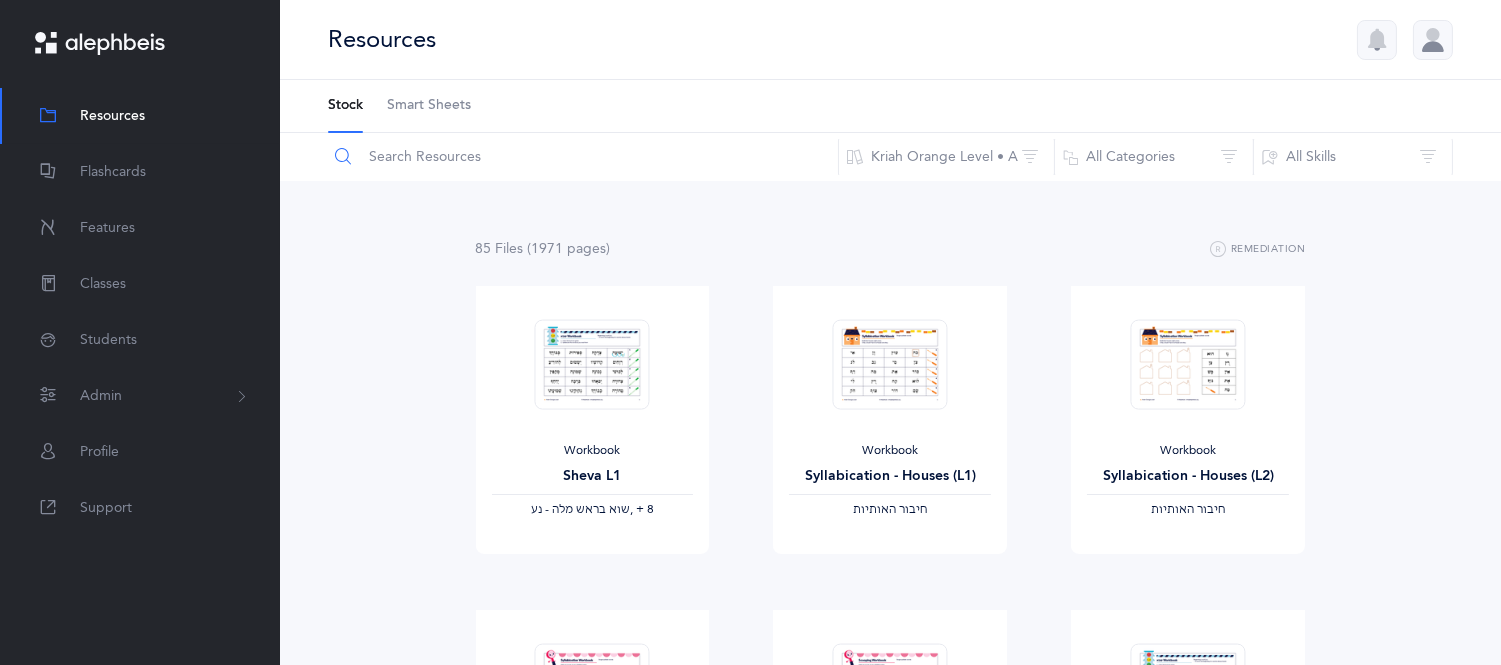 click at bounding box center (583, 157) 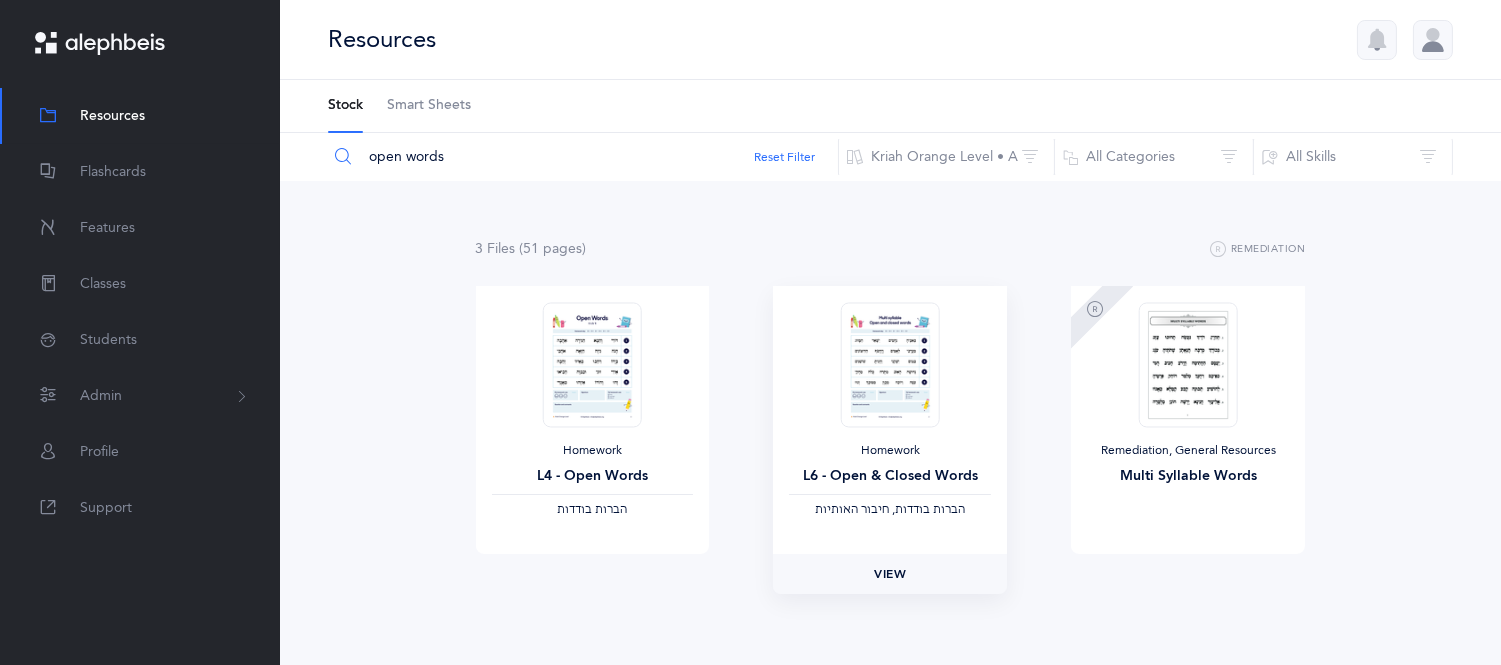 type on "open words" 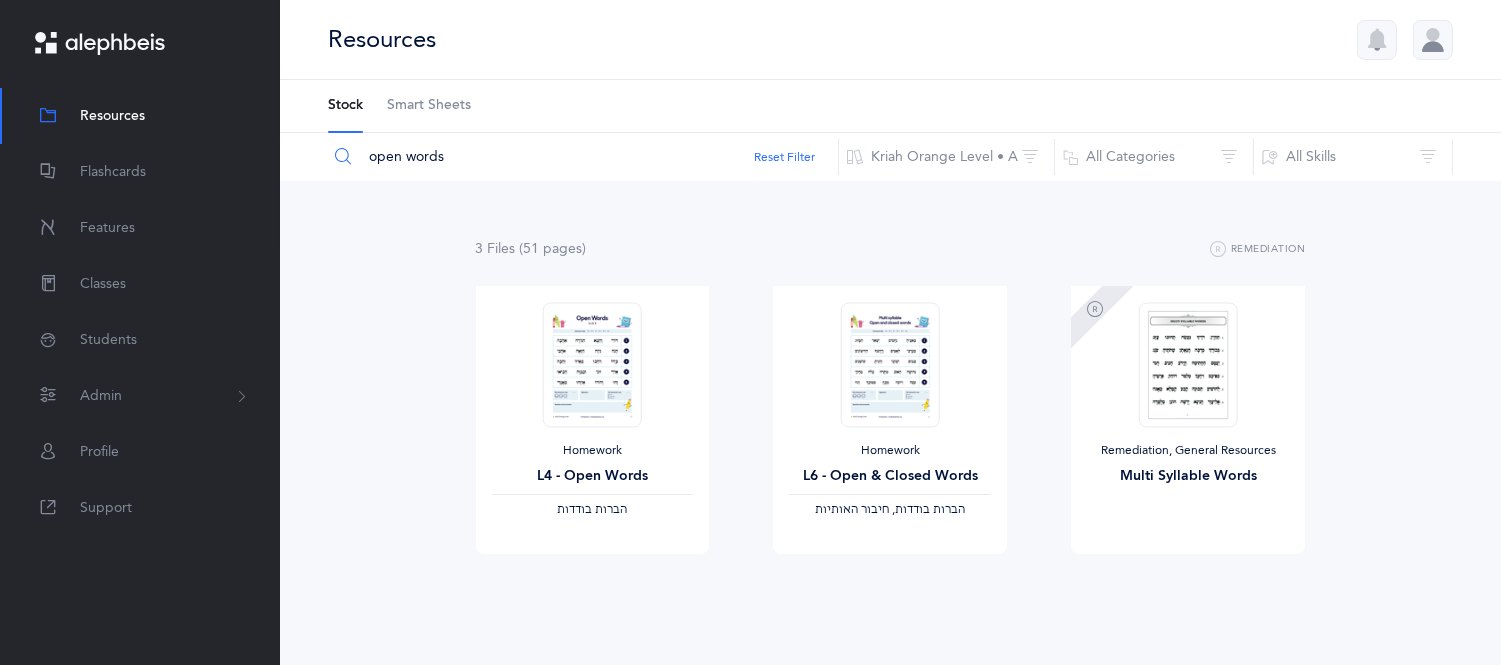click on "Smart Sheets" at bounding box center [429, 106] 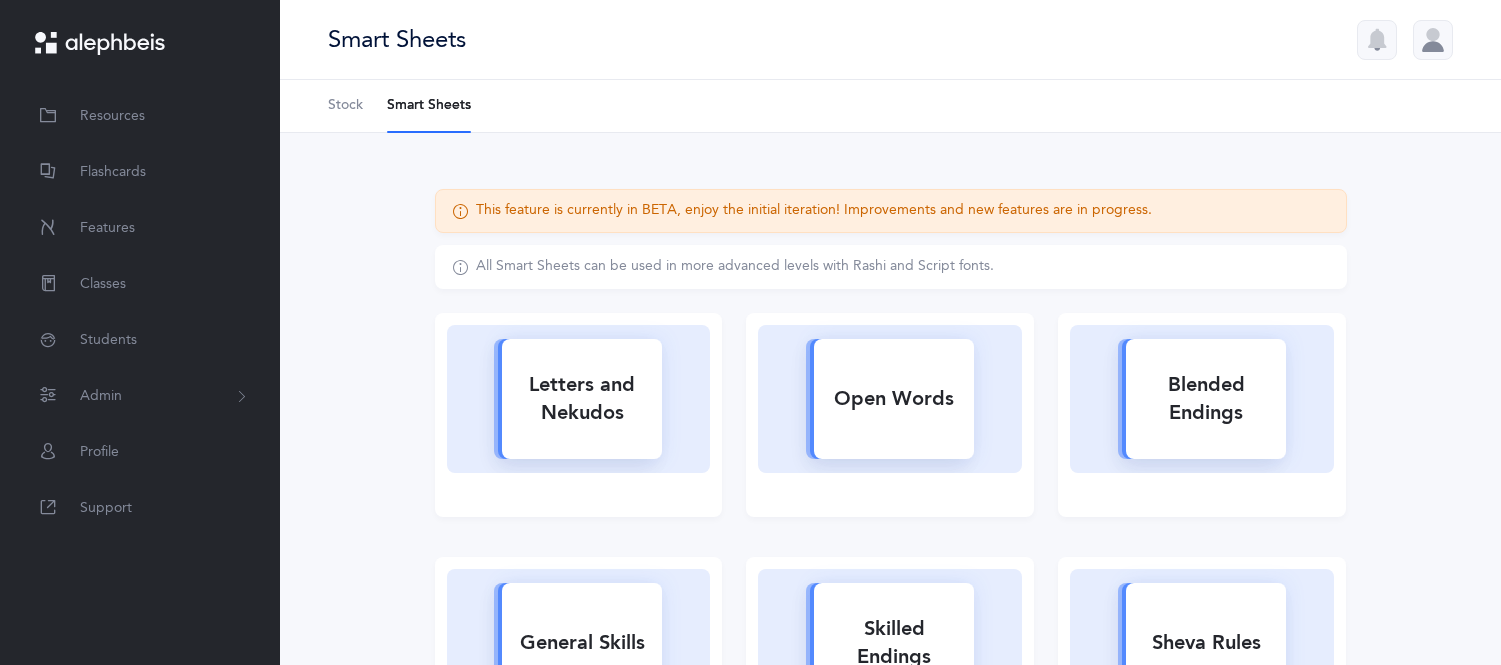 scroll, scrollTop: 0, scrollLeft: 0, axis: both 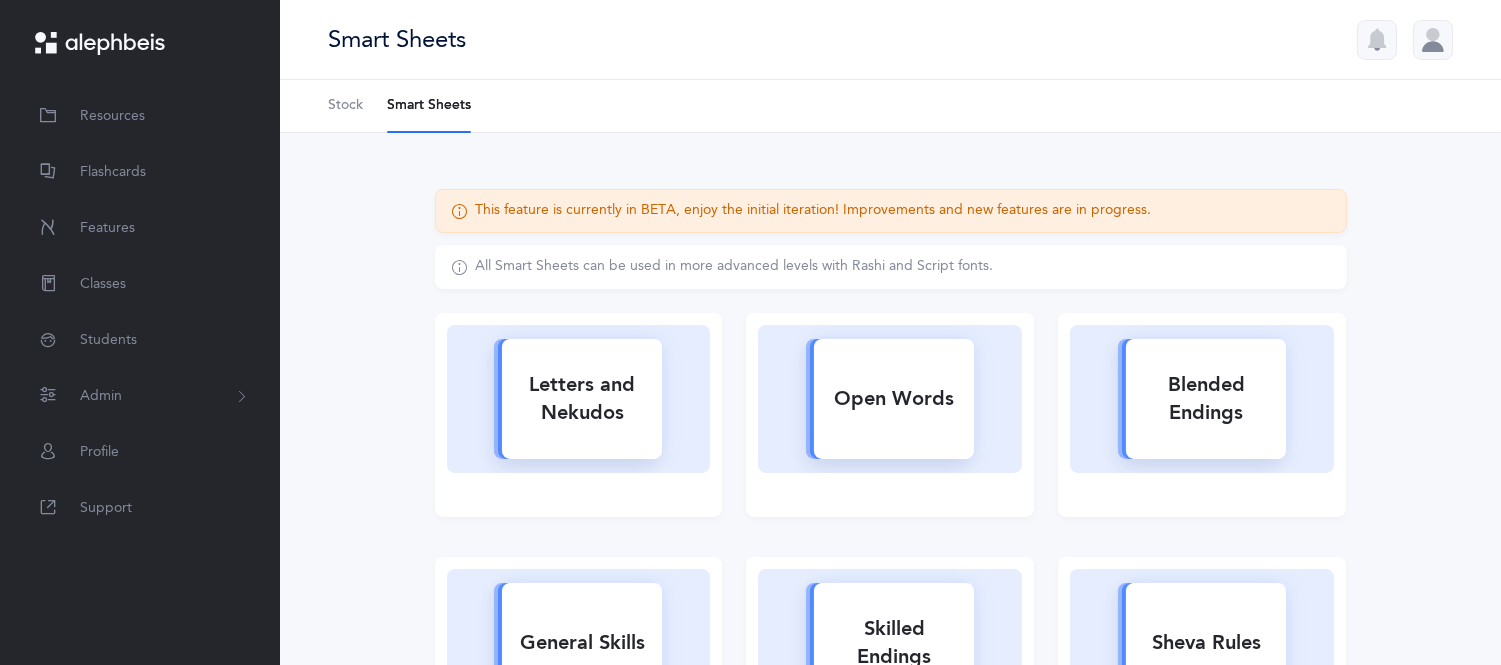 click on "Sheva Rules" at bounding box center (1206, 643) 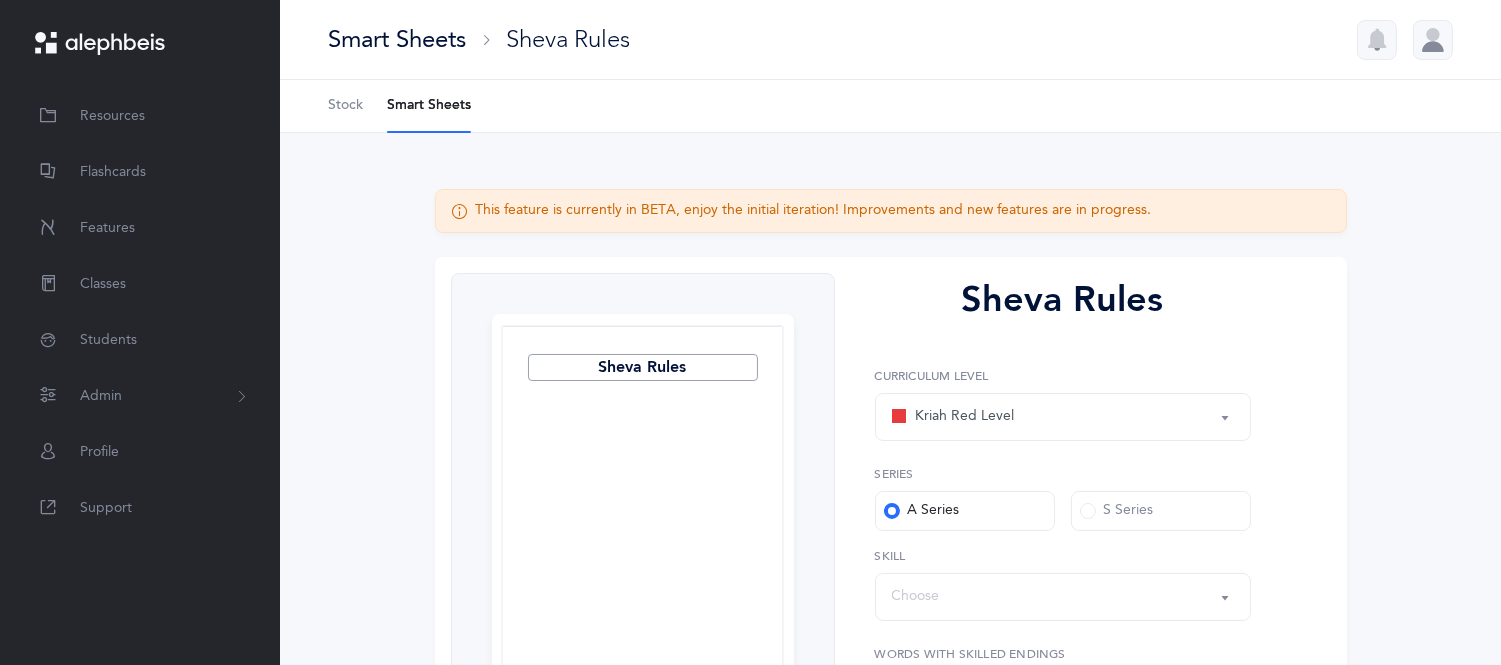 click on "Kriah Red Level" at bounding box center [953, 417] 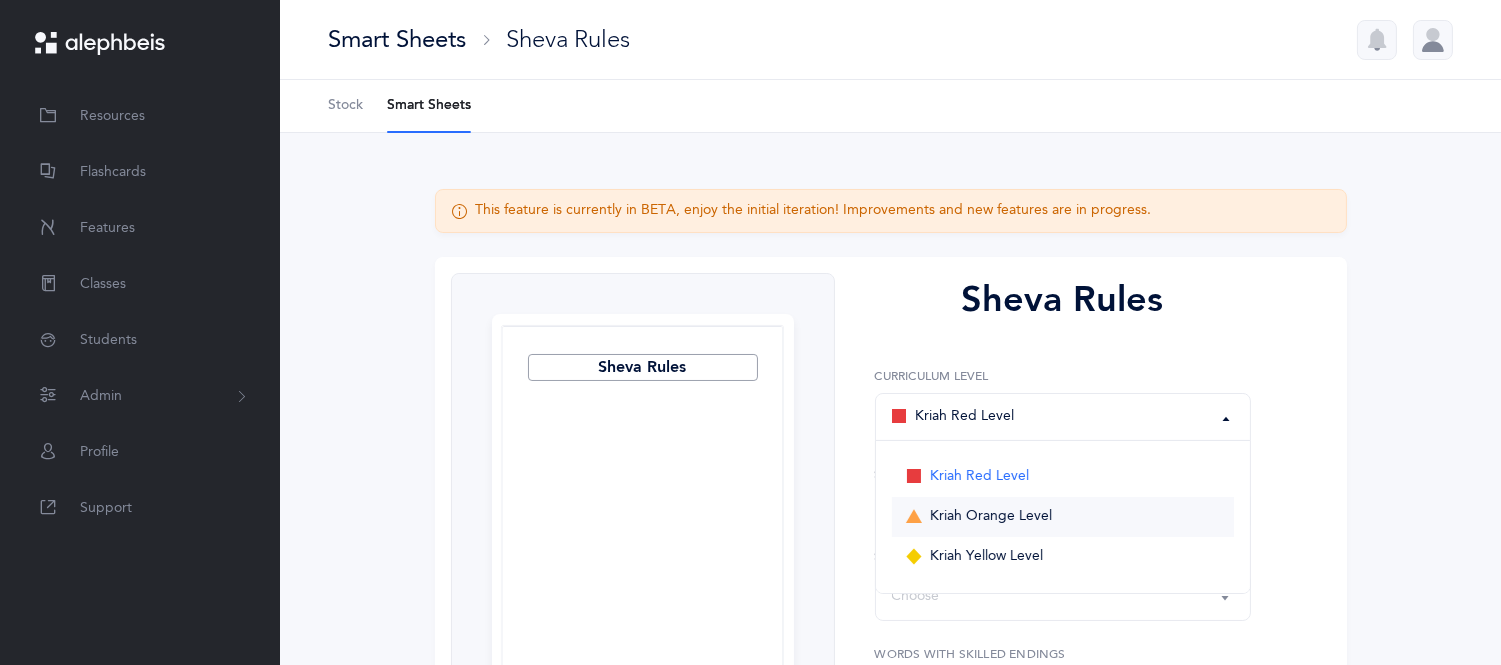 click on "Kriah Orange Level" at bounding box center (991, 517) 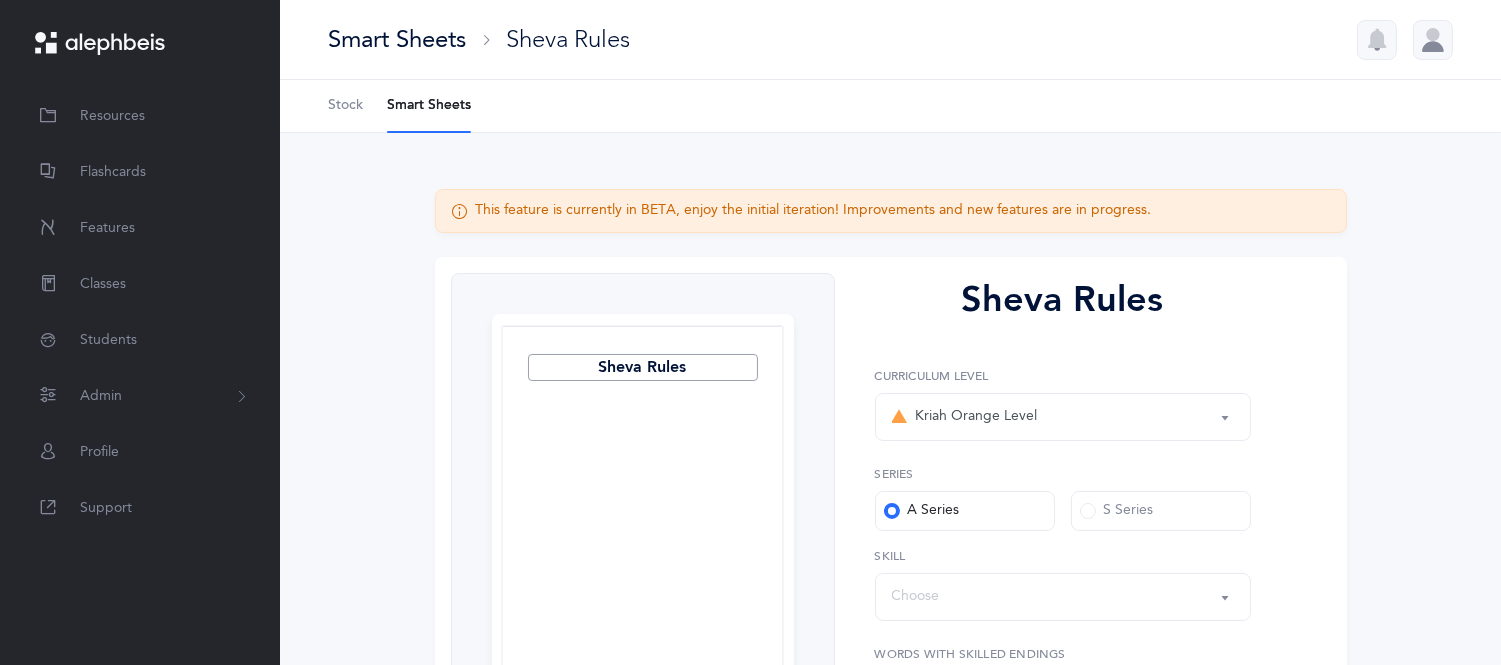 type 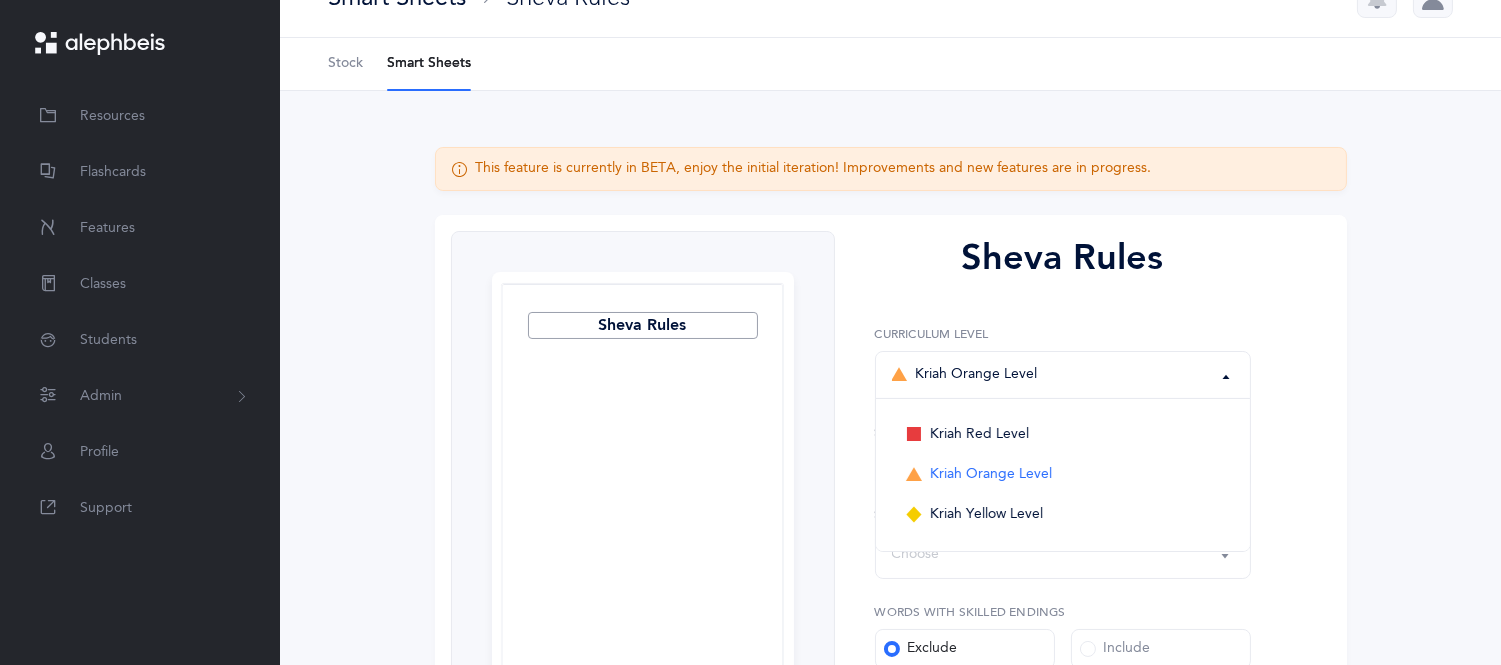 scroll, scrollTop: 44, scrollLeft: 0, axis: vertical 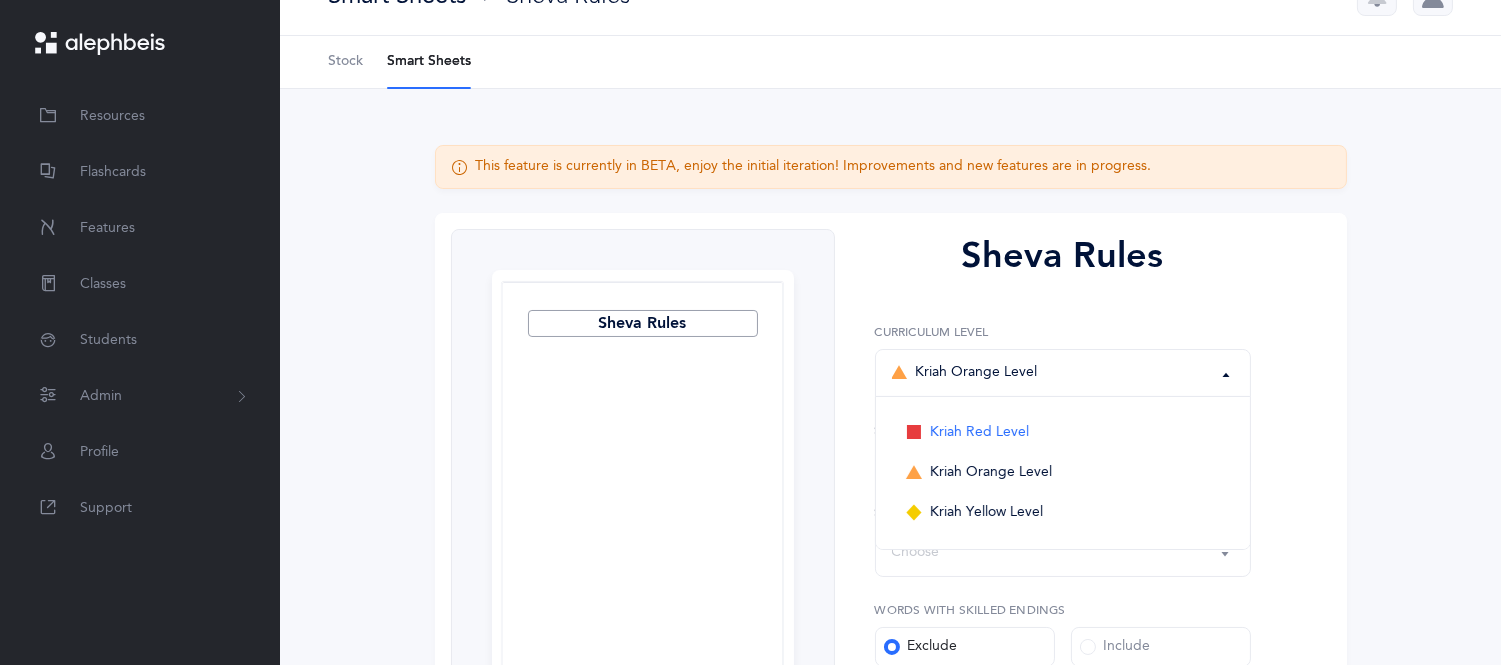 click on "This feature is currently in BETA, enjoy the initial iteration!
Improvements and new features are in progress.
Sheva Rules
Page 1
© 2025 Alephbeis | Licensed to Chanie Engelberg | School Year of 2025-2026
Sheva Rules
1.
2.
3.
4.
5.
1.
2.
3.
4.
5.
1.
2.
3.
4.
5.
1.
2.
3.
4.
5." at bounding box center (891, 605) 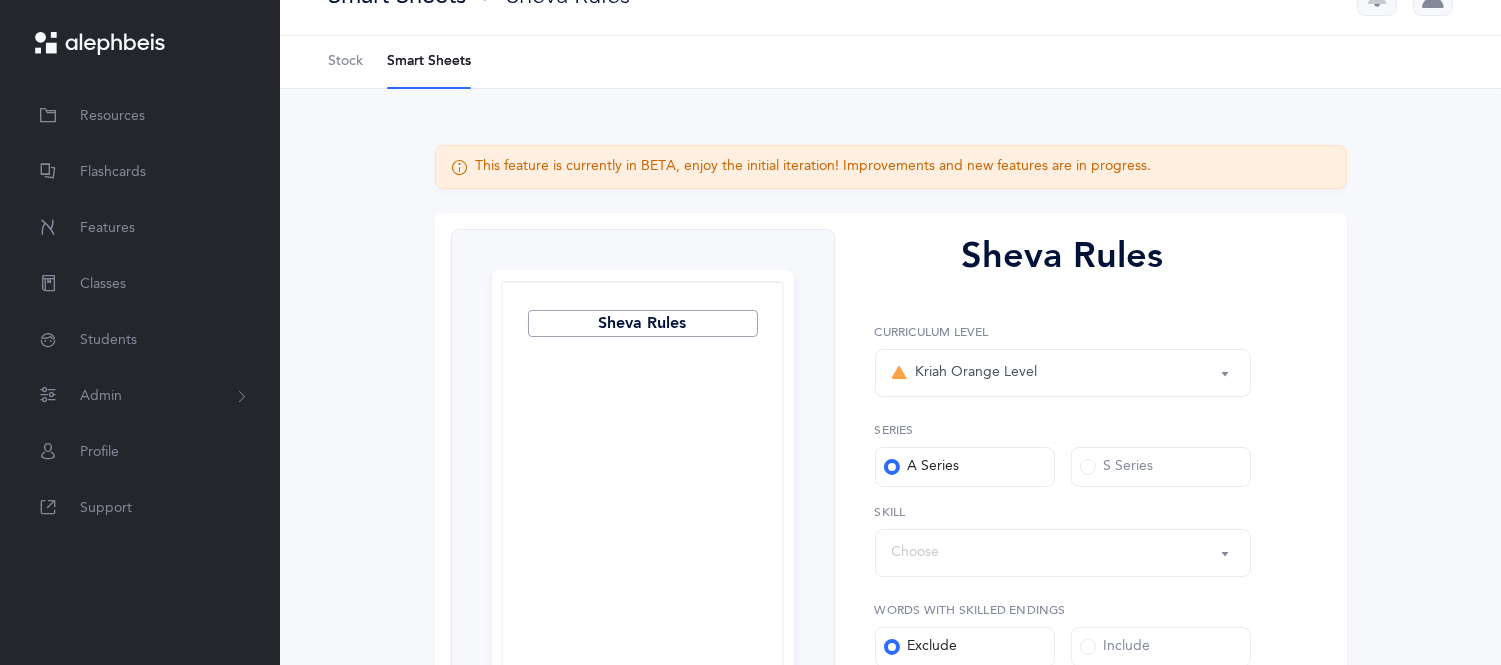 click on "This feature is currently in BETA, enjoy the initial iteration!
Improvements and new features are in progress.
Sheva Rules
Page 1
© 2025 Alephbeis | Licensed to Chanie Engelberg | School Year of 2025-2026
Sheva Rules
1.
2.
3.
4.
5.
1.
2.
3.
4.
5.
1.
2.
3.
4.
5.
1.
2.
3.
4.
5." at bounding box center [890, 617] 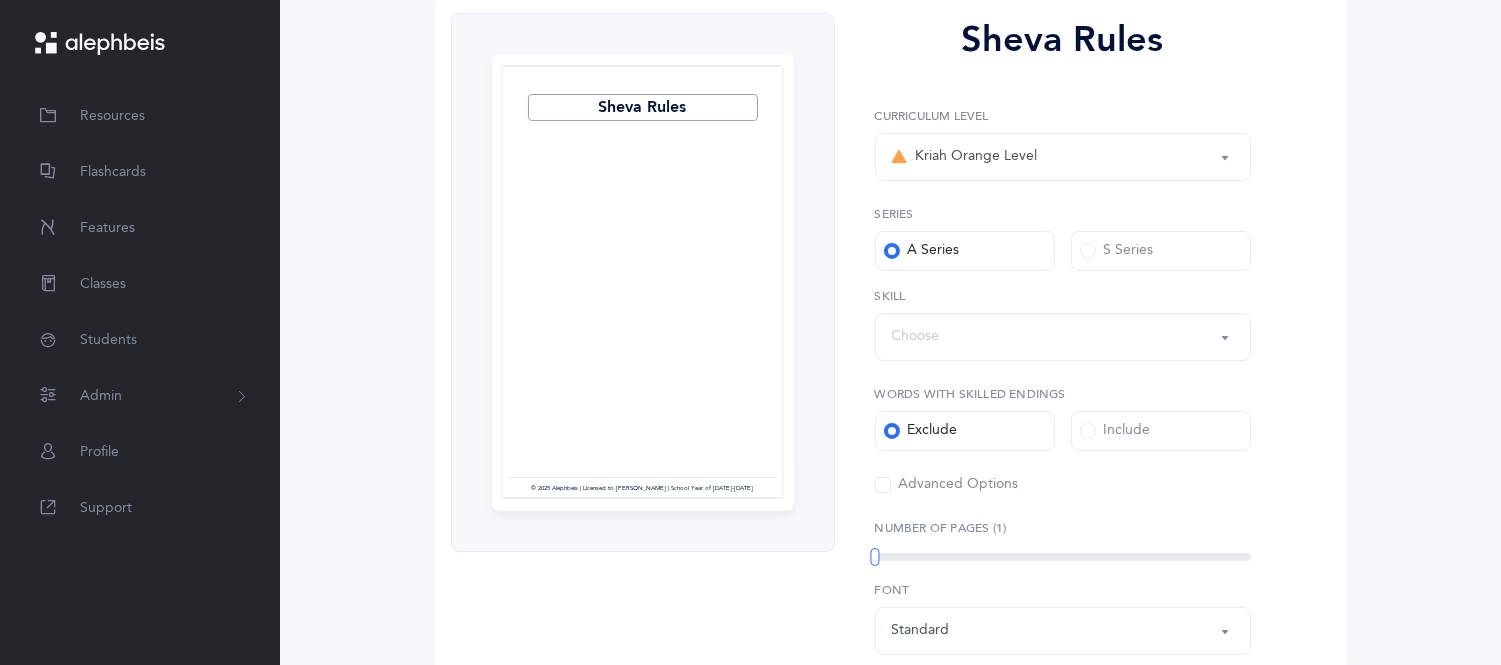 scroll, scrollTop: 400, scrollLeft: 0, axis: vertical 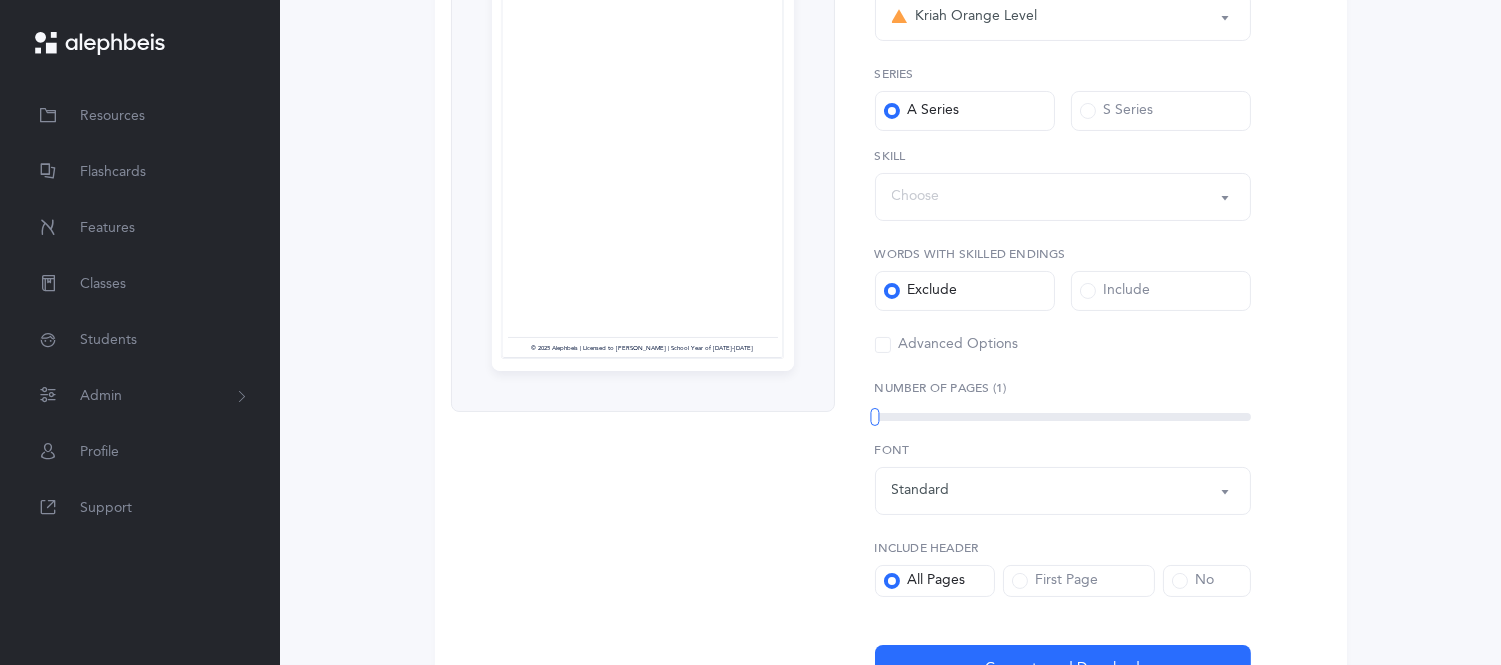 click on "Choose" at bounding box center [1063, 197] 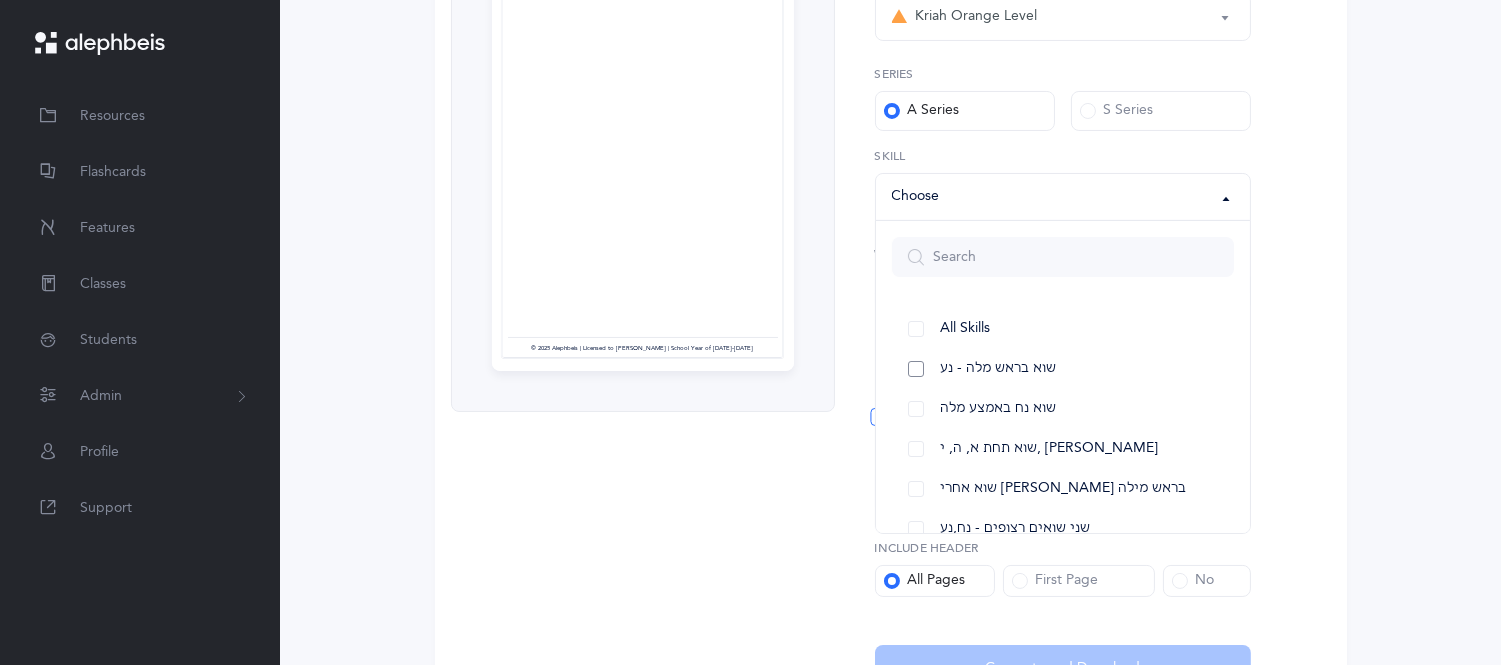 click on "שוא בראש מלה - נע" at bounding box center [998, 369] 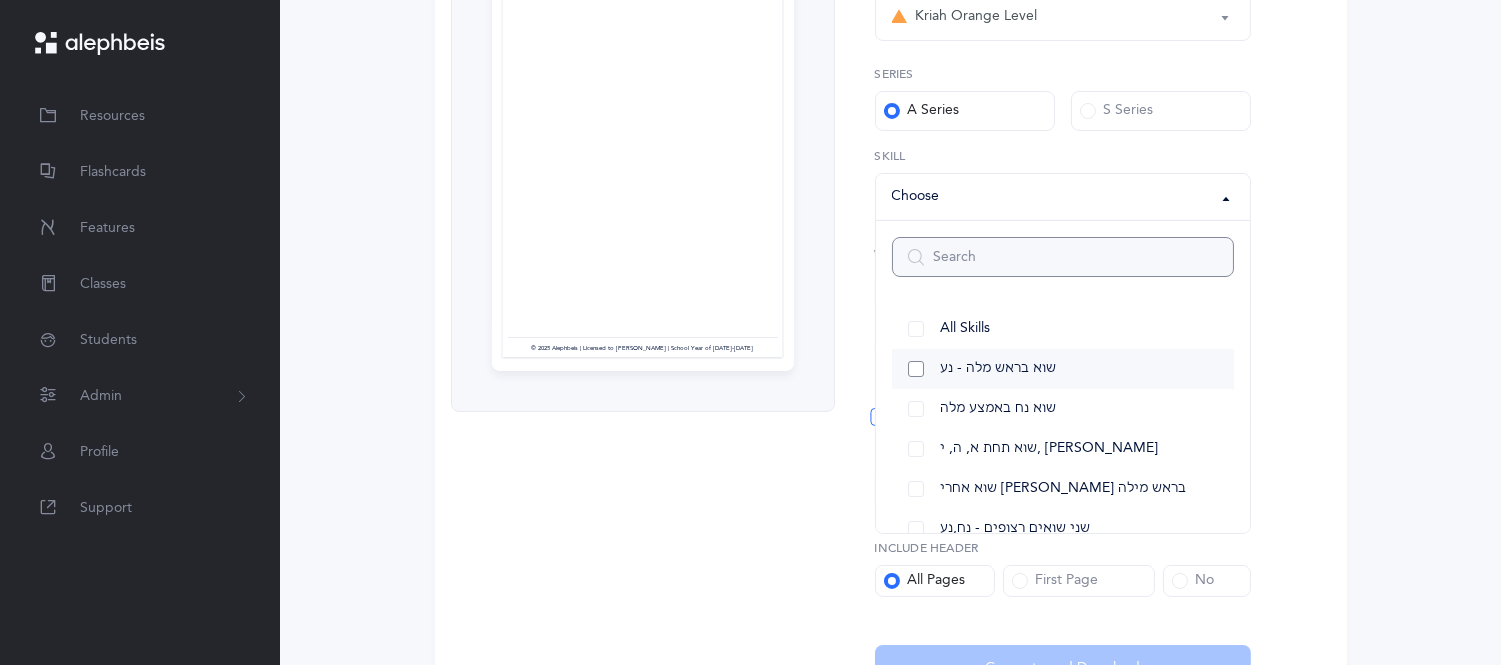 select on "12" 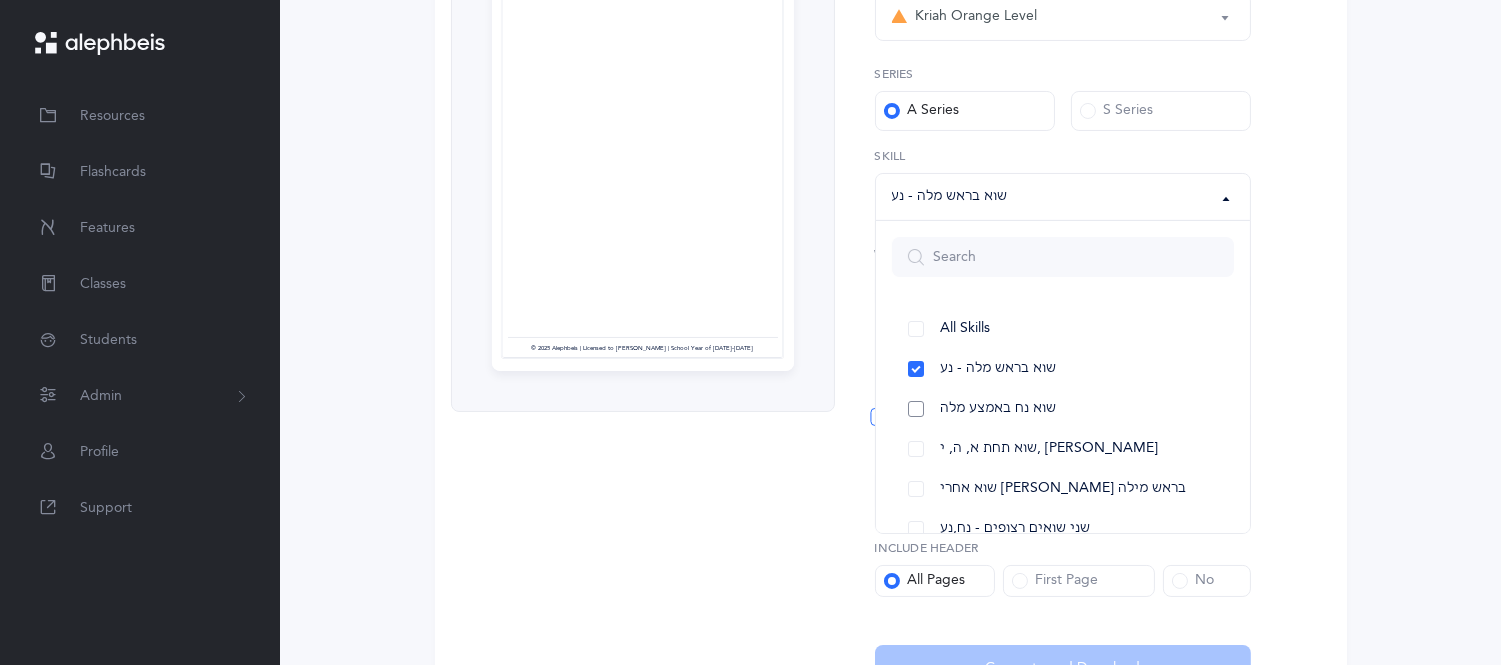 click on "שוא נח באמצע מלה" at bounding box center [998, 409] 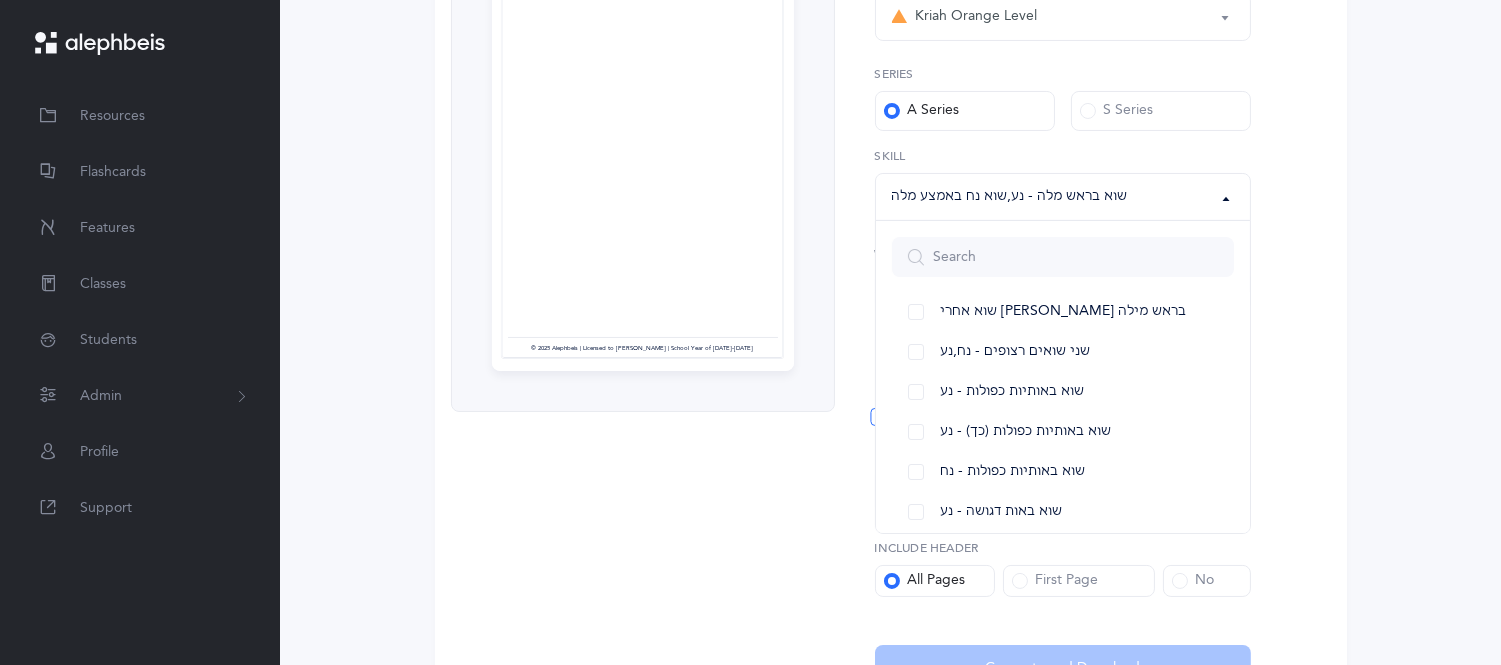 scroll, scrollTop: 222, scrollLeft: 0, axis: vertical 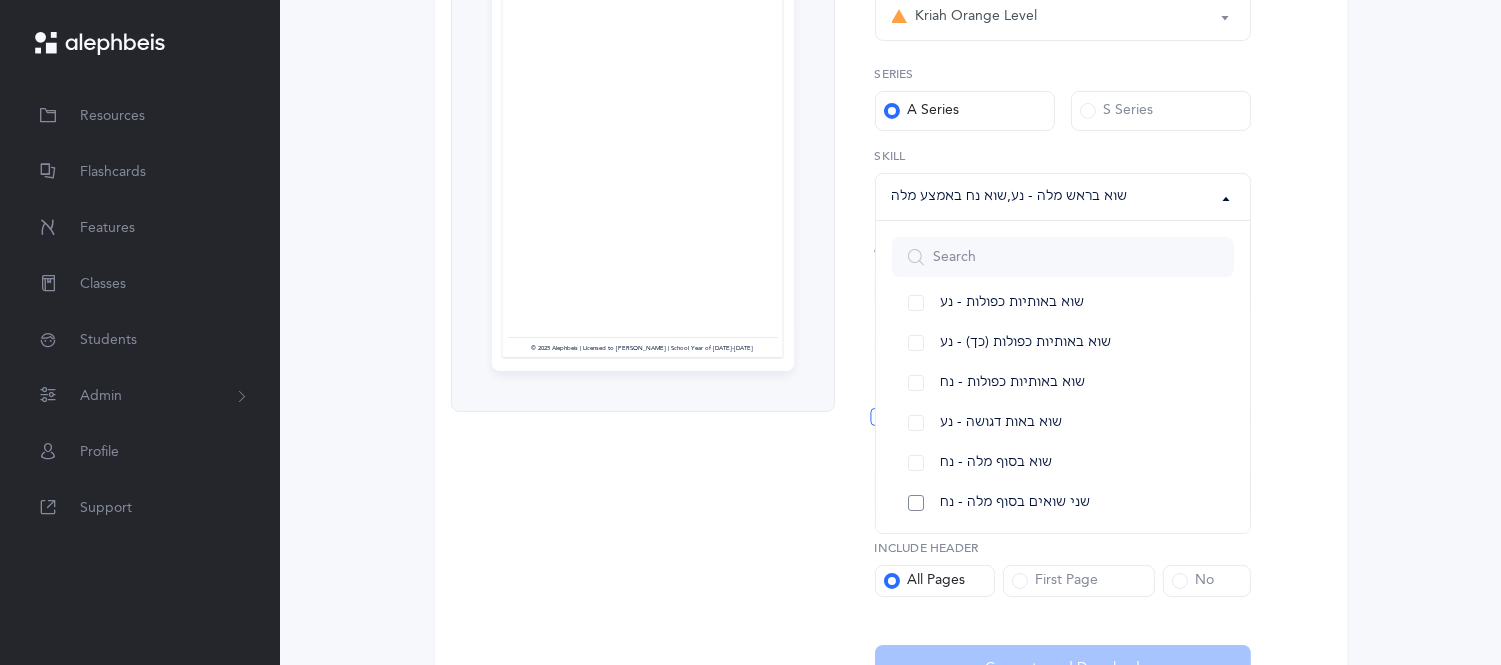 click on "שני שואים בסוף מלה - נח" at bounding box center [1063, 503] 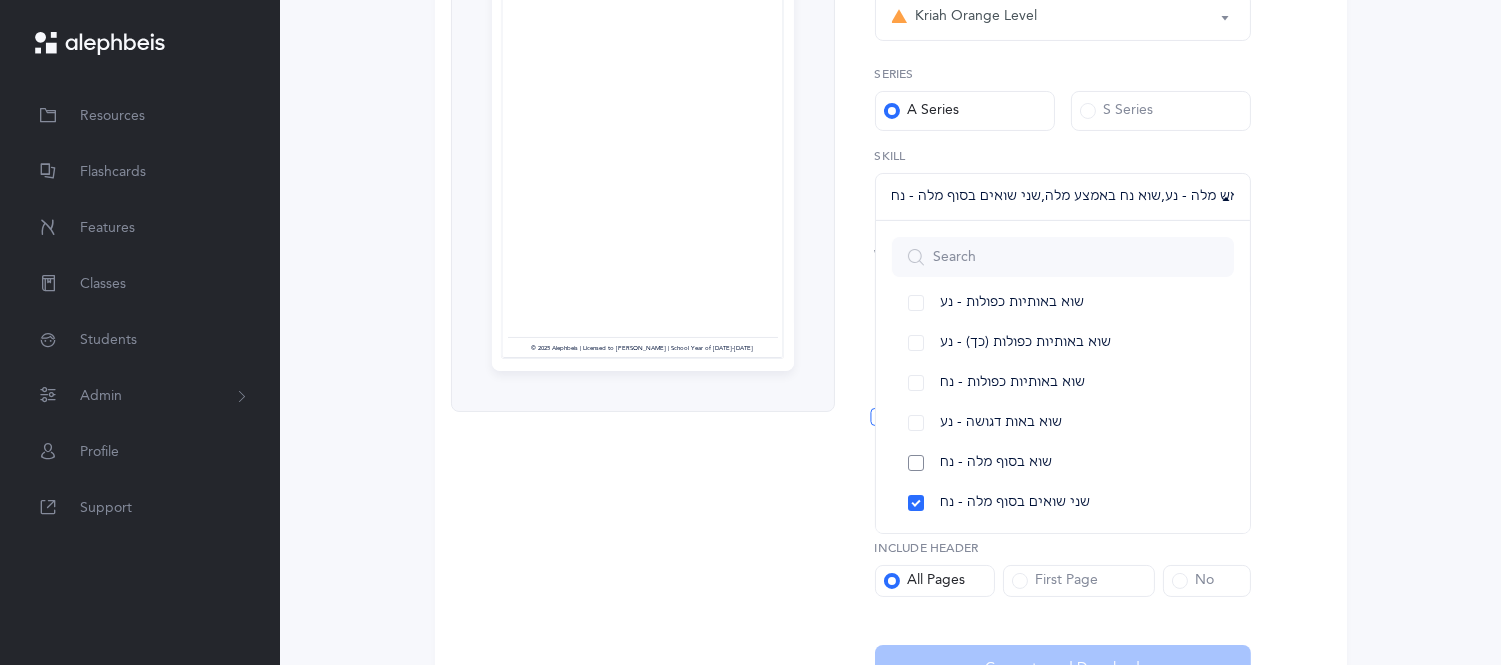 click on "שוא בסוף מלה - נח" at bounding box center (1063, 463) 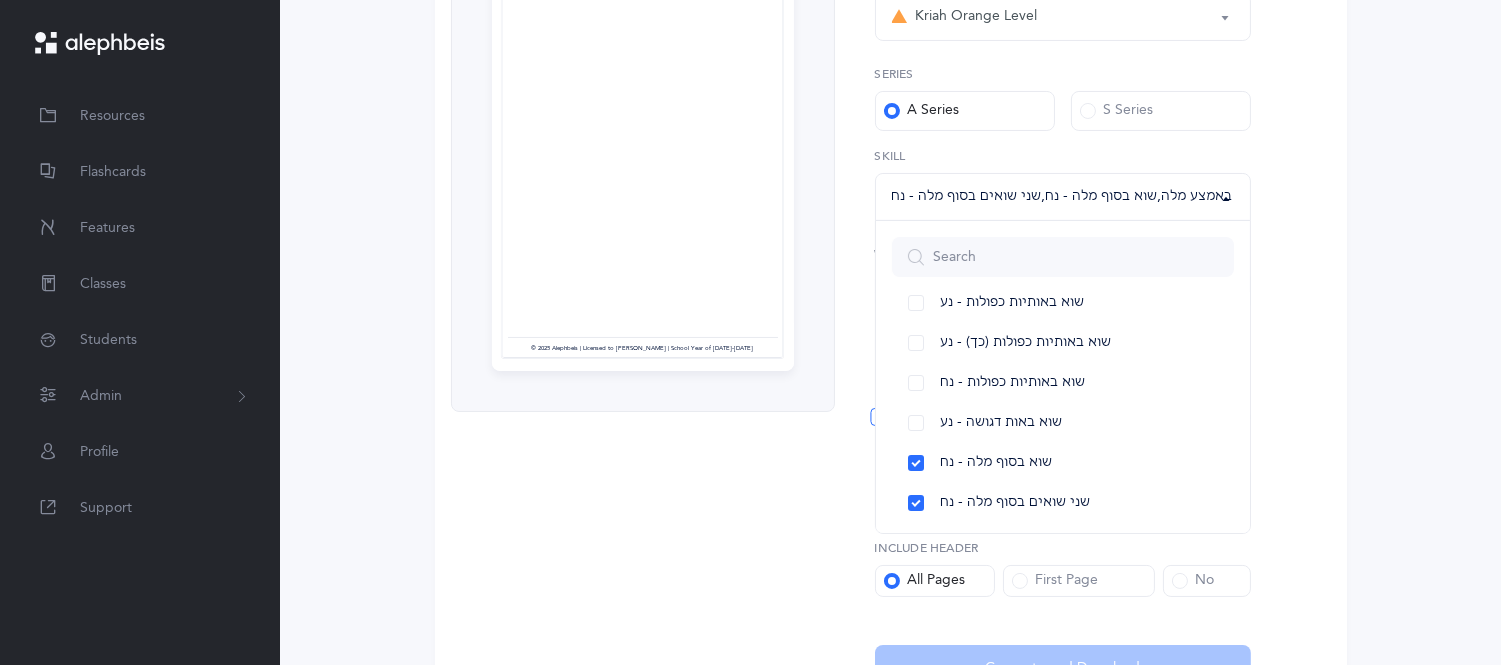 click on "Sheva Rules
Page 1
© 2025 Alephbeis | Licensed to Chanie Engelberg | School Year of 2025-2026
Sheva Rules
1.
2.
3.
4.
5.
1.
2.
3.
4.
5.
1.
2.
3.
4.
5.
1.
2.
3.
4.
5.
1.
2.
3.
4." at bounding box center (891, 283) 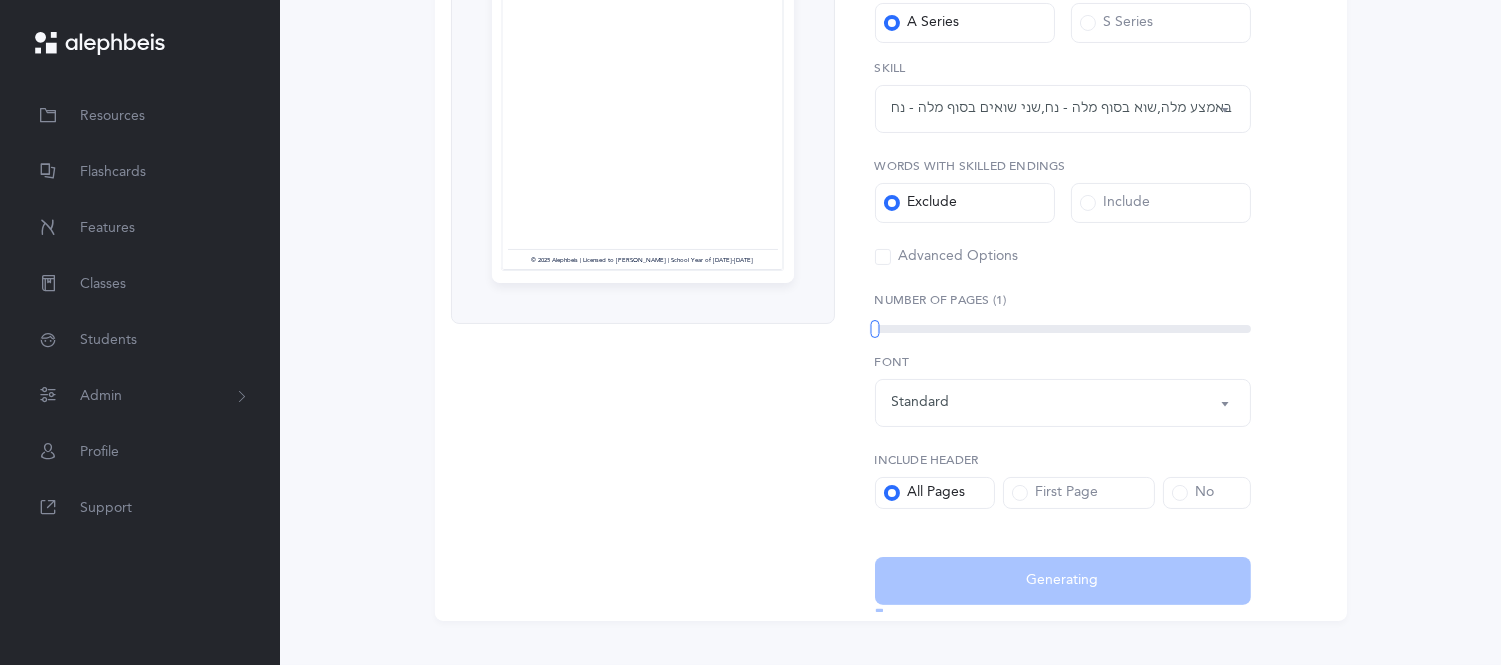 scroll, scrollTop: 523, scrollLeft: 0, axis: vertical 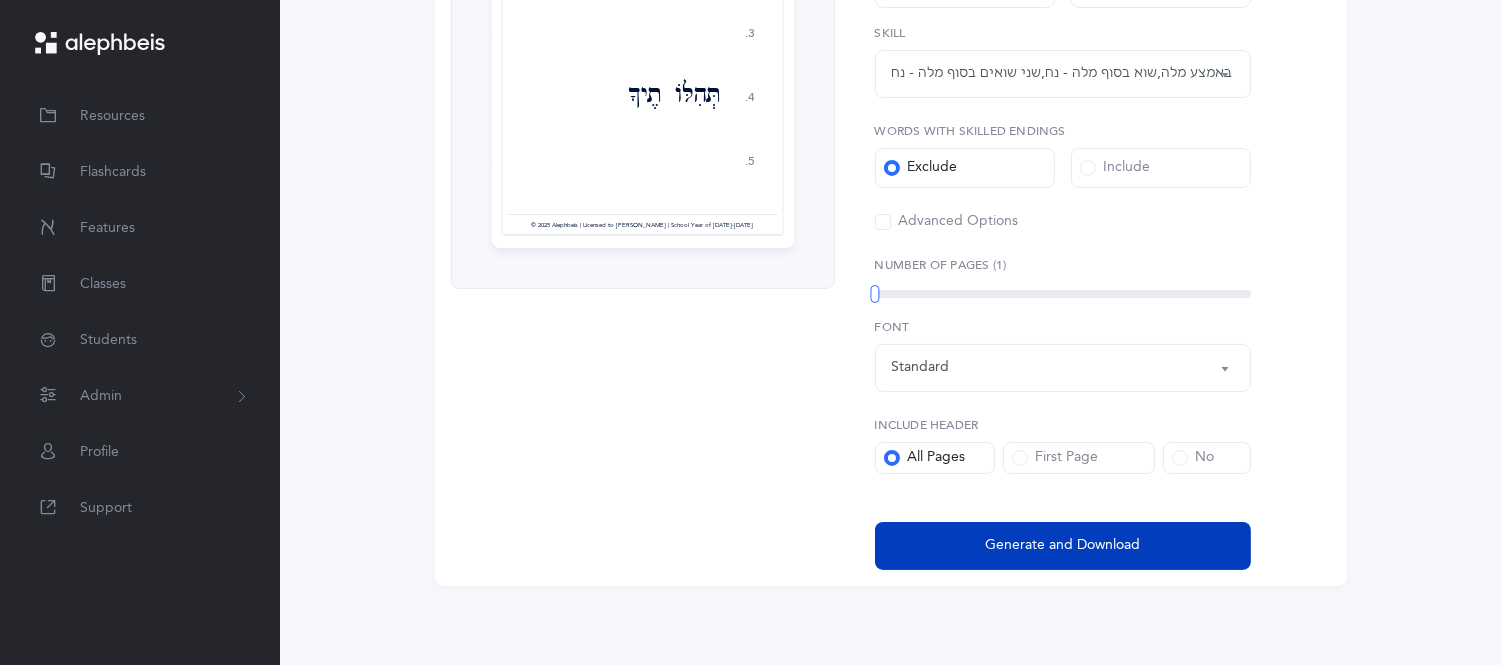 click on "Generate and Download" at bounding box center (1063, 546) 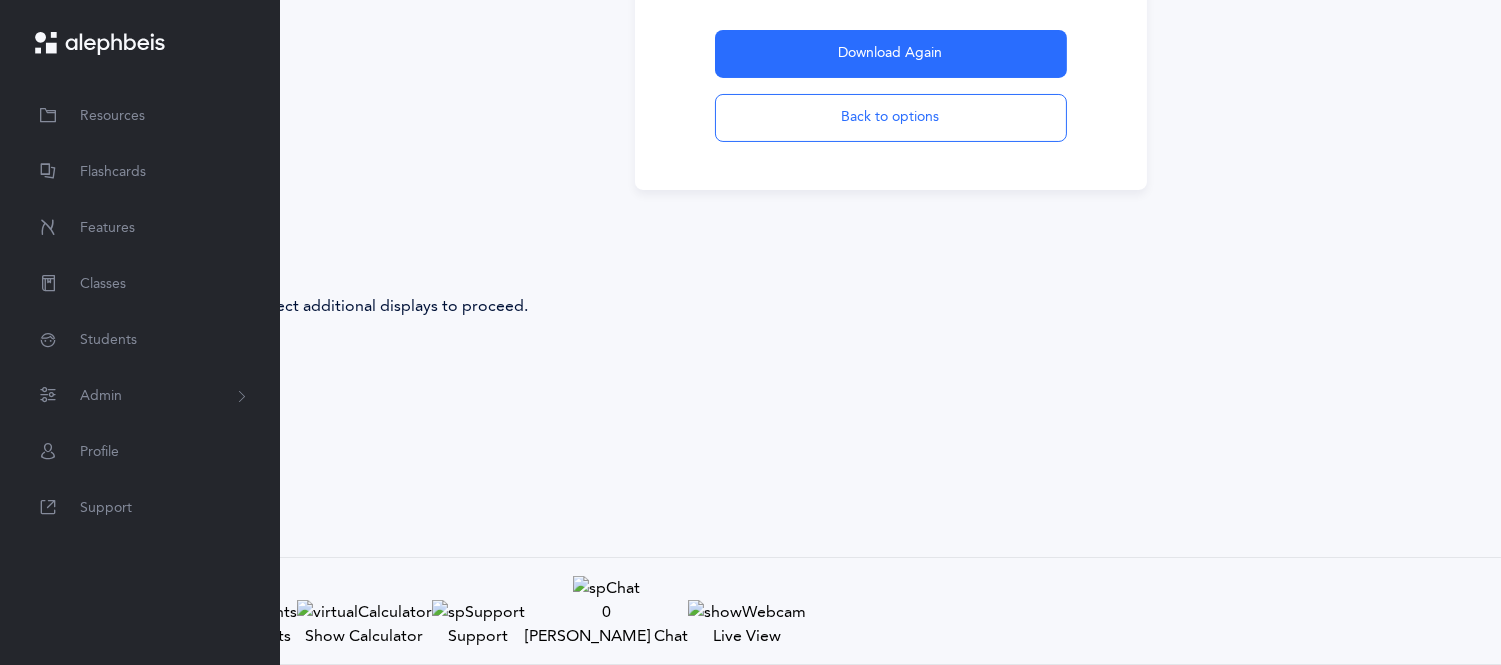 scroll, scrollTop: 127, scrollLeft: 0, axis: vertical 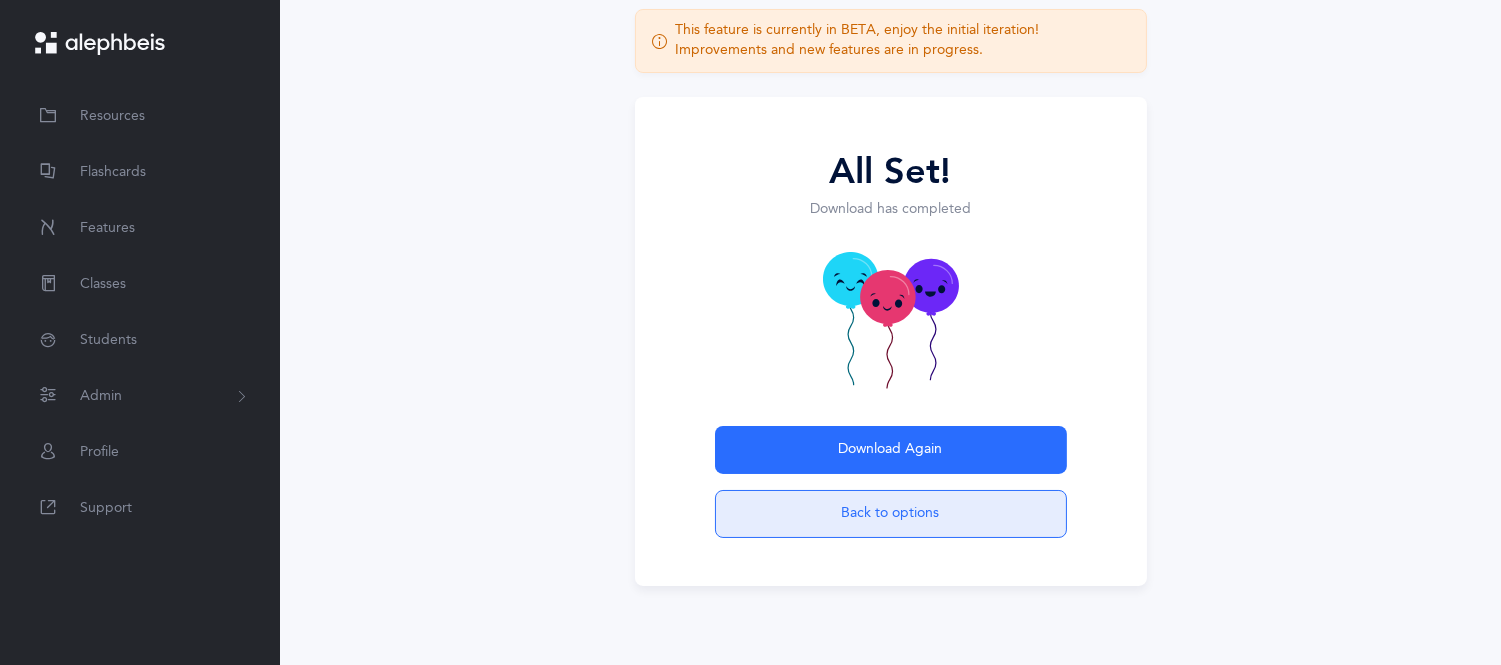 click on "Back to options" at bounding box center (891, 514) 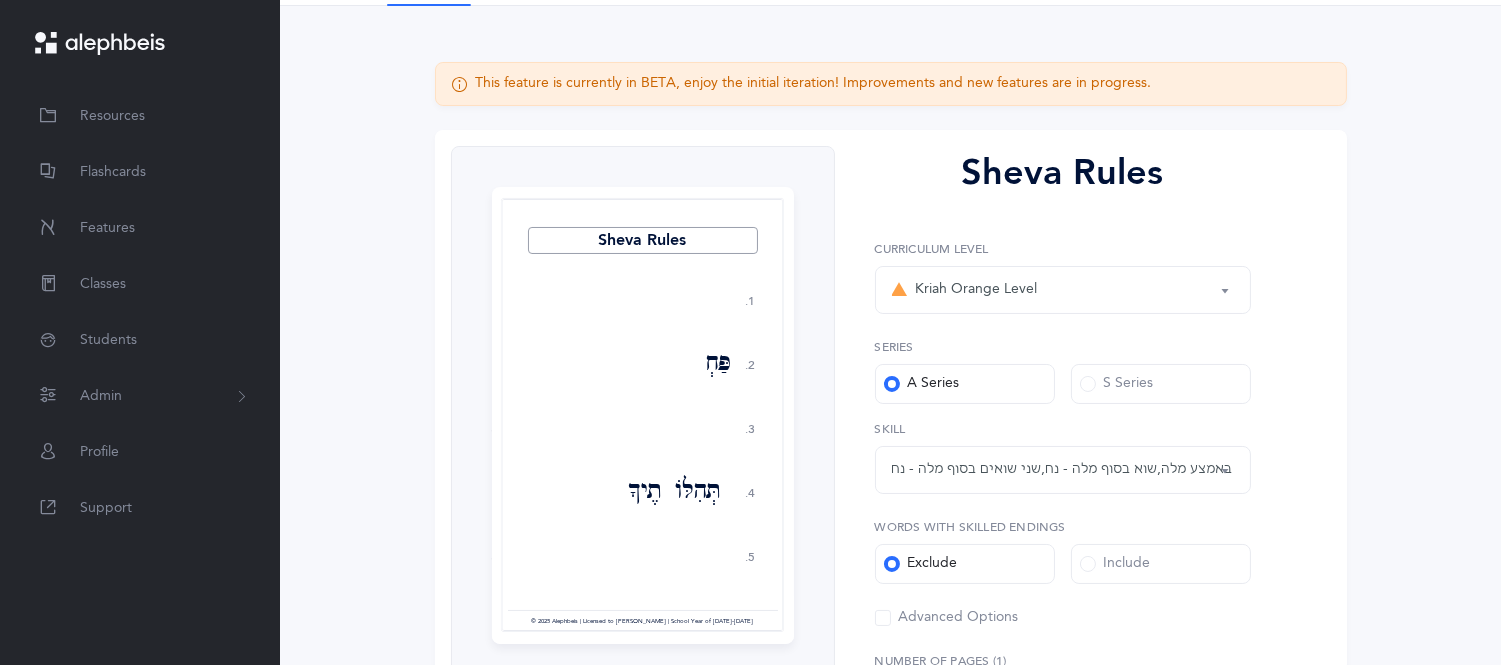 scroll, scrollTop: 181, scrollLeft: 0, axis: vertical 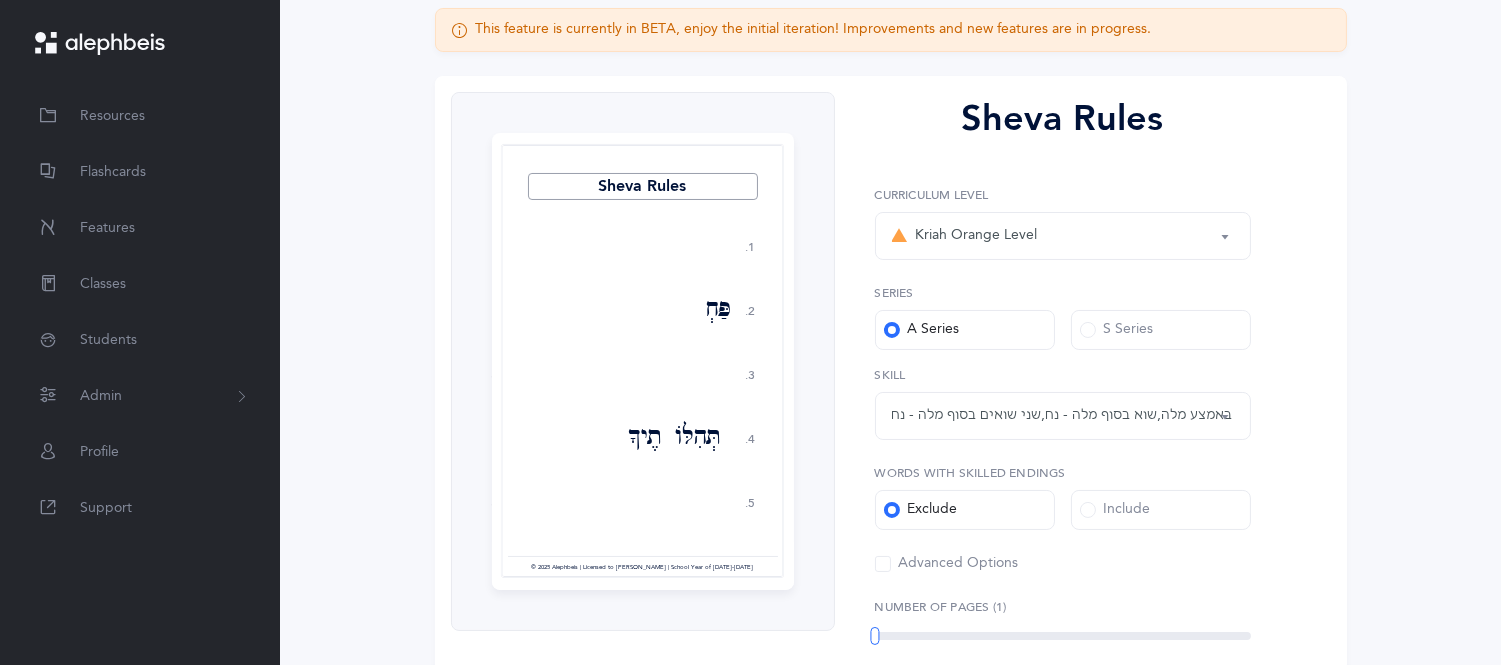click on "שוא בראש מלה - נע ,  שוא נח באמצע מלה ,  שוא בסוף מלה - נח ,  שני שואים בסוף מלה - נח" at bounding box center [1063, 415] 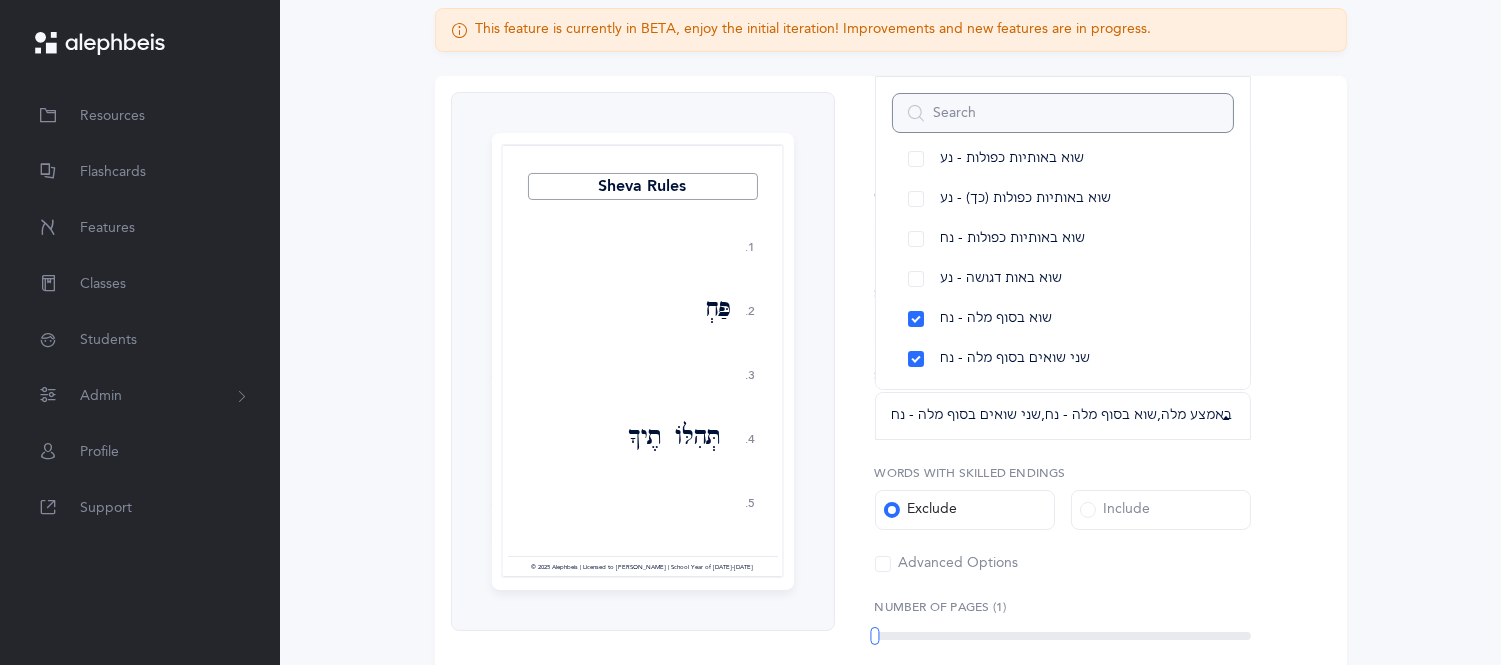 scroll, scrollTop: 0, scrollLeft: 0, axis: both 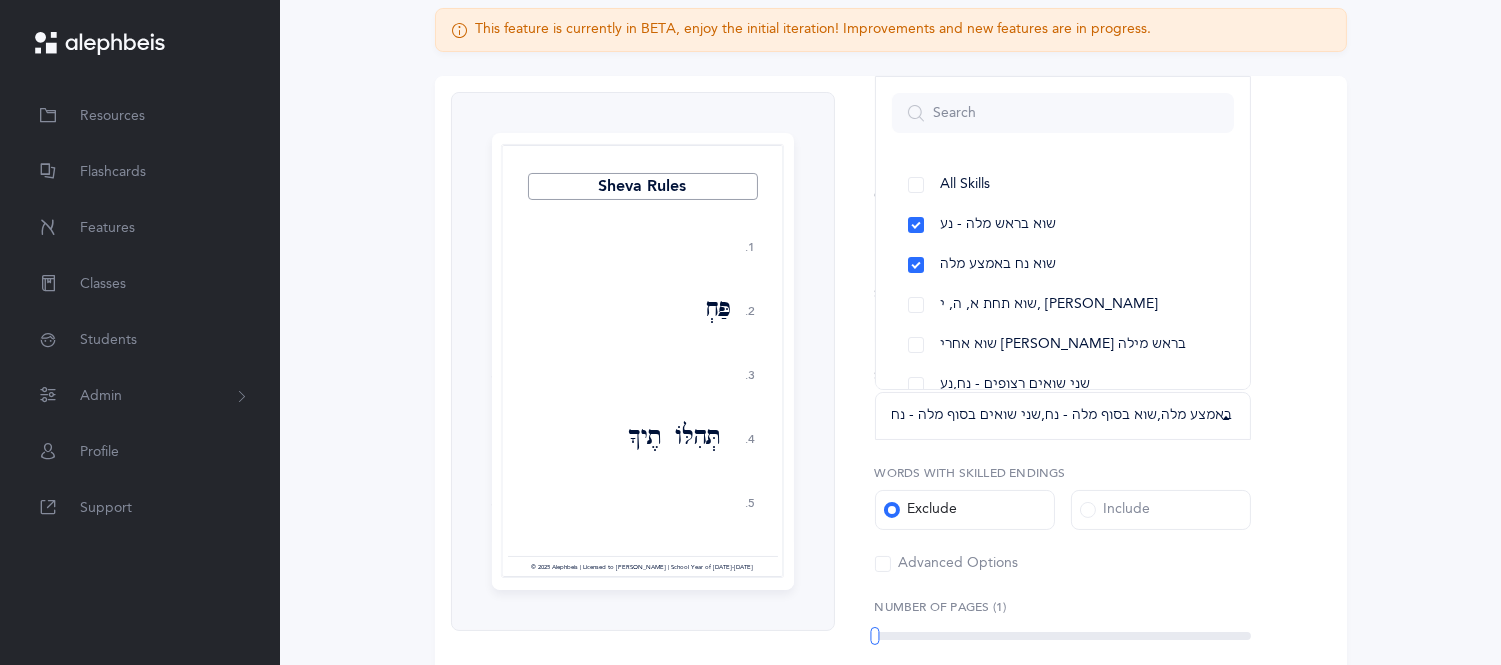 click on "Sheva Rules
1.
2.
3.
4.
5.
דְּאַטֵפְתְּ
פַּחְדָּם
בַּנֶּשֶׁךְ
תְּהִלּוֹתֶיךָ
בְּיָסְדוֹ
נִלְכַּדְתְּ
סְמוֹךְ
בֹּשְׁתְּ
וְהוּכַן
נְבוֹ
וָסַכְתְּ
נֹפֶךְ
וְכִנַּסְתָּ
שַׂמְתִּיךְ
בְּאָבְדַן
חֹשֶׁךְ
Page 1             Sheva Rules" at bounding box center (891, 502) 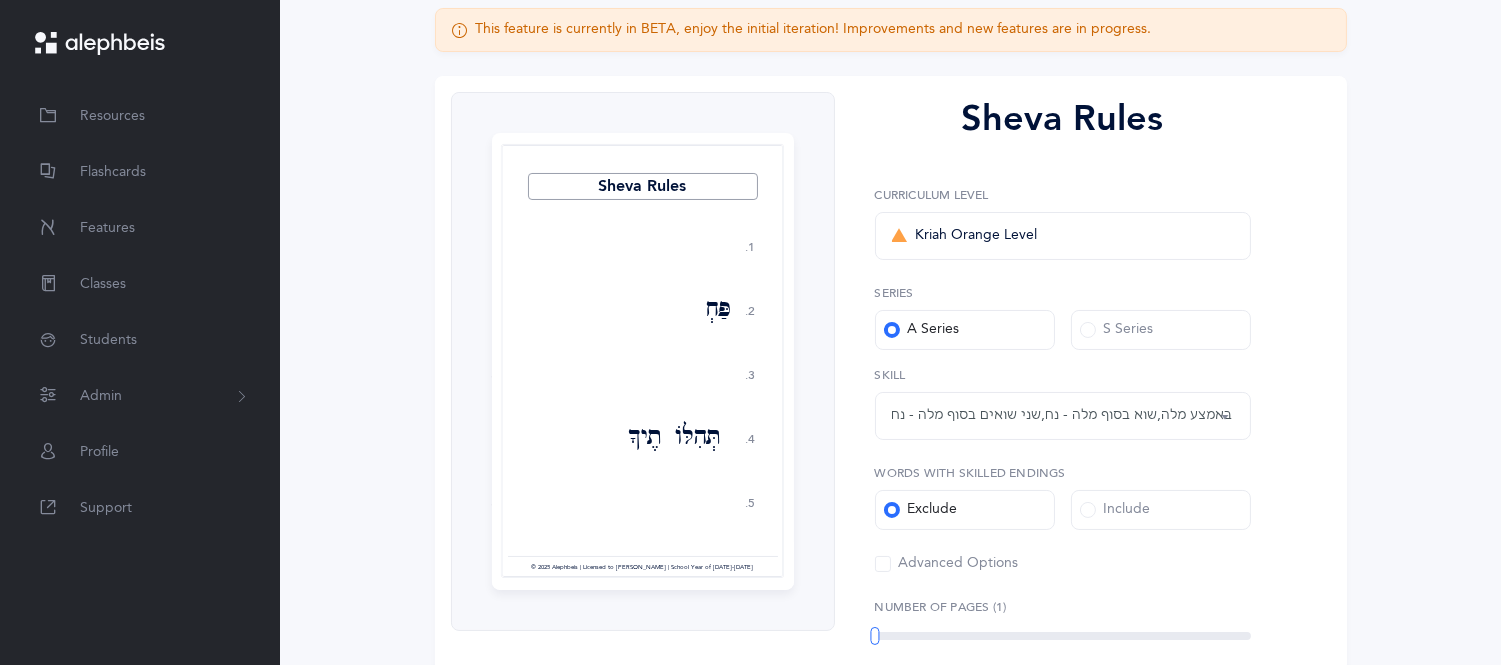 click on "Kriah Orange Level" at bounding box center [965, 236] 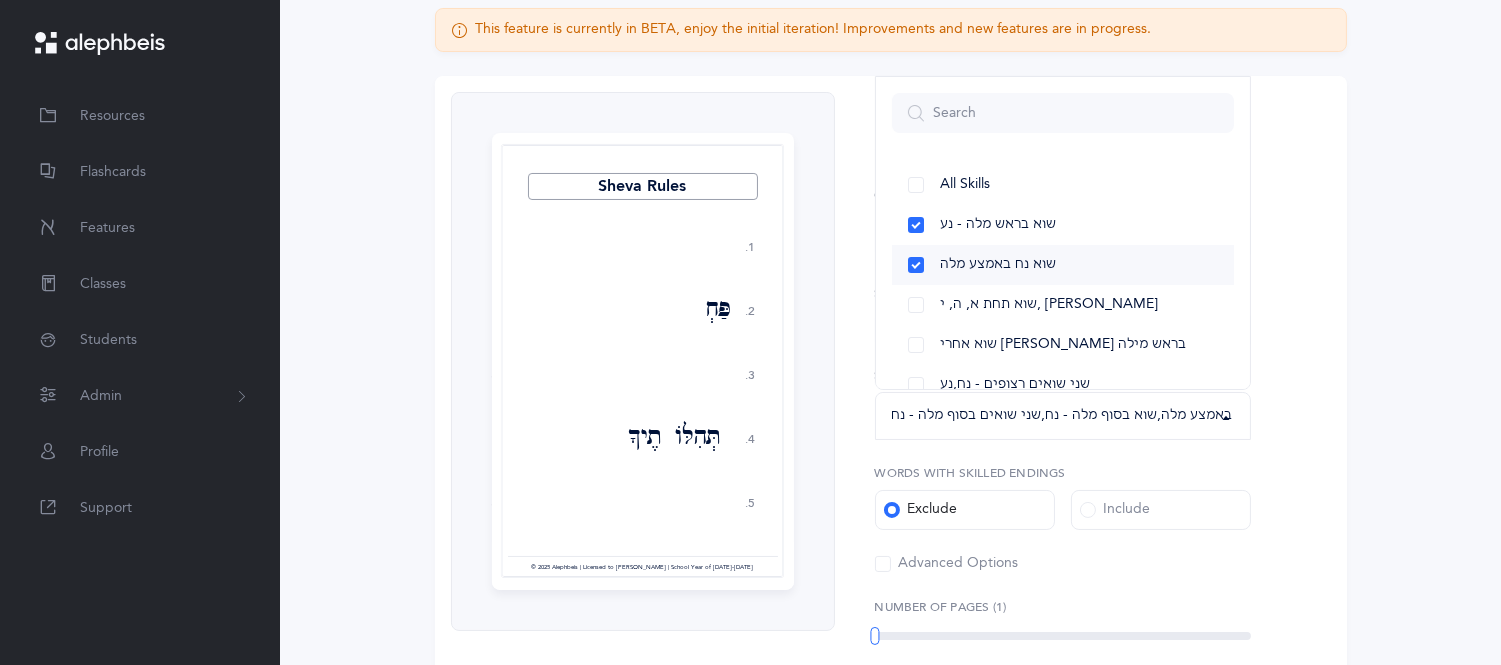 click on "שוא נח באמצע מלה" at bounding box center (1063, 265) 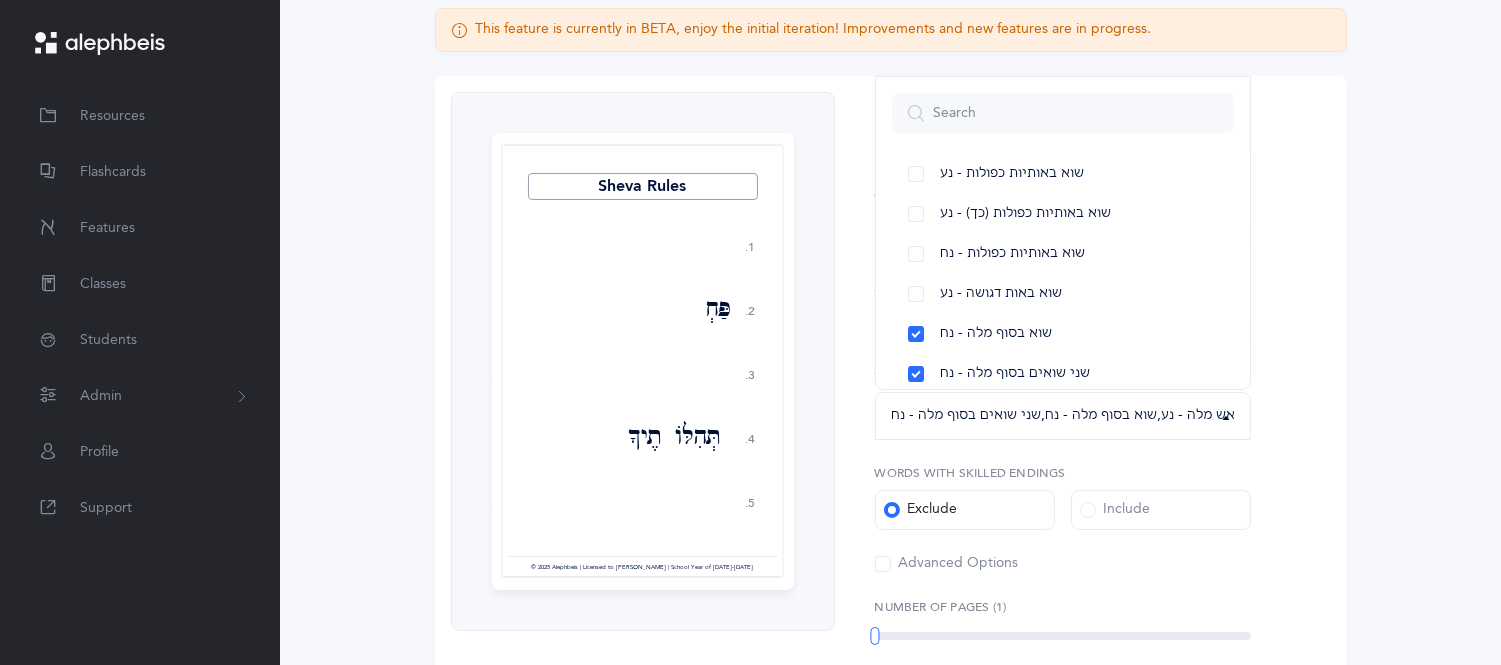 scroll, scrollTop: 272, scrollLeft: 0, axis: vertical 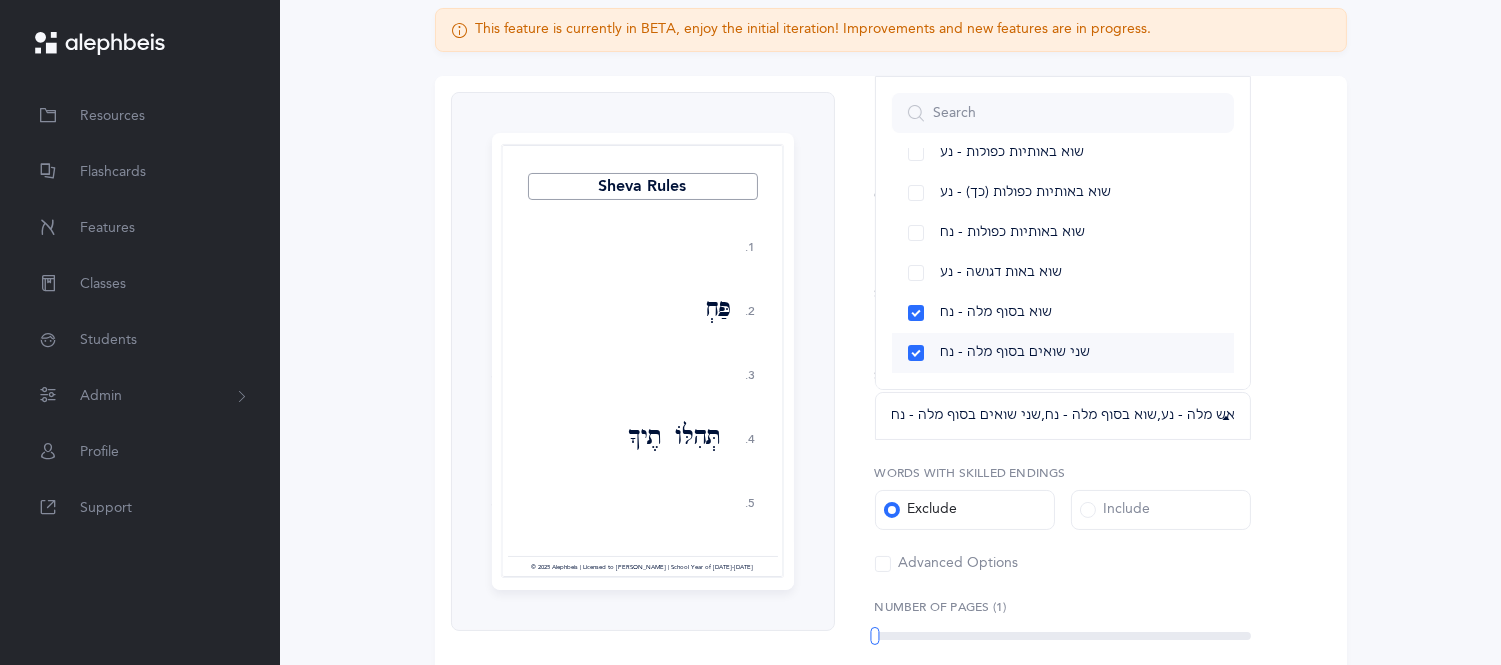 click on "שני שואים בסוף מלה - נח" at bounding box center [1063, 353] 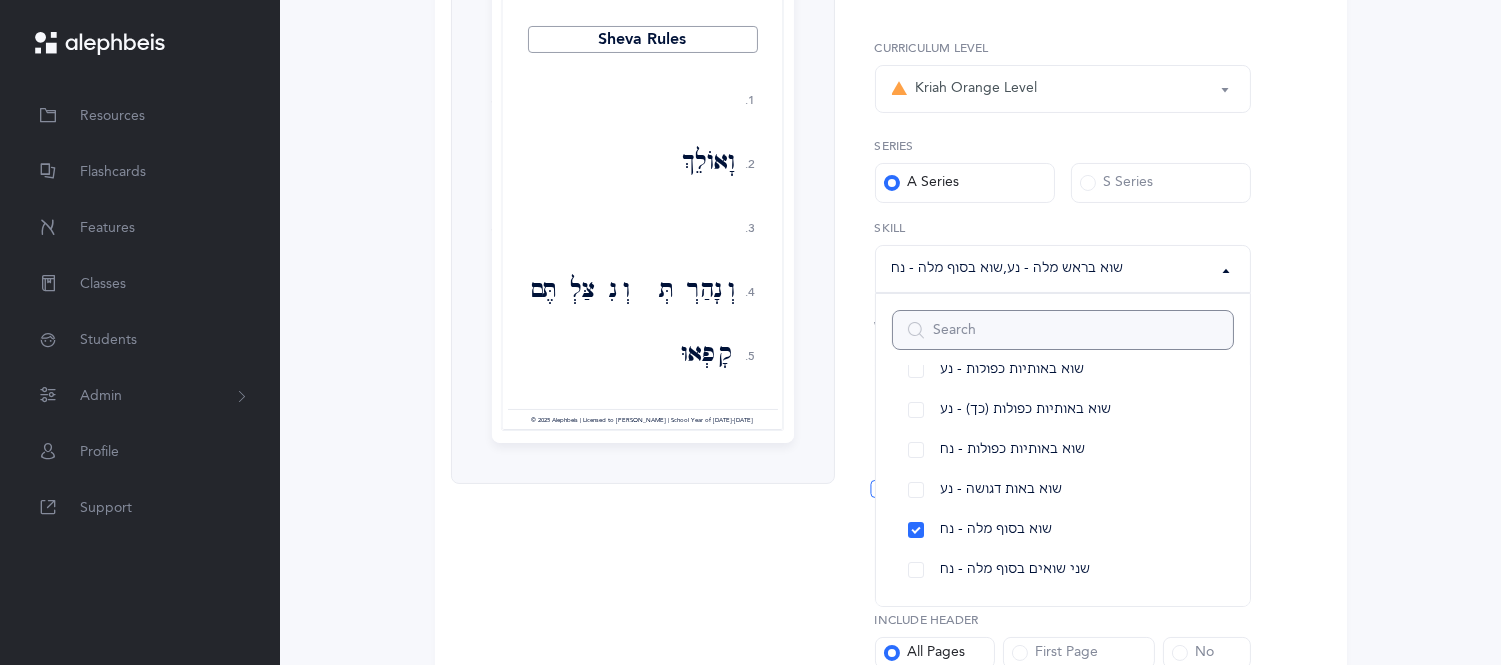 scroll, scrollTop: 403, scrollLeft: 0, axis: vertical 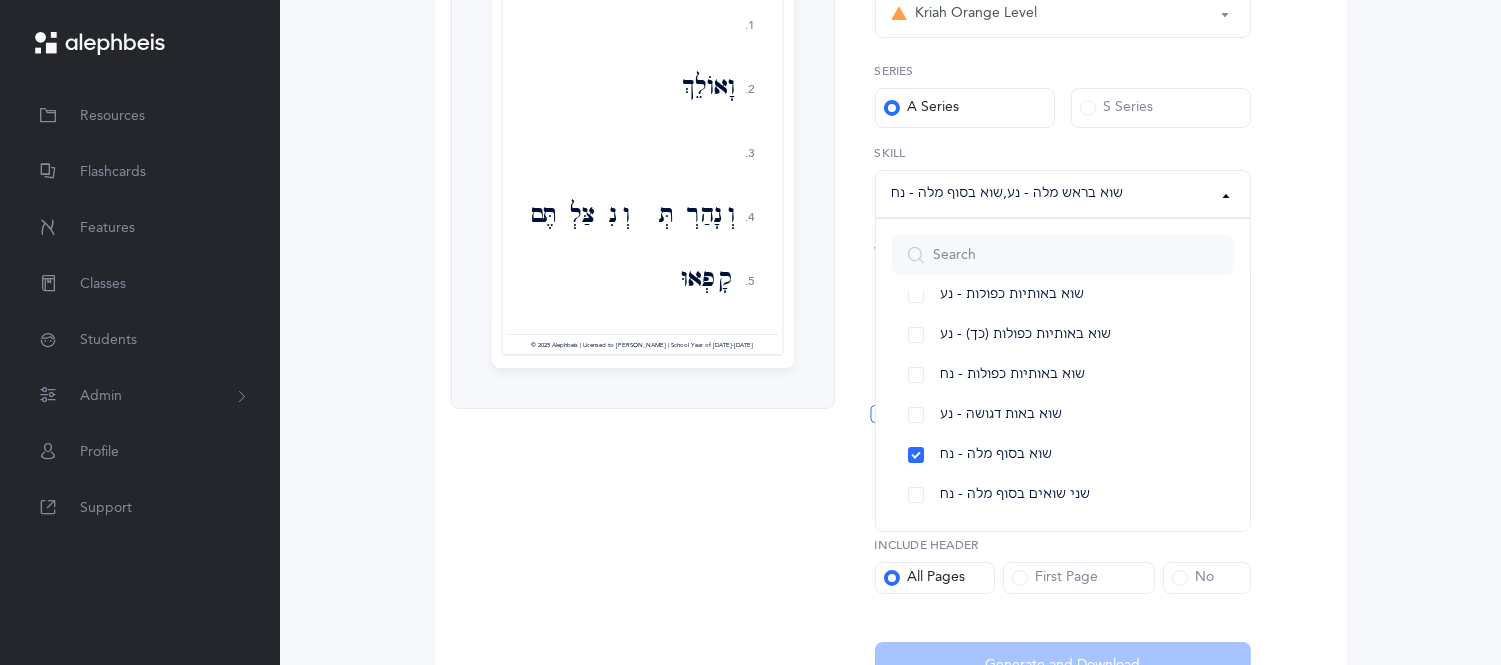 click on "שוא בראש מלה - נע ,  שוא בסוף מלה - נח" at bounding box center (1063, 194) 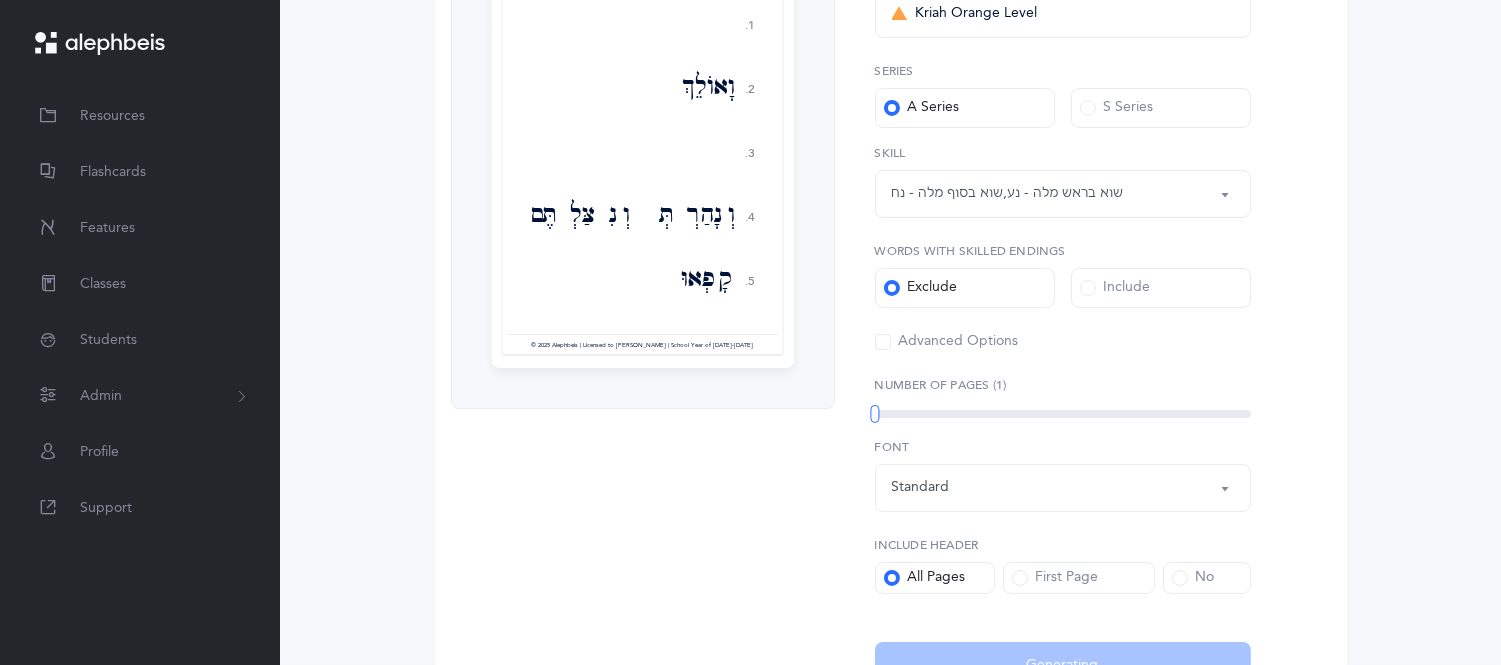 click on "שוא בראש מלה - נע ,  שוא בסוף מלה - נח" at bounding box center [1063, 194] 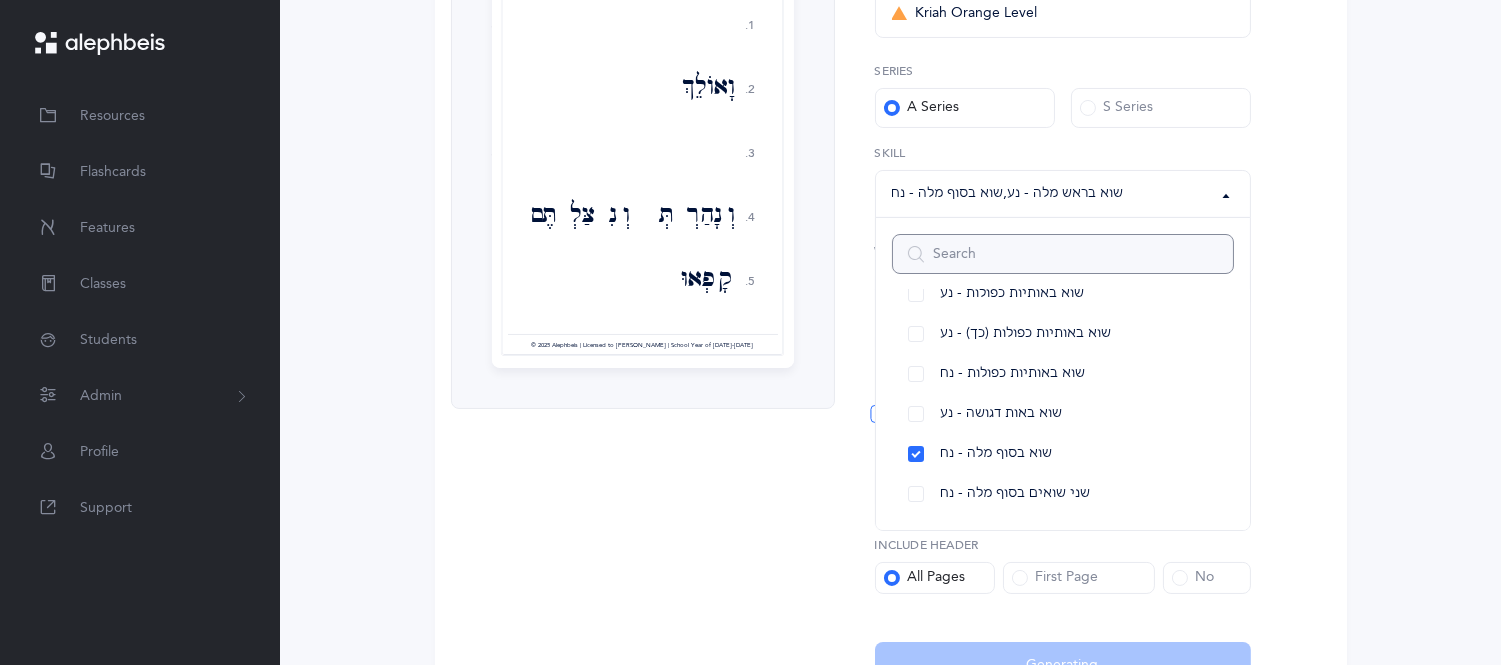 scroll, scrollTop: 0, scrollLeft: 0, axis: both 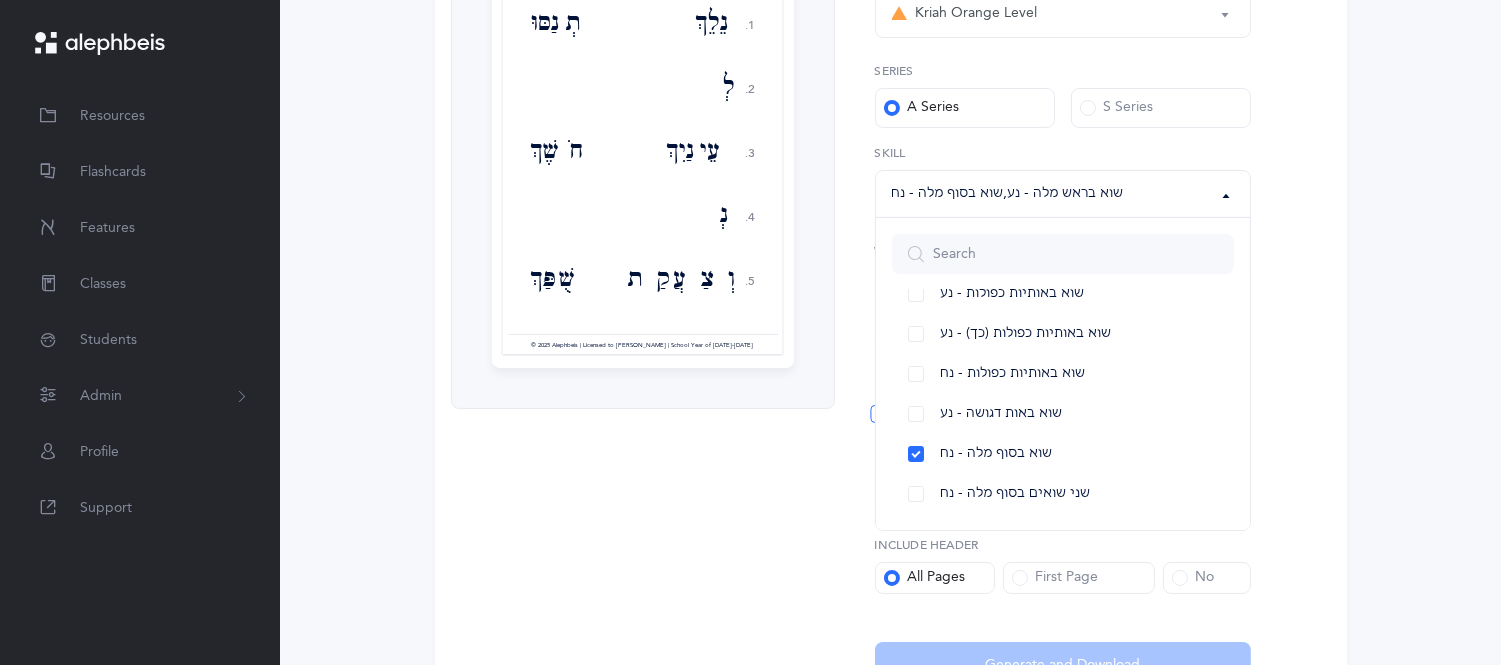 click on "This feature is currently in BETA, enjoy the initial iteration!
Improvements and new features are in progress.
Sheva Rules
1.
2.
3.
4.
5.
נֵלֵךְ
תְנַסּוּ
לְדֹרֹתֵיכֶם
עֵינַיִךְ
חֹשֶׁךְ
נְטֻשִׁים
וְצַעֲקַת
שֻׁפַּךְ
וְנָבוֹן
בְּקוּם
מְכֻבָּדִים
בְּגָדַיִךְ
בָּרוּךְ
וְהַמֵּסֵךְ
Page 1" at bounding box center (891, 246) 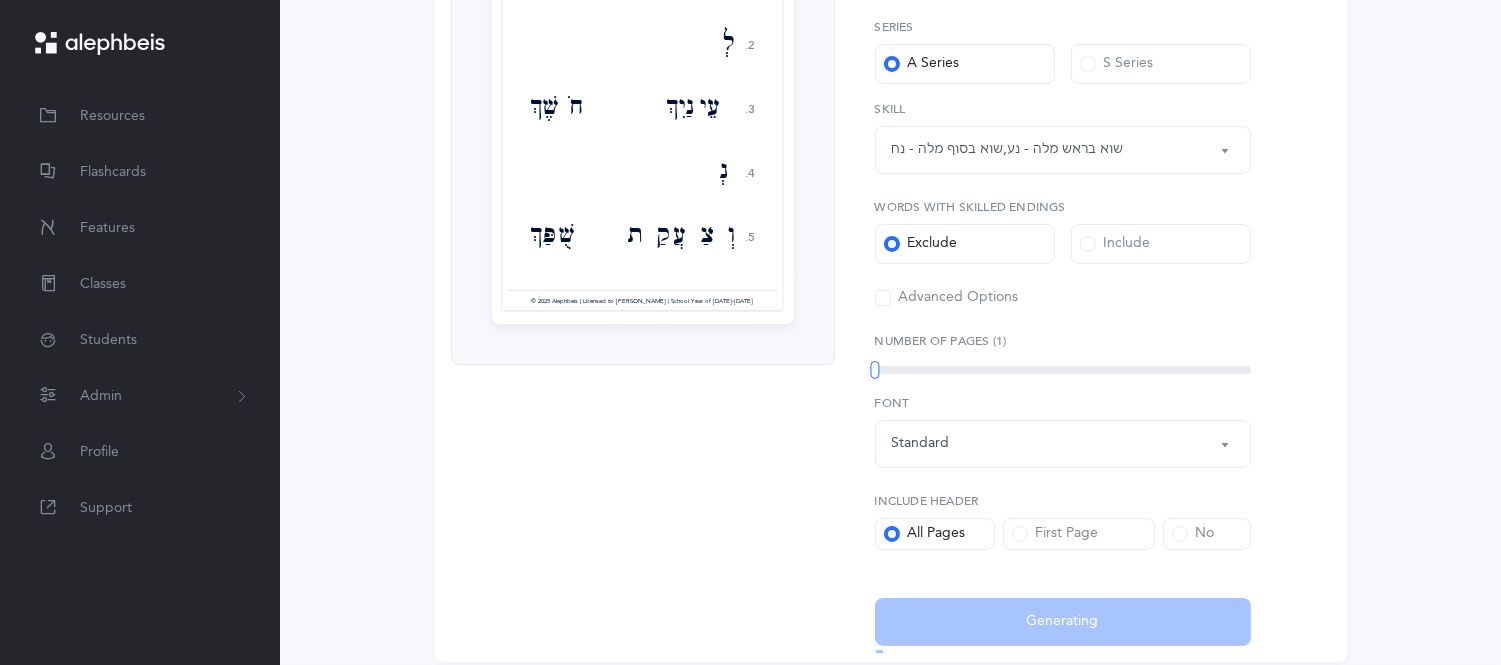 scroll, scrollTop: 523, scrollLeft: 0, axis: vertical 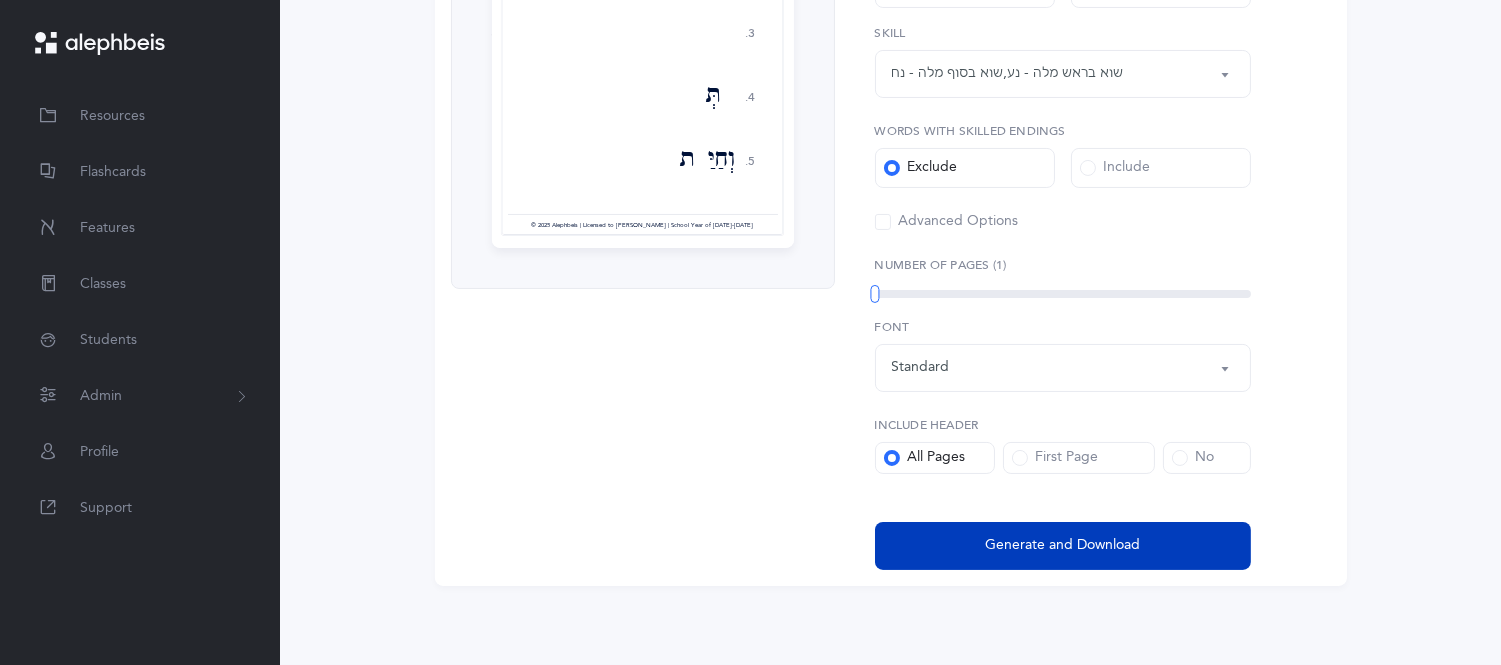 click on "Generate and Download" at bounding box center (1063, 546) 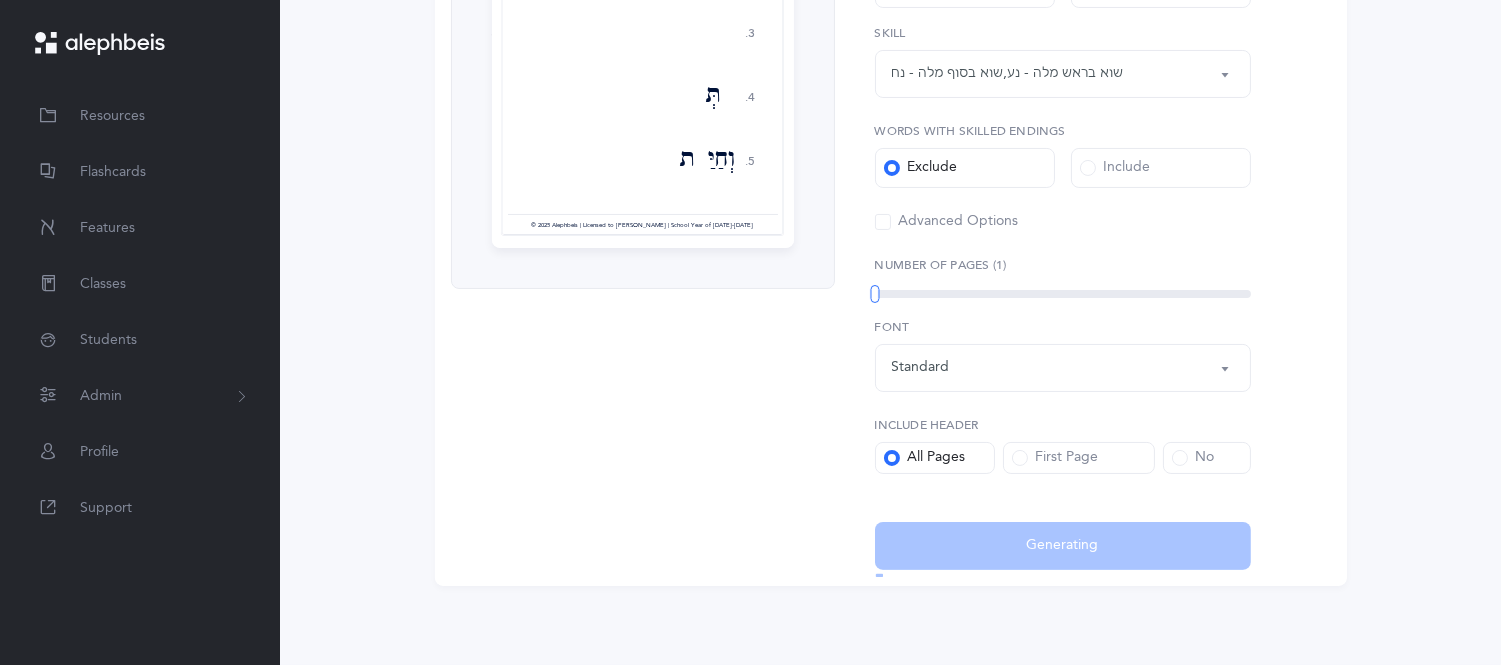 select on "2" 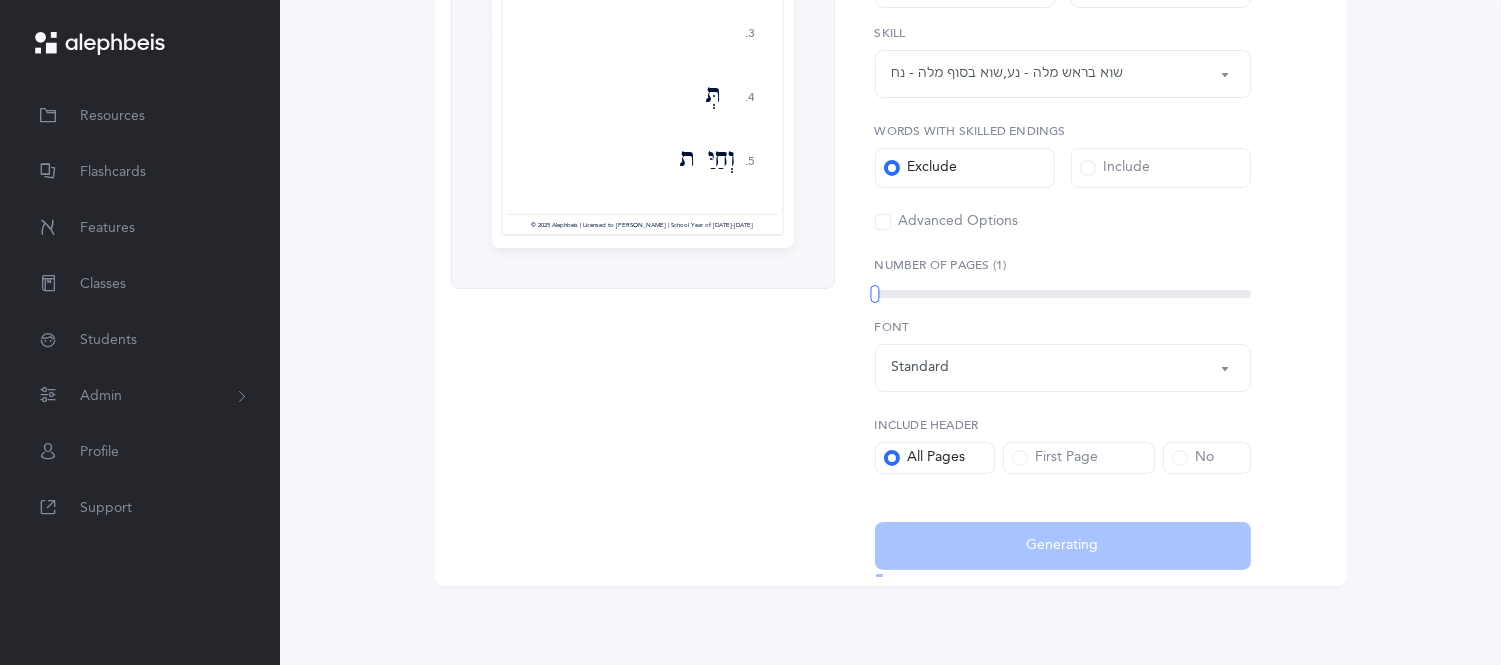 select on "12" 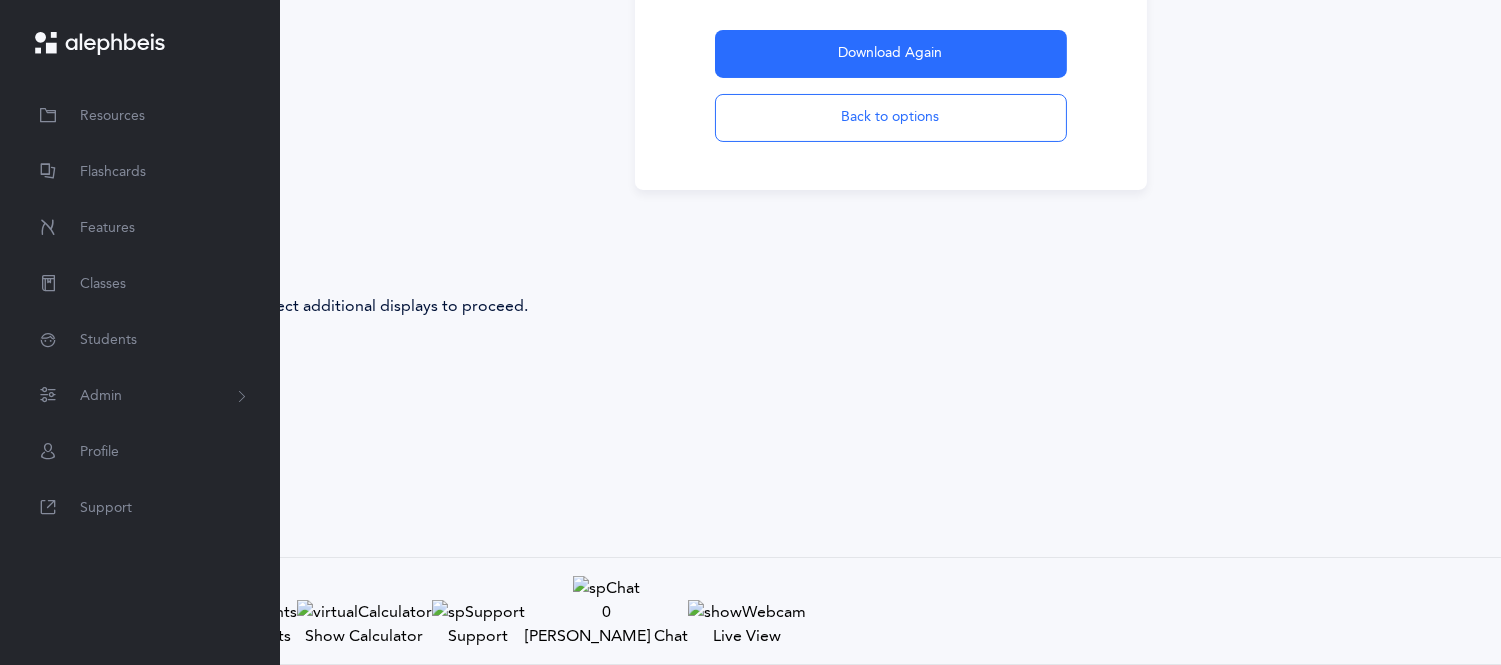 scroll, scrollTop: 127, scrollLeft: 0, axis: vertical 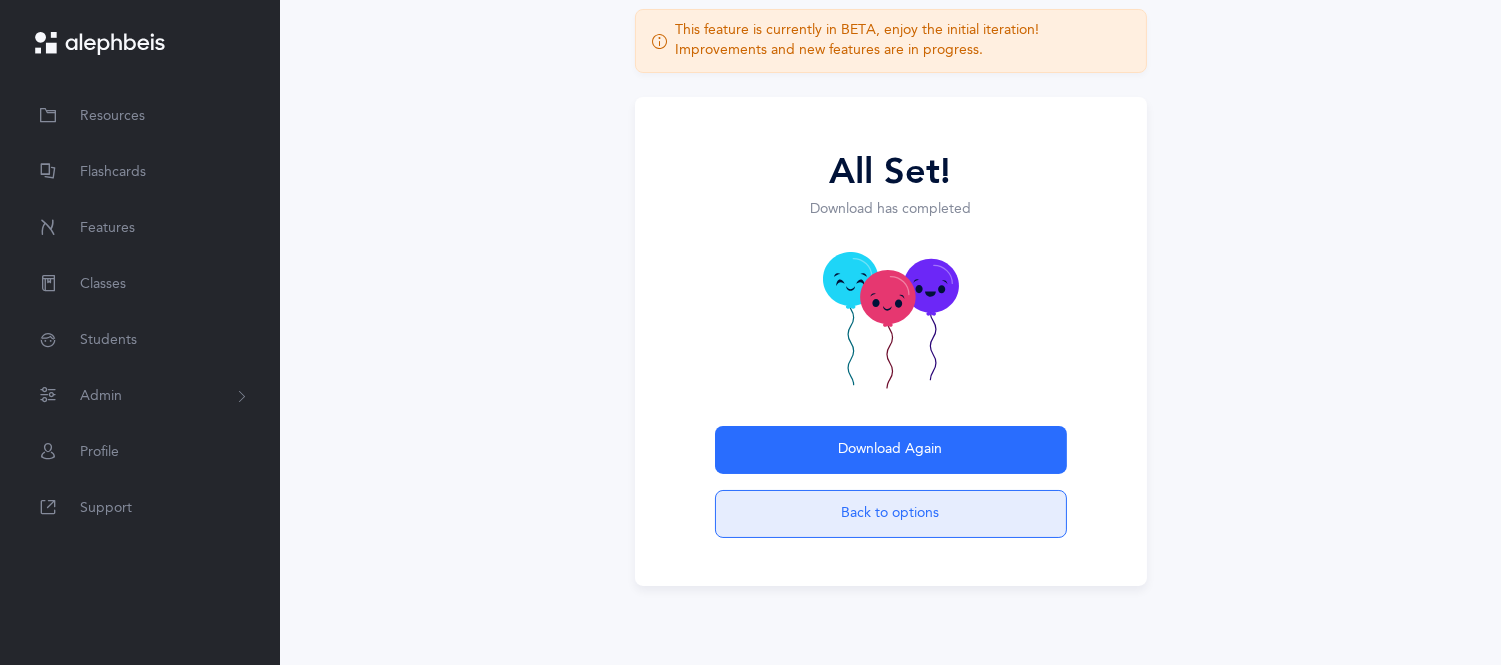 click on "Back to options" at bounding box center (891, 514) 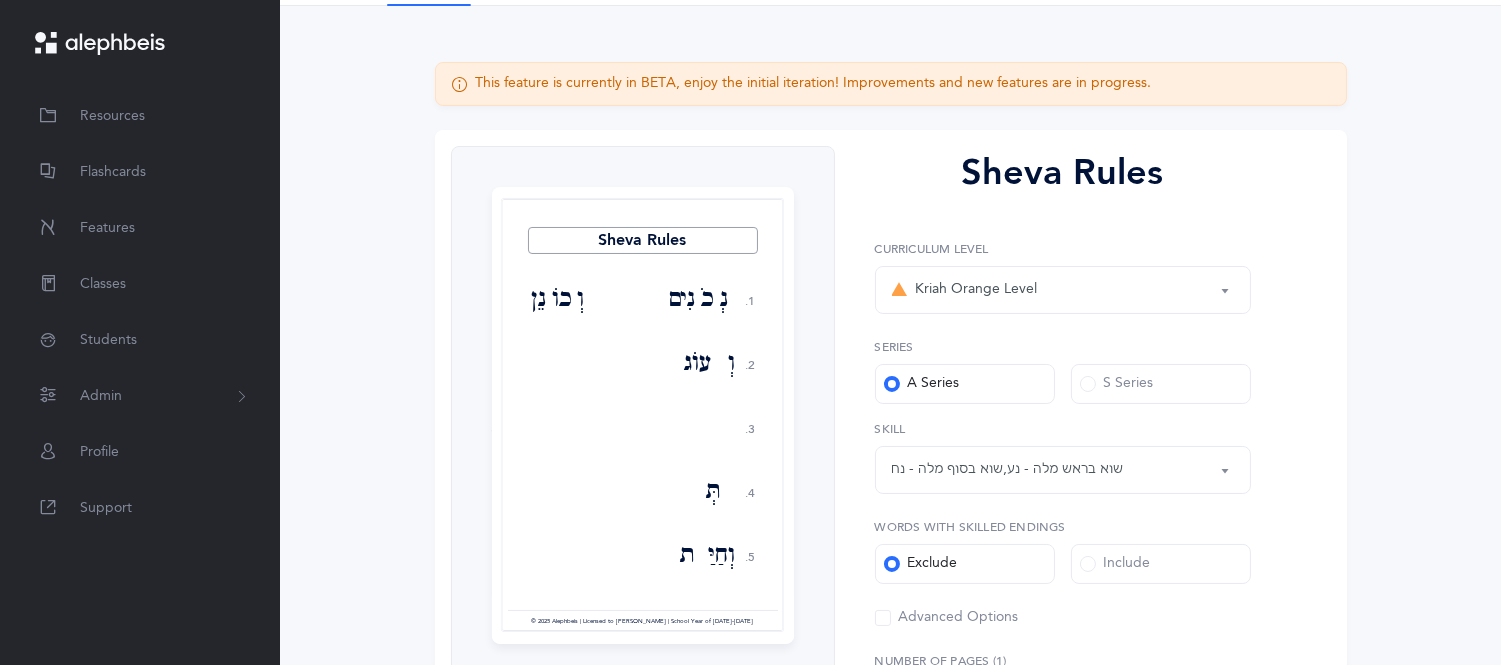 scroll, scrollTop: 181, scrollLeft: 0, axis: vertical 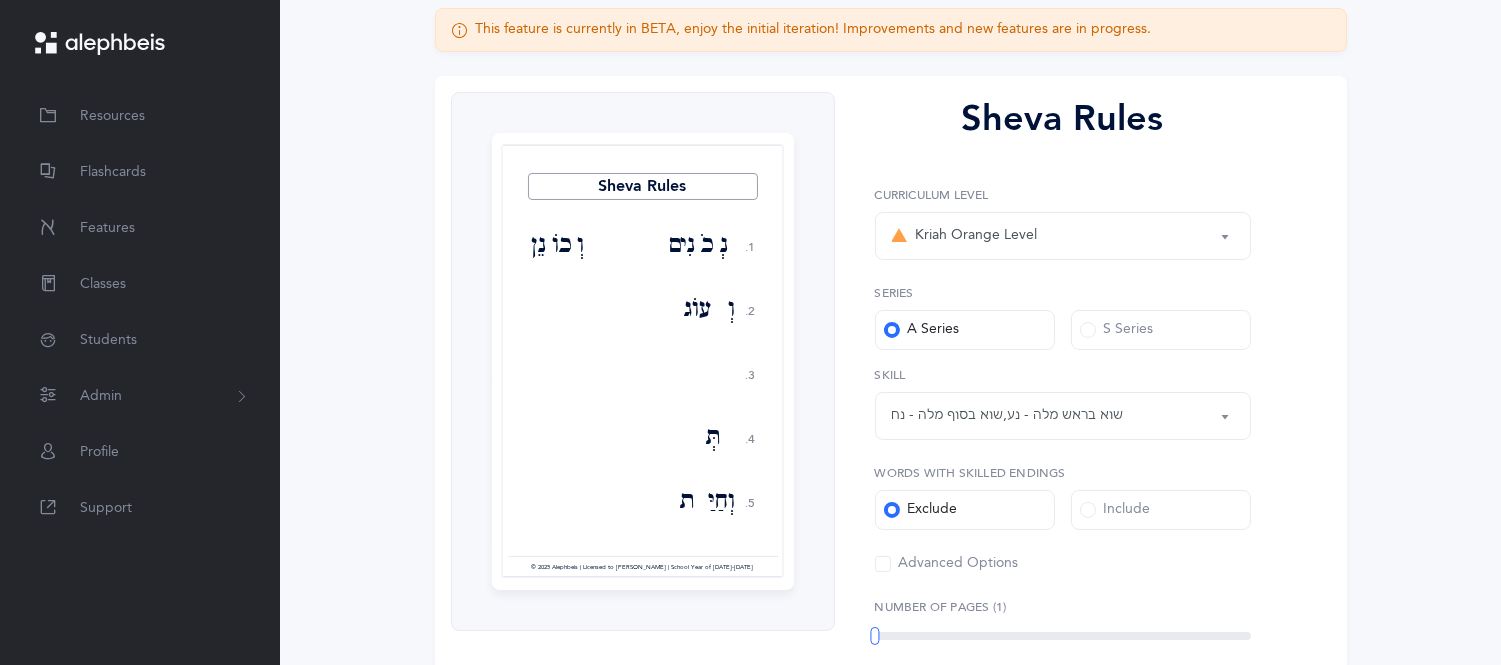 click on "שוא בראש מלה - נע ,  שוא בסוף מלה - נח" at bounding box center (1008, 415) 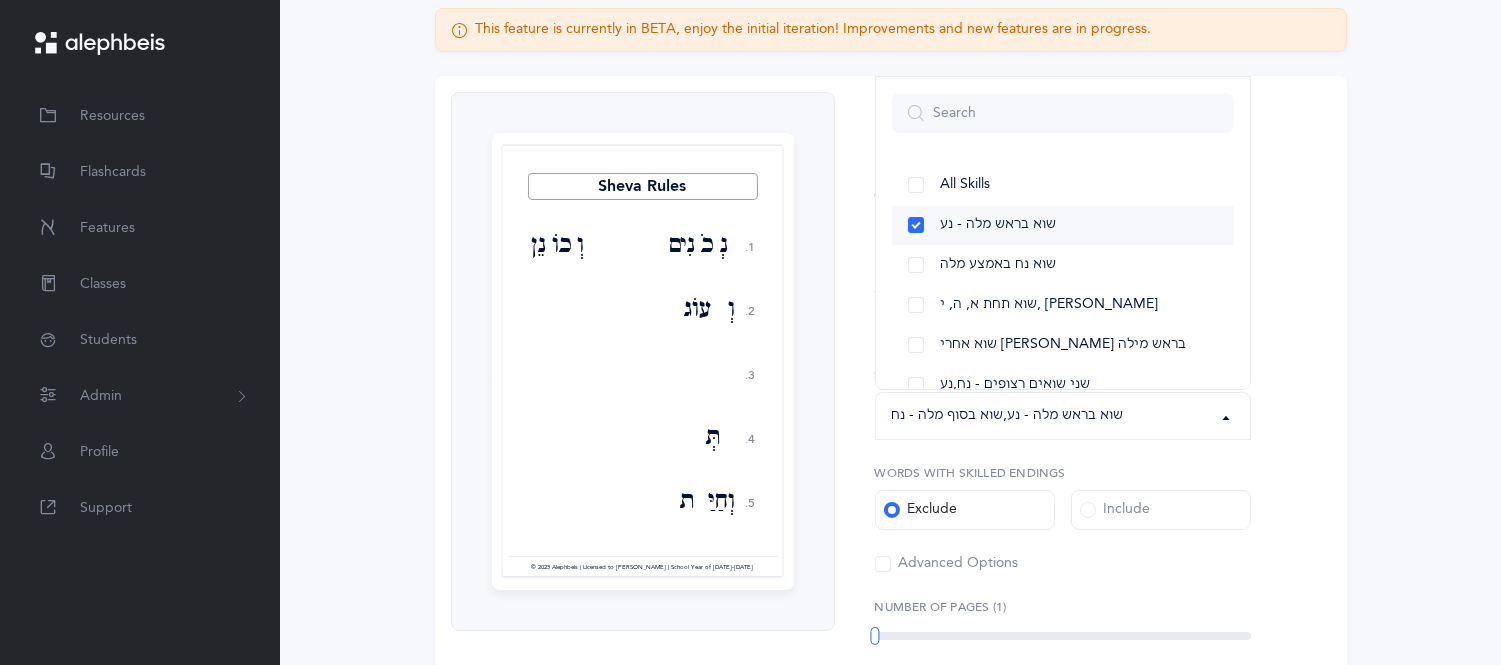 click on "שוא בראש מלה - נע" at bounding box center (1063, 225) 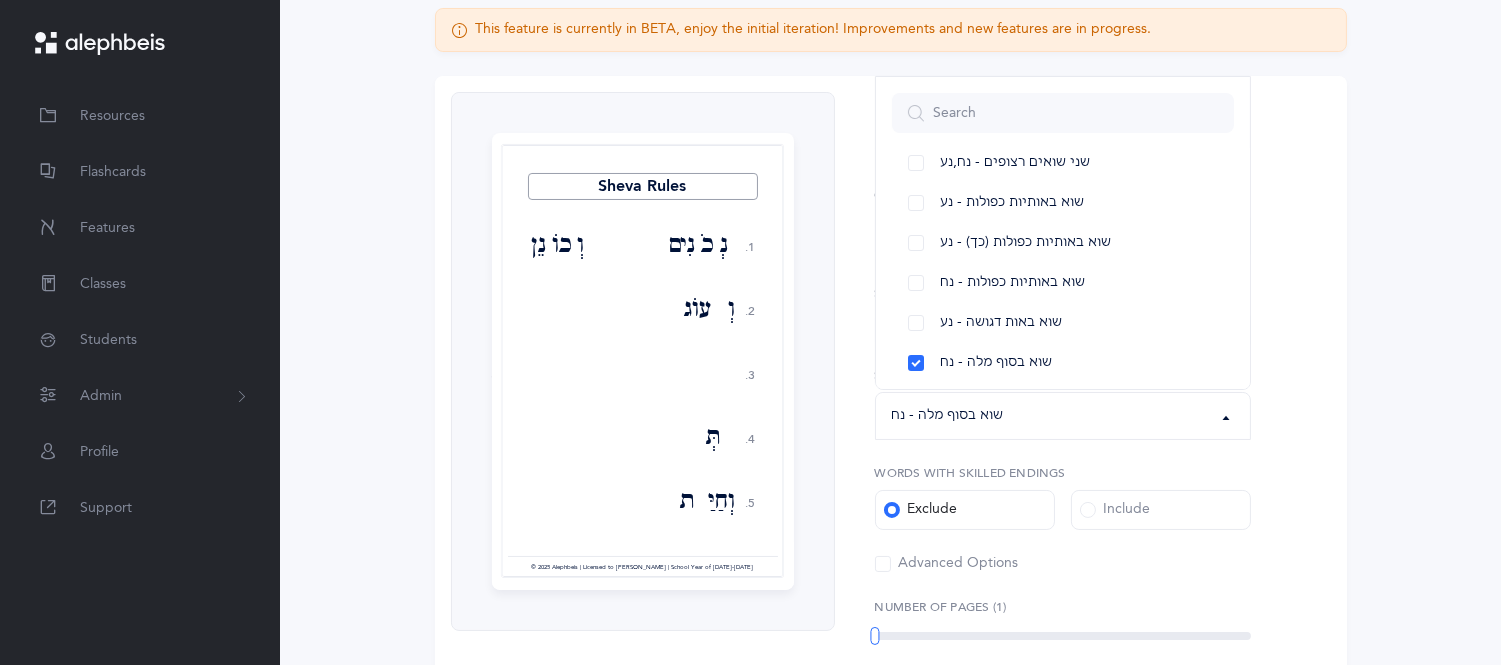 scroll, scrollTop: 272, scrollLeft: 0, axis: vertical 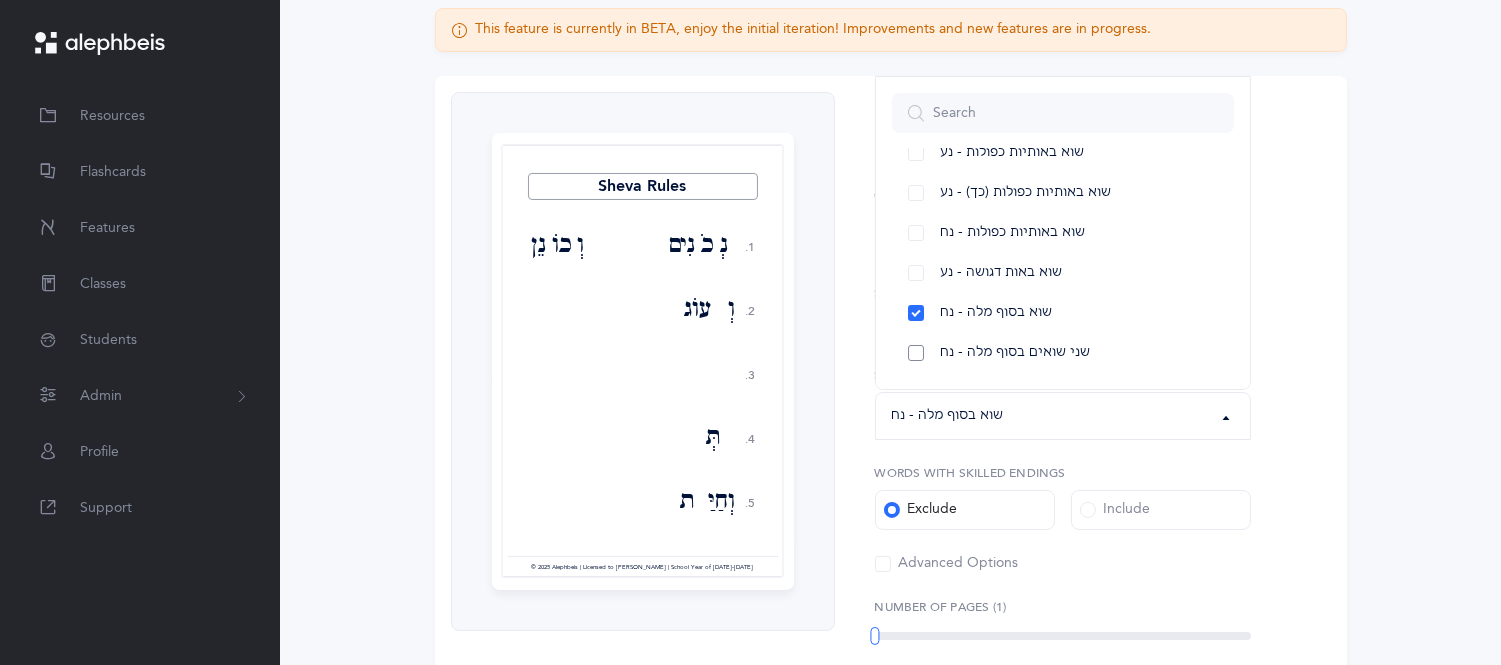 click on "שני שואים בסוף מלה - נח" at bounding box center [1063, 353] 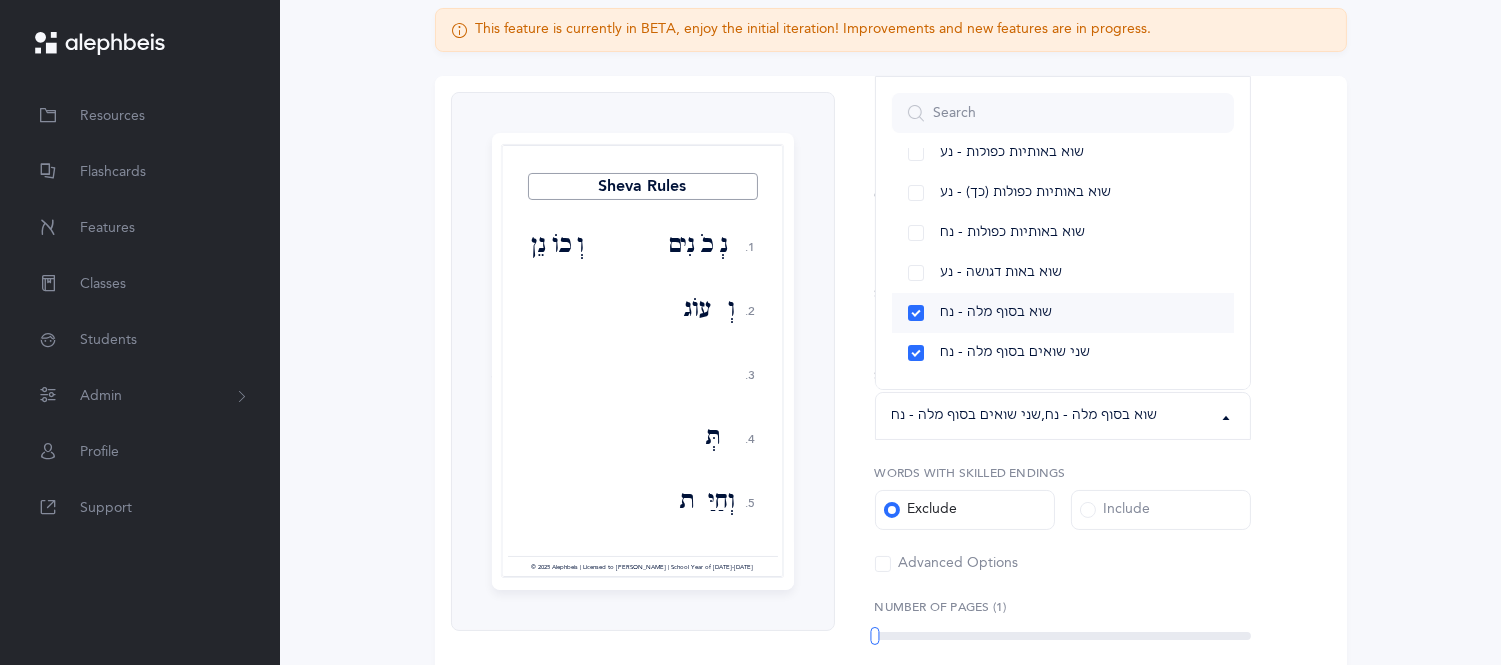 click on "שוא בסוף מלה - נח" at bounding box center (1063, 313) 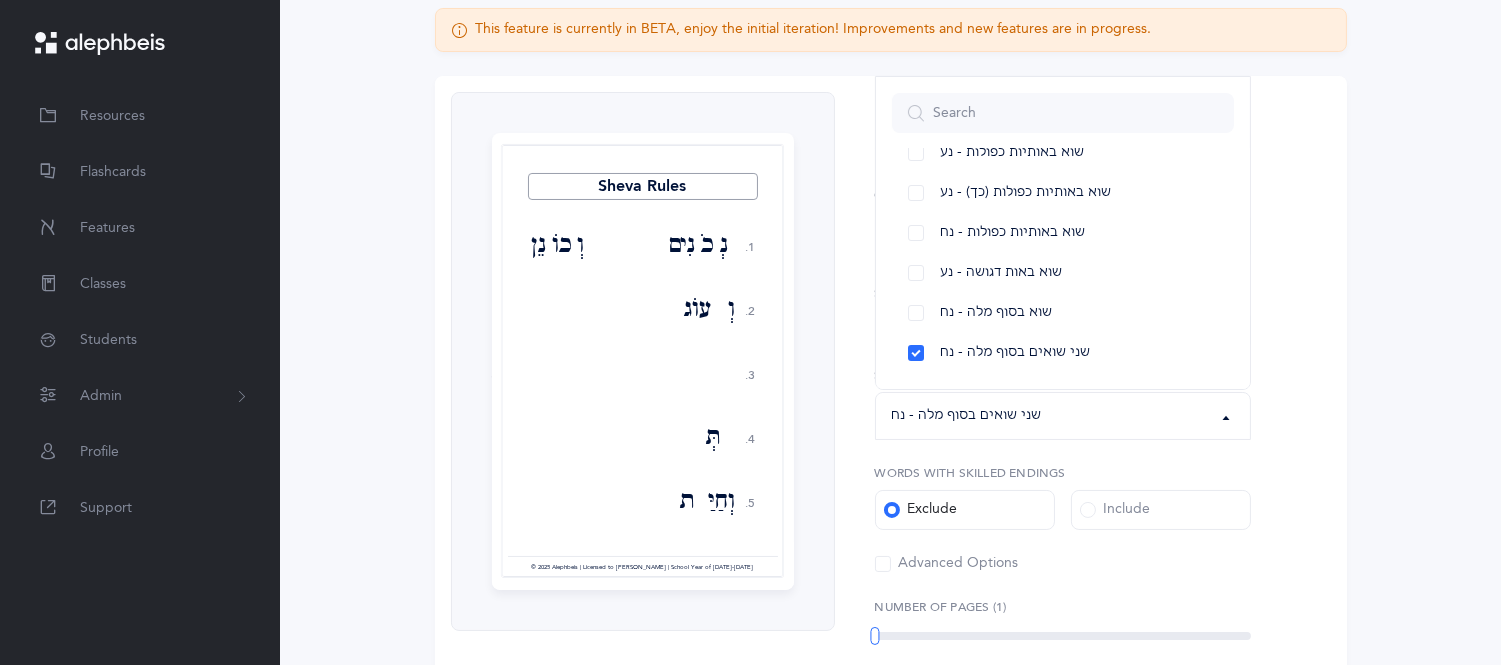 click on "Sheva Rules
1.
2.
3.
4.
5.
נְכֹנִים
וְכוֹנֵן
וְעוֹג
בְּבָבֶל
תְּבַהֲלֵם
וְחַיַּת
וְיַעֲבֹר
תֵּלֵךְ
מֵעֵינַיִךְ
מְמוּכָן
לְכֹל
תְחָנֵּם
לְהֶפֶךְ
צֹפַיִךְ
וְיַךְ
הֵיךְ
לְקֹלֶךָ
הַהֹלֵךְ" at bounding box center (891, 502) 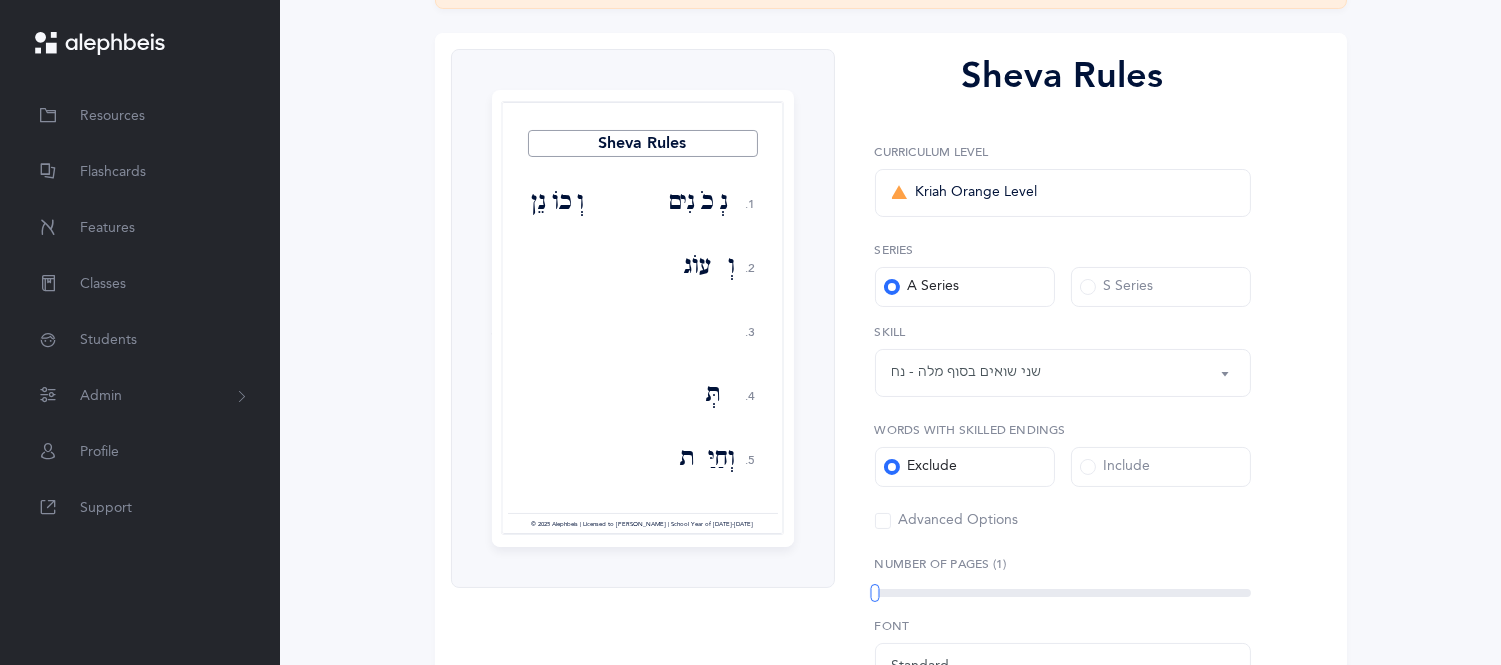 scroll, scrollTop: 225, scrollLeft: 0, axis: vertical 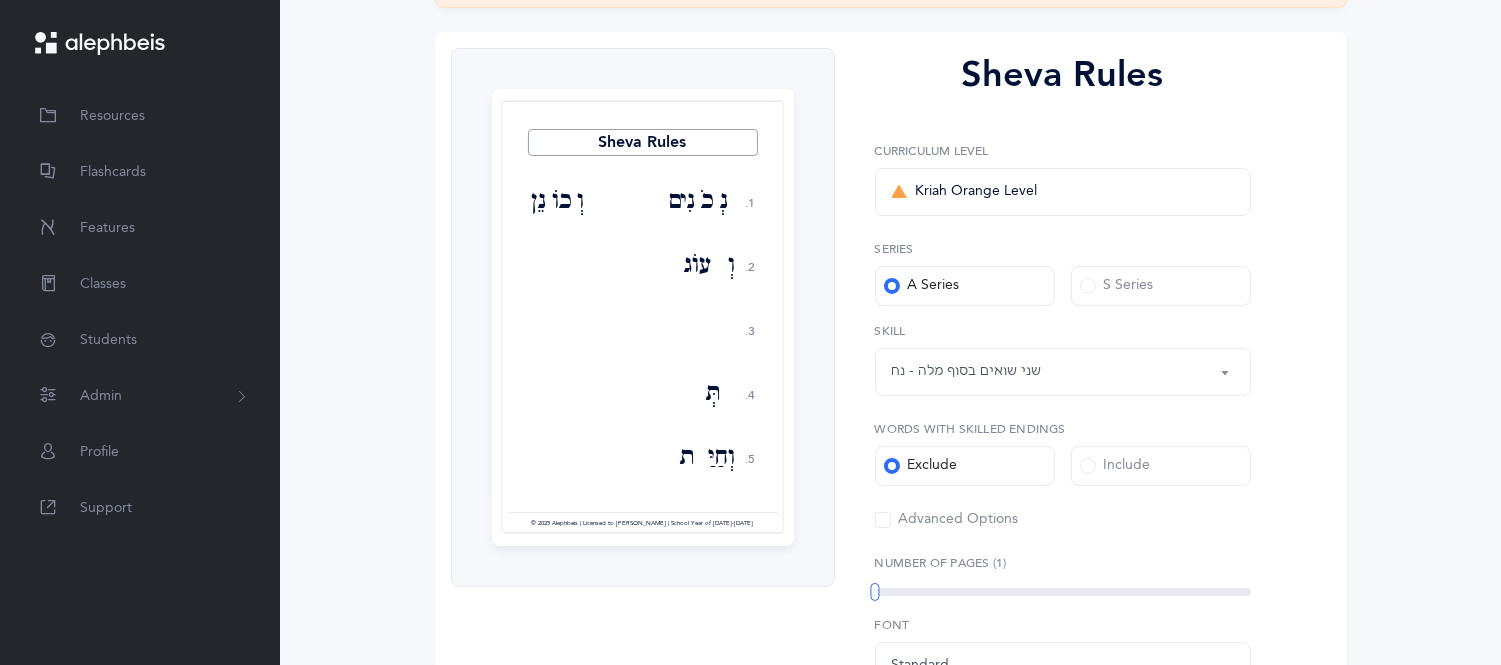 click on "שני שואים בסוף מלה - נח" at bounding box center [967, 371] 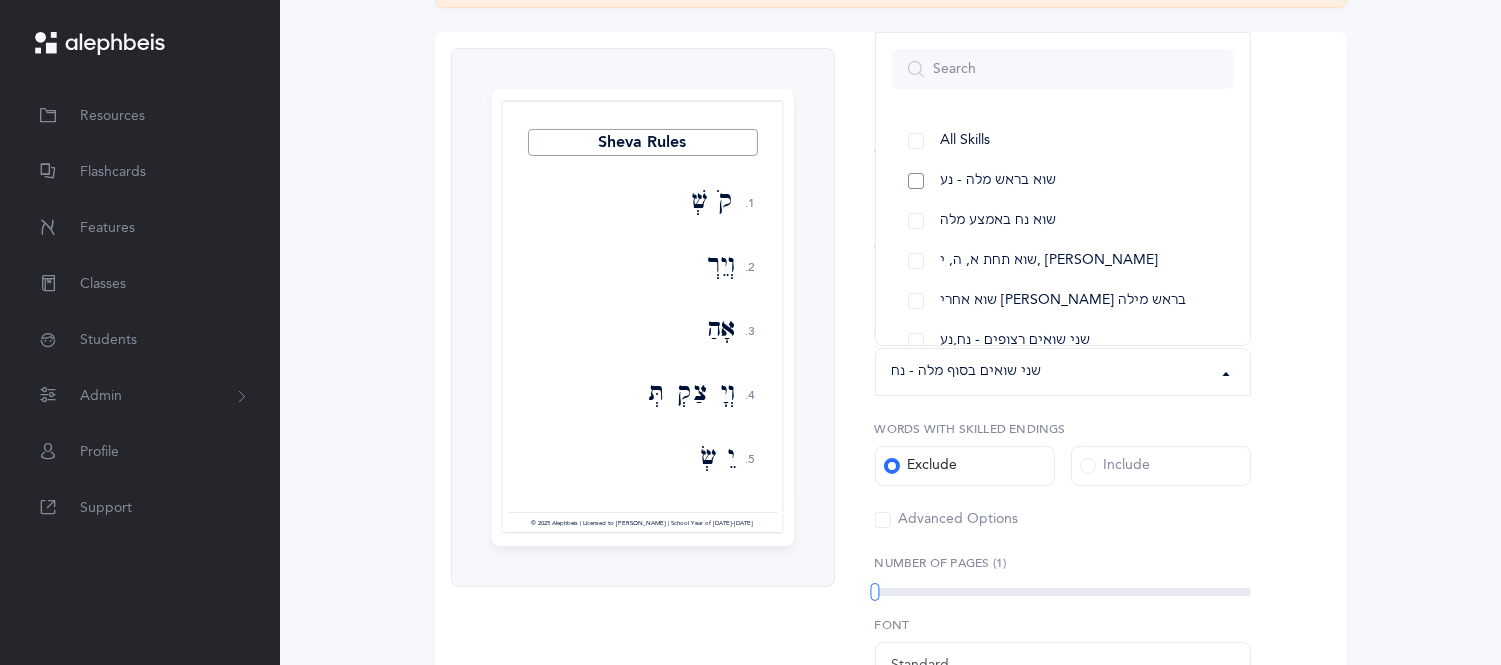 click on "שוא בראש מלה - נע" at bounding box center [1063, 181] 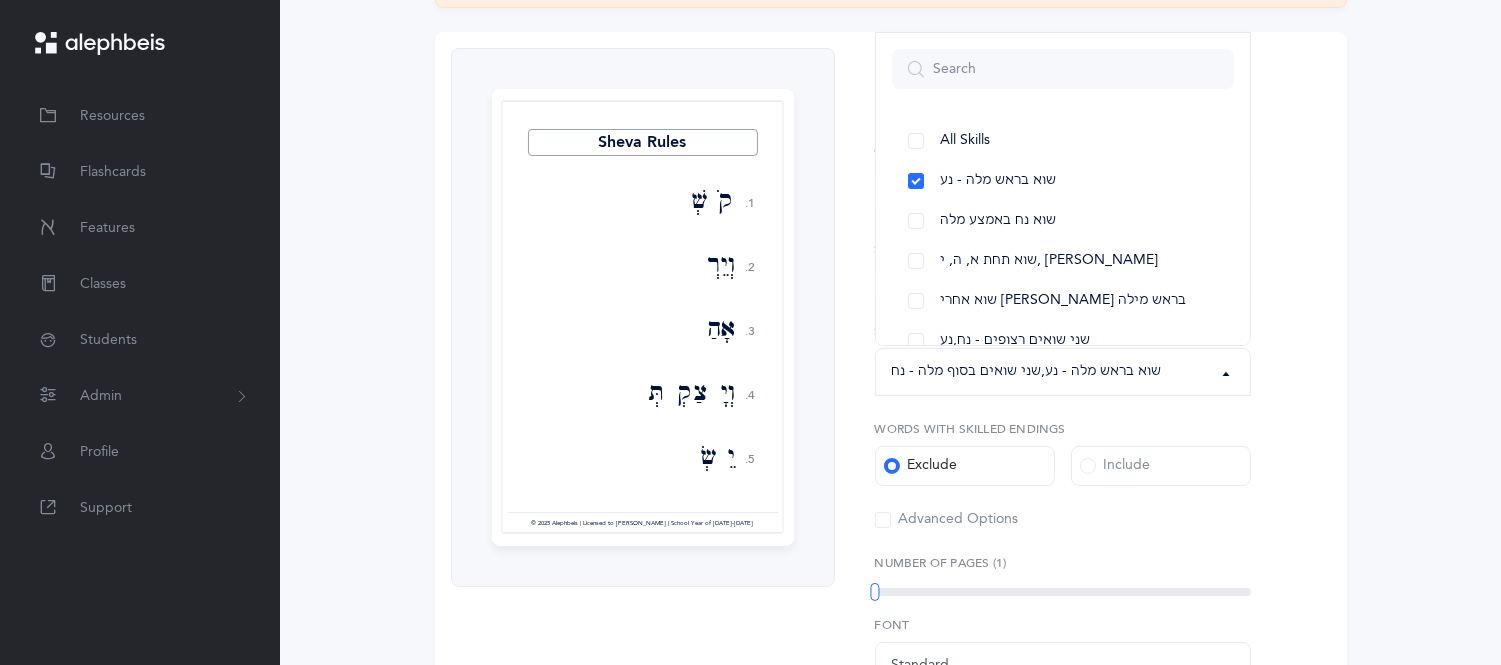 click on "Sheva Rules
1.
2.
3.
4.
5.
קֹשְׁטְ
וְיֵרְדְּ
אָהַבְתְּ
וְיָצַקְתְּ
יֵשְׂטְ
וְיֹלַדְתְּ
וּפָקַדְתְּ
עֲבַדְתְּ
שַׂמְתְּ
תּוֹסְףְּ
קֹשְׁטְ
וַתֵּבְךְּ
טָהַרְתְּ
נָטַשְׁתְּ
וָבֹשְׁתְּ
חָשַׁבְתְּ
אָכָלְתְּ" at bounding box center (891, 458) 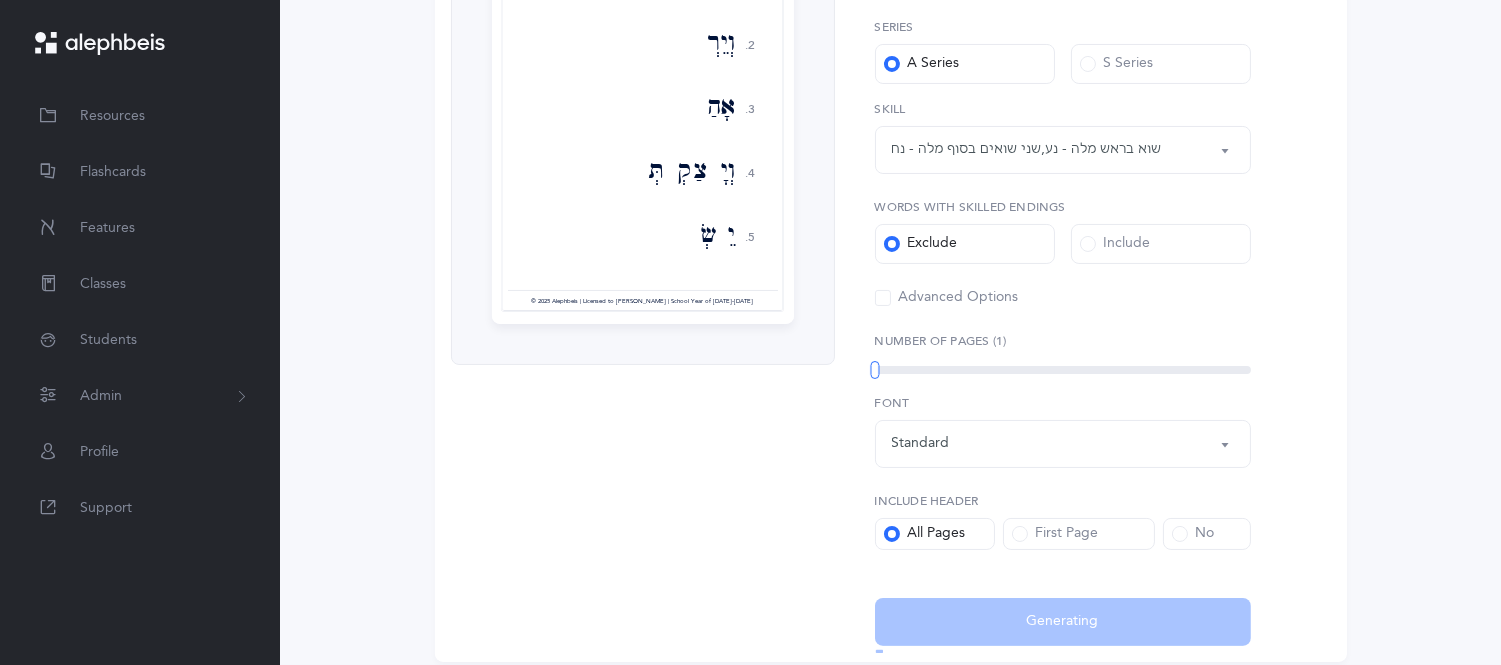 scroll, scrollTop: 477, scrollLeft: 0, axis: vertical 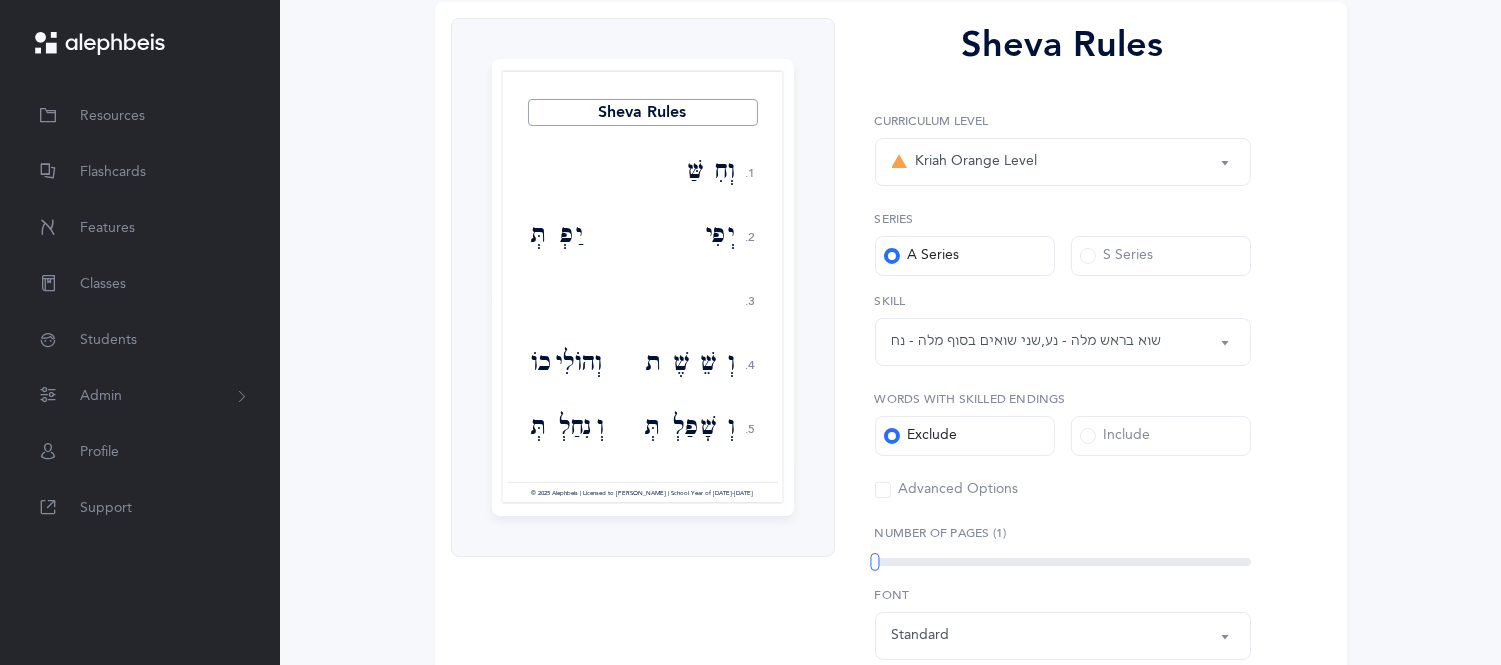click on "שוא בראש מלה - נע ,  שני שואים בסוף מלה - נח" at bounding box center (1027, 341) 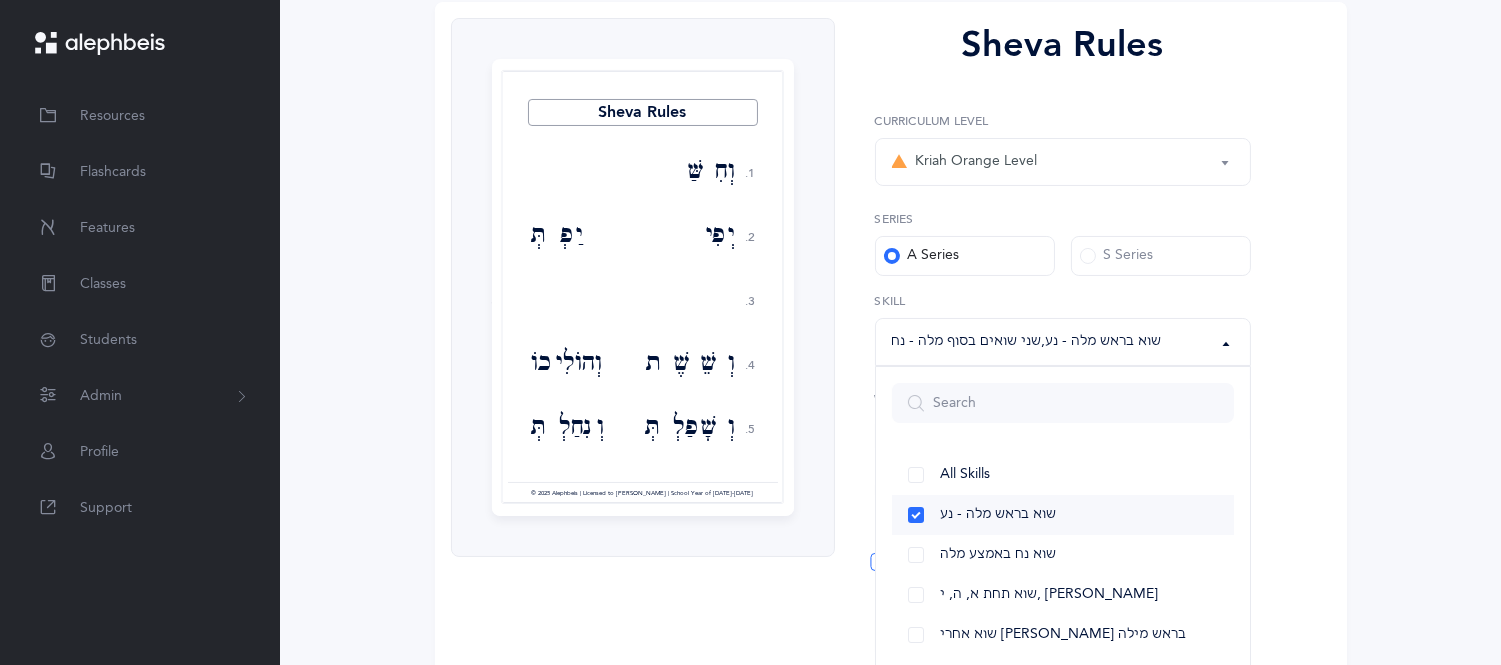 click on "שוא בראש מלה - נע" at bounding box center (998, 515) 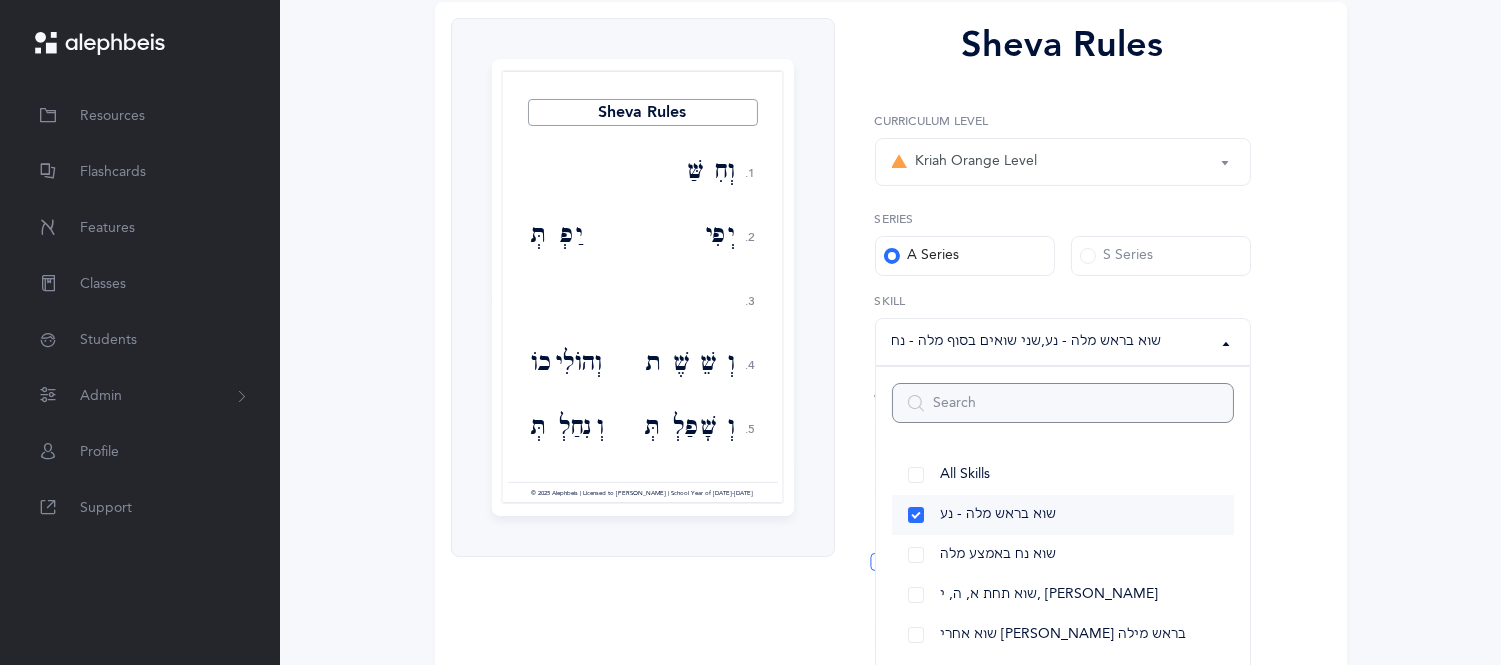 select on "18" 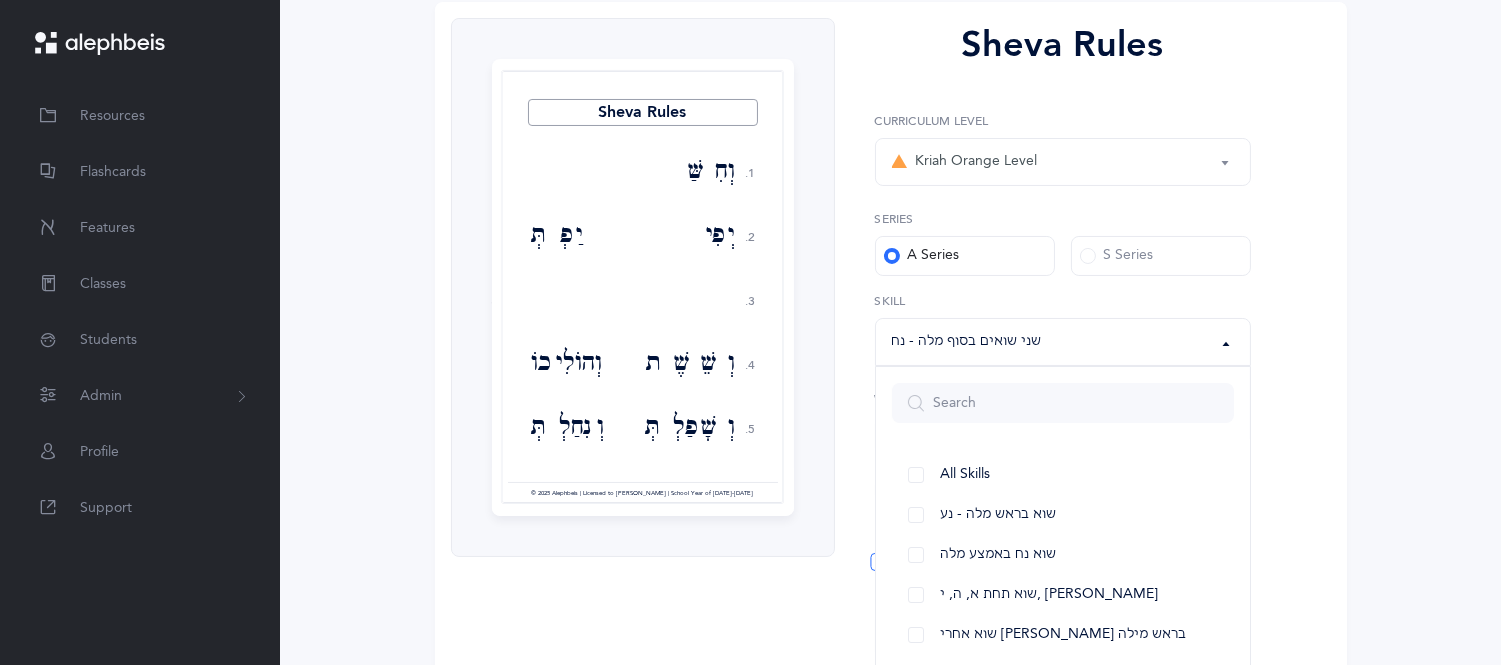 click on "This feature is currently in BETA, enjoy the initial iteration!
Improvements and new features are in progress.
Sheva Rules
1.
2.
3.
4.
5.
וְחִשַּׁב
יְפִי
יַפְתְּ
בְקוֹל
וְשֵׁשֶׁת
וְהוֹלִיכוֹ
וְשָׁפַלְתְּ
וְנִחַלְתְּ
וְנָהַרְתְּ
בְזִקִּים
וְאַדִּיר
נָדַדְתְּ
יְשׁוּעָתִי
דָּאַגְתְּ" at bounding box center (891, 394) 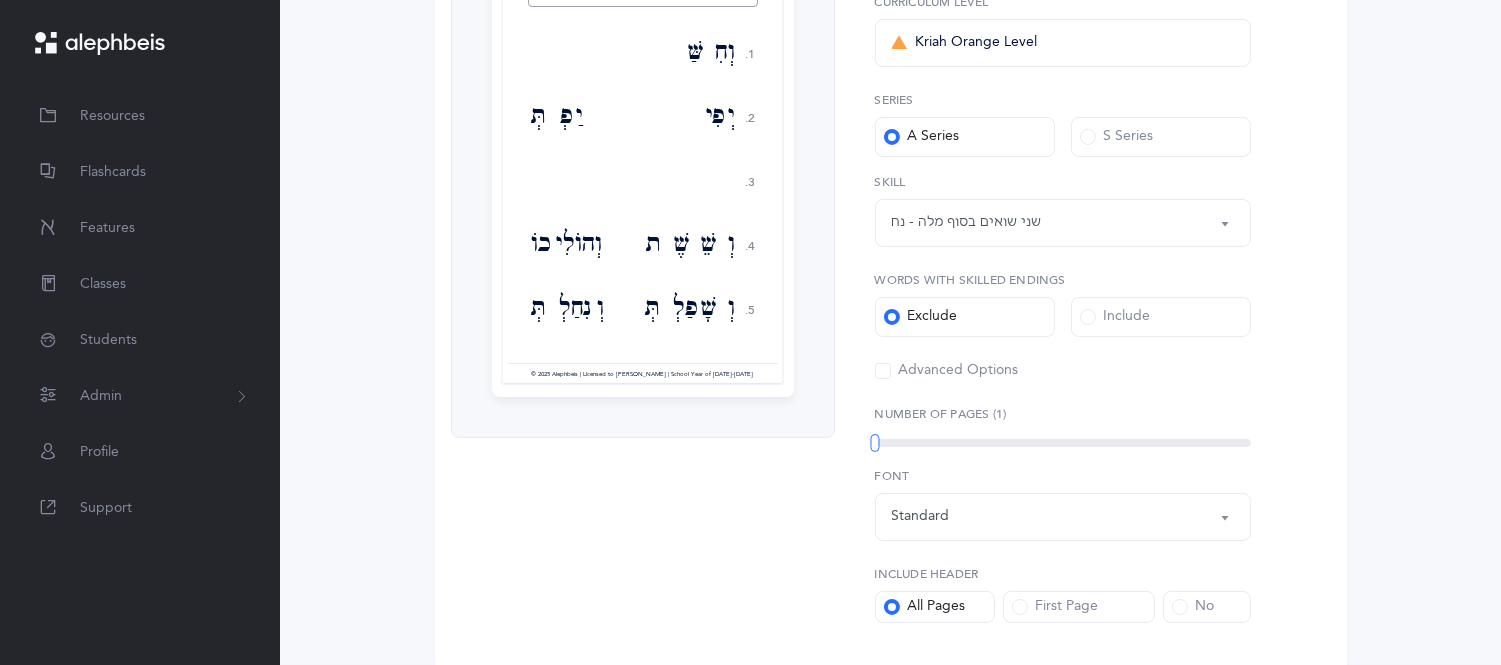 scroll, scrollTop: 523, scrollLeft: 0, axis: vertical 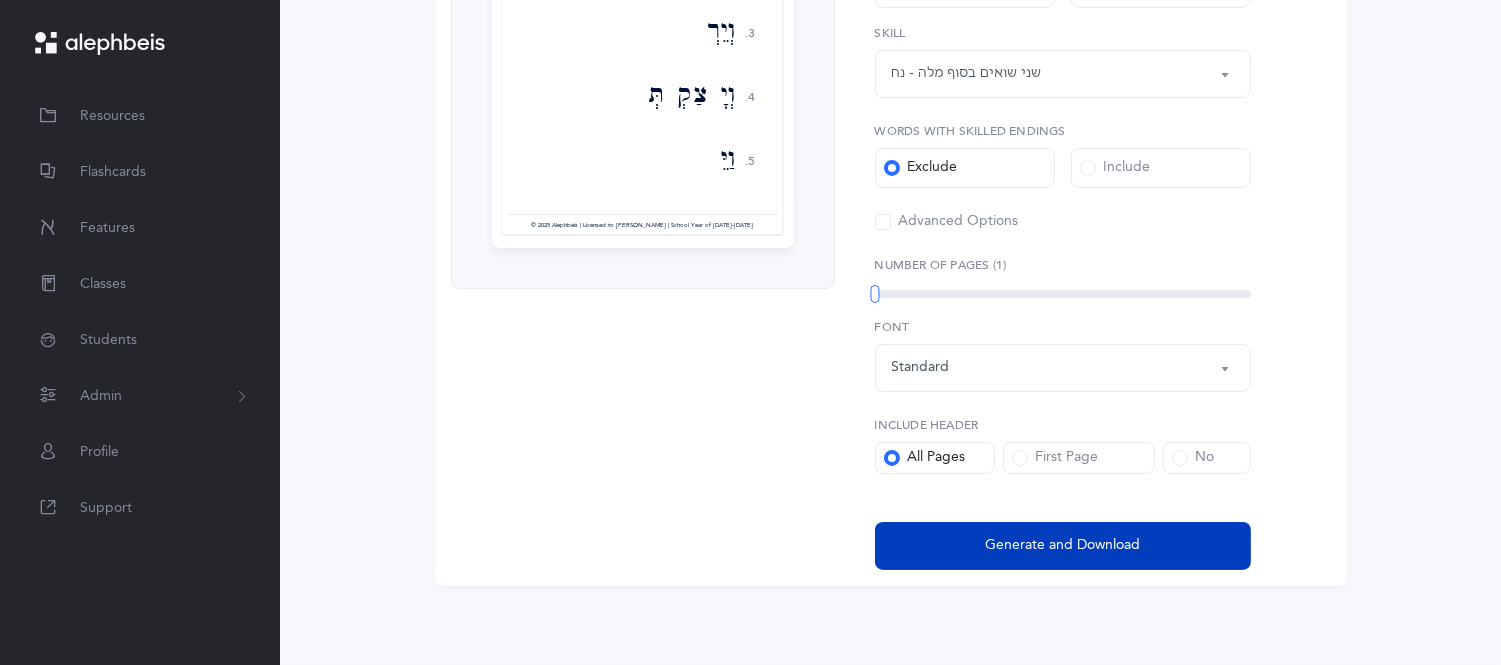 click on "Generate and Download" at bounding box center (1062, 545) 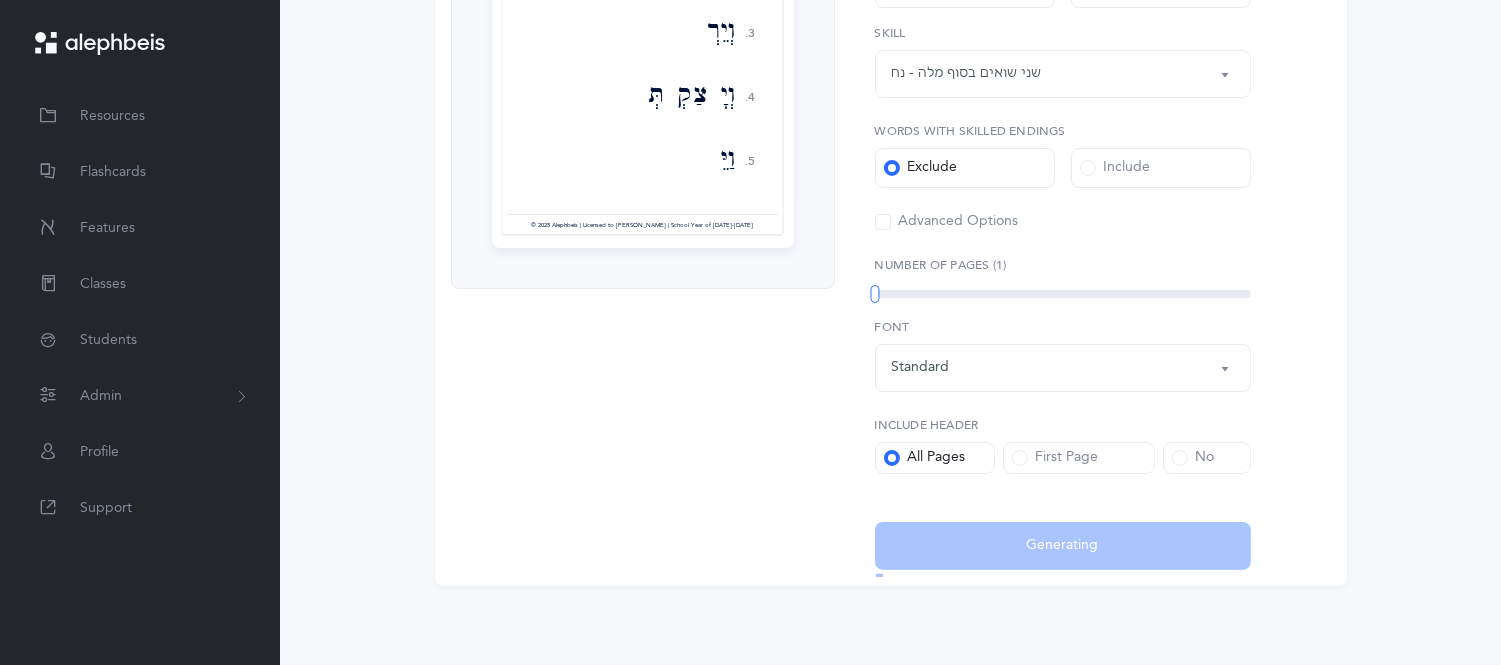select on "2" 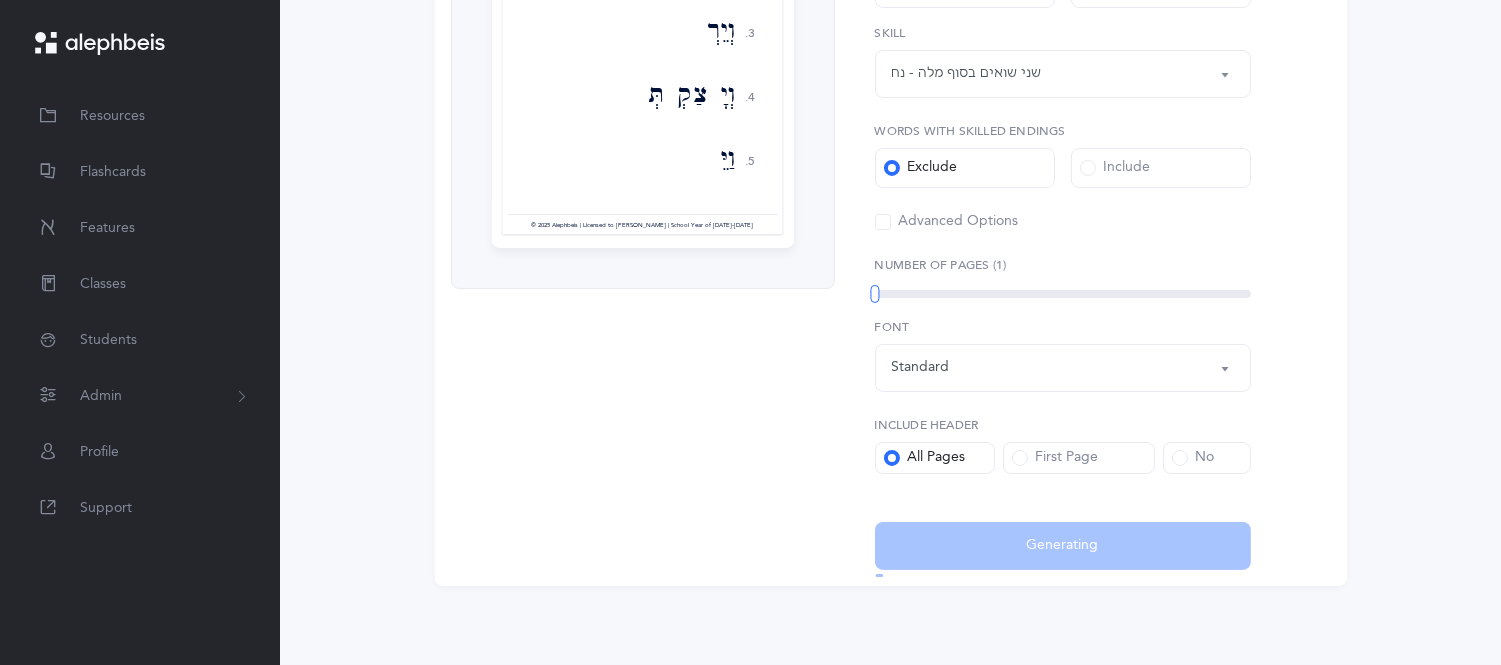 select on "18" 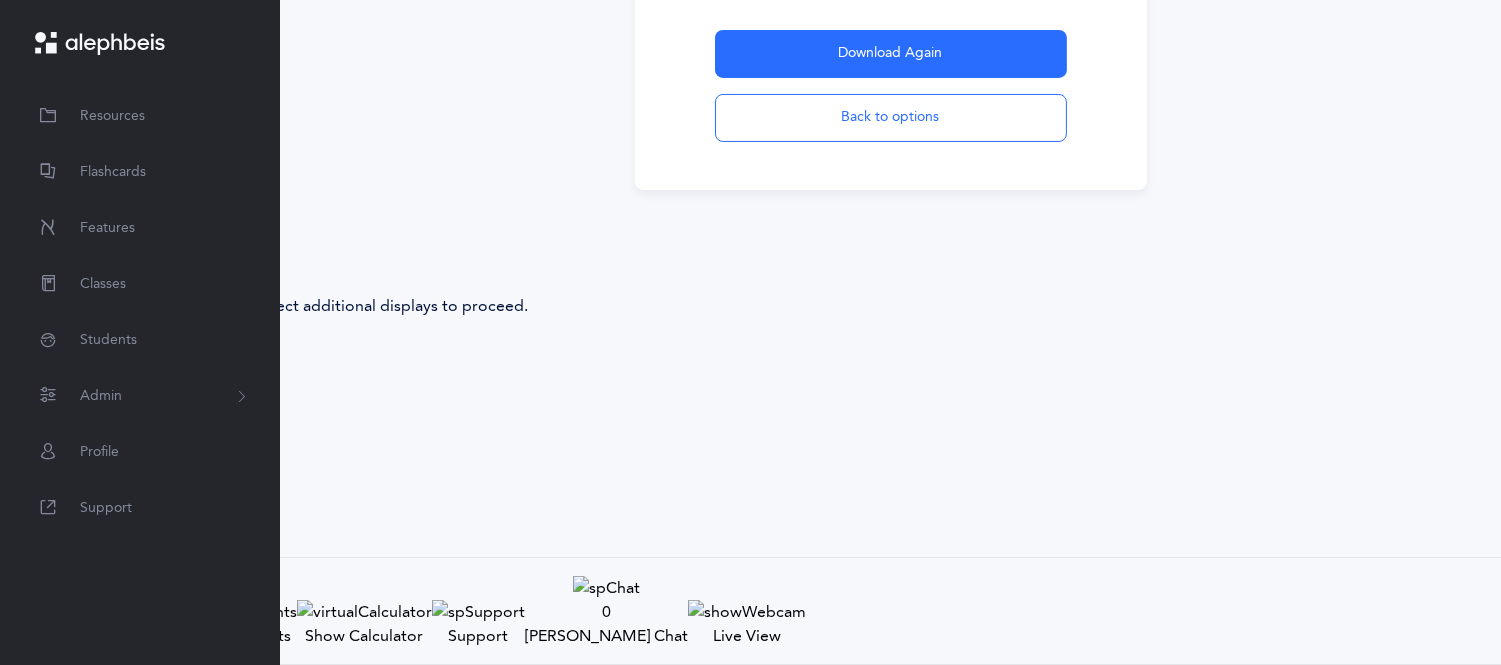 scroll, scrollTop: 127, scrollLeft: 0, axis: vertical 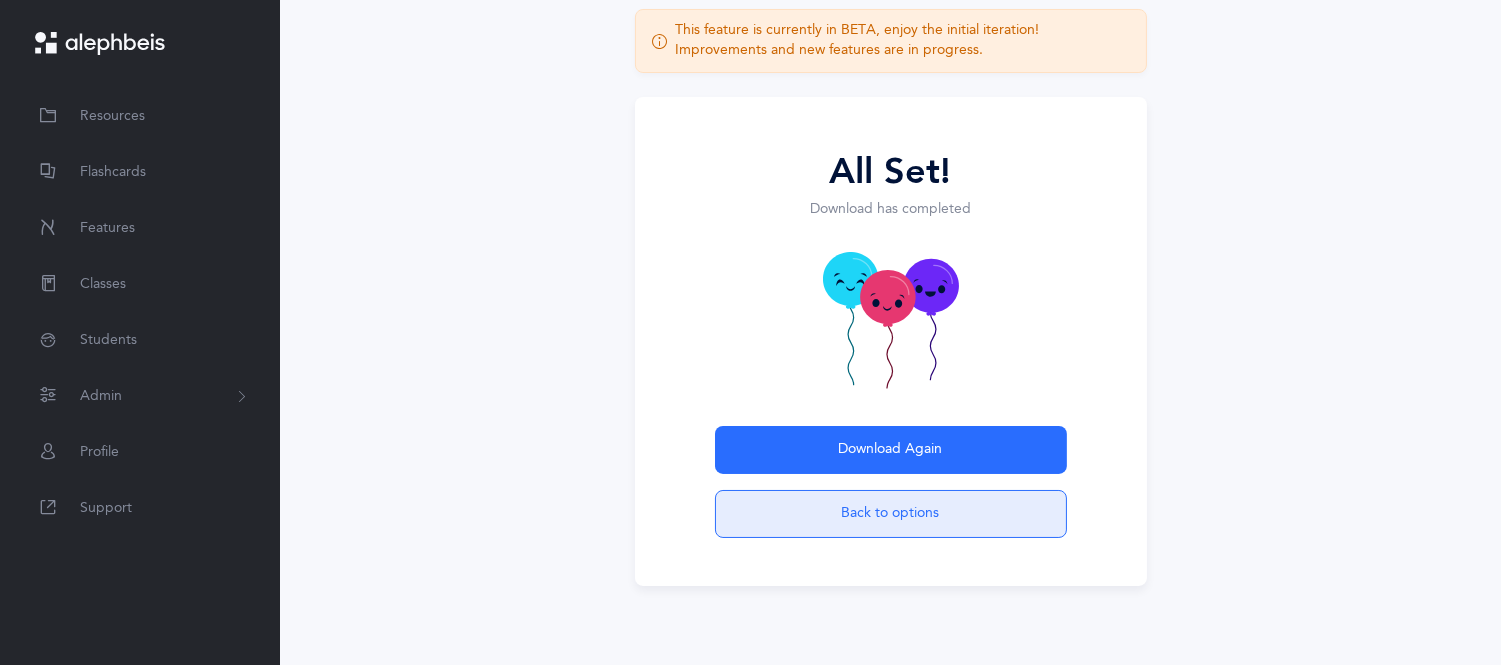 click on "Back to options" at bounding box center (891, 514) 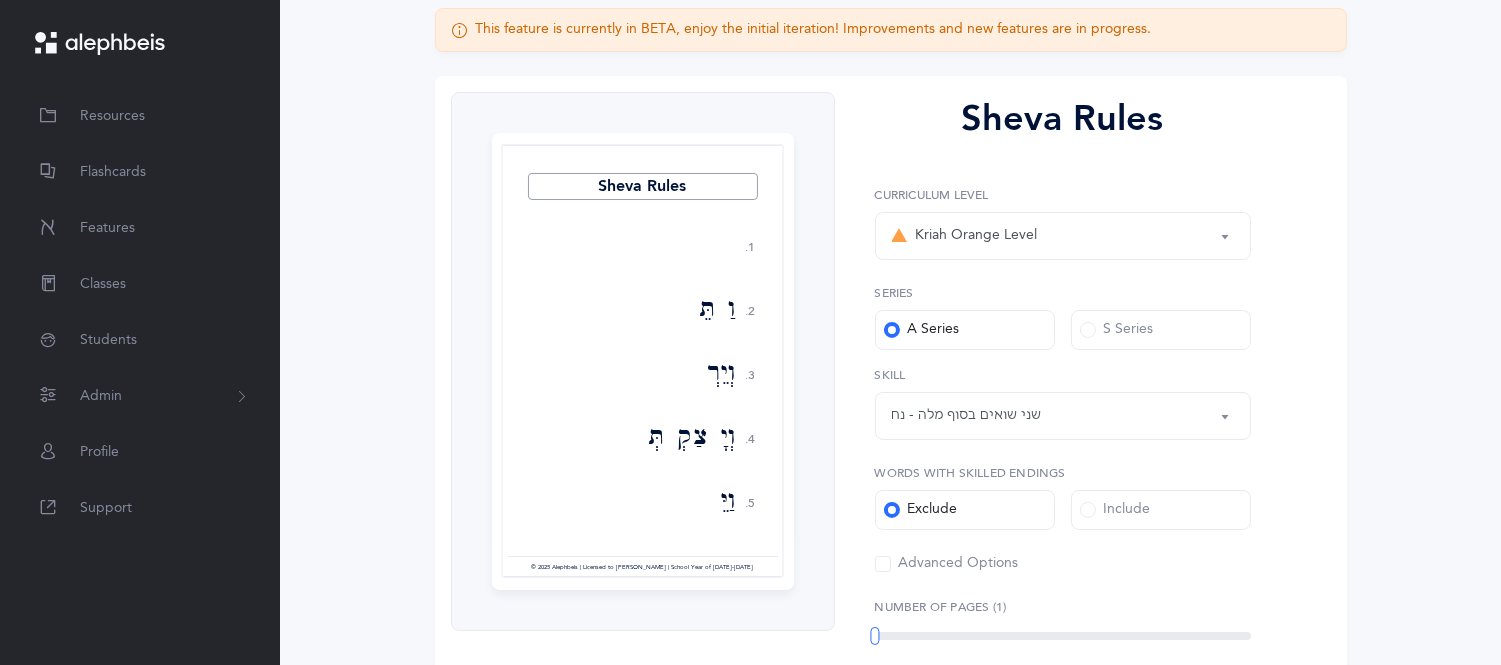 click on "Kriah Orange Level" at bounding box center (965, 236) 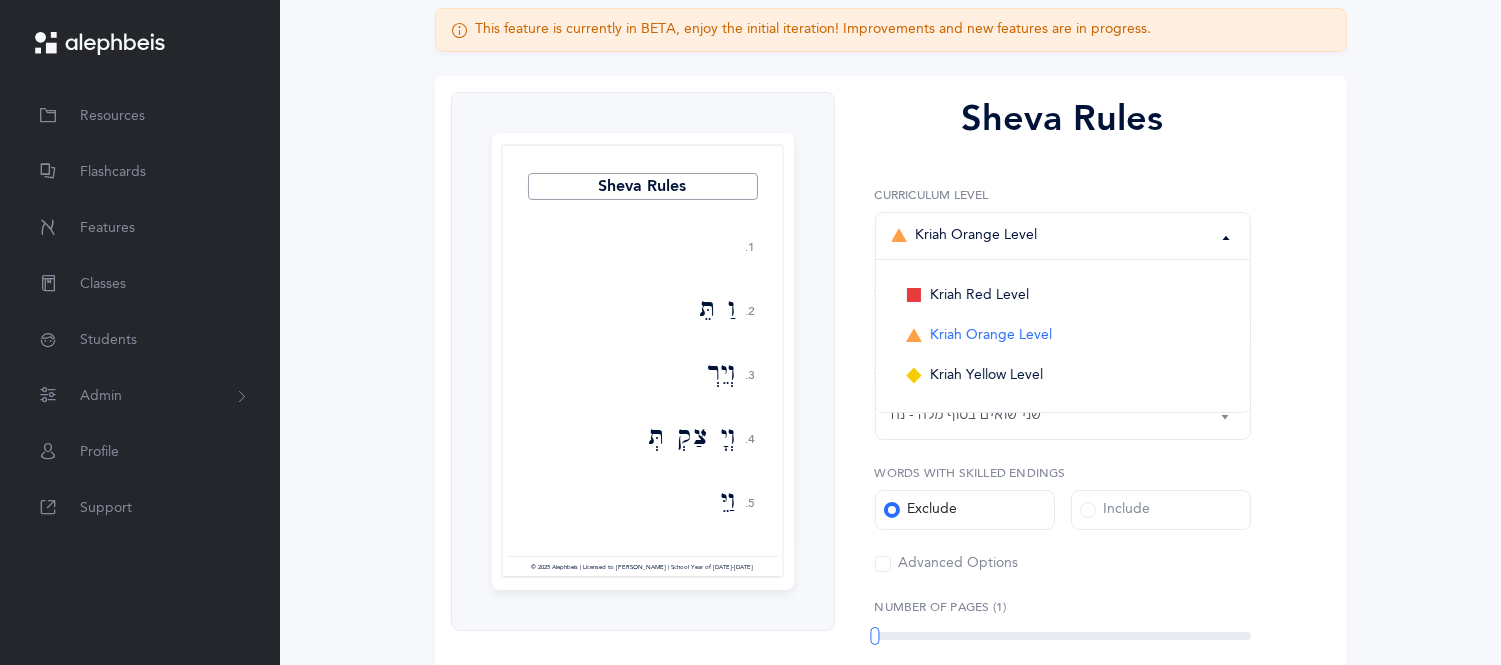 click on "Sheva Rules
1.
2.
3.
4.
5.
דְיָתַבְתְּ
וַתֵּבְךְּ
וְיֵרְדְּ
וְיָצַקְתְּ
וַיֵּבְךְּ
וְיֵרְדְּ
וְרָחַצְתְּ
לִמַּדְתְּ
וְיָנַקְתְּ
יְשִׂמְךְ
וְנָהַרְתְּ
יַרְדְּ
וַיֵּשְׁתְּ
וַעֲבַדְתְּ
נָטַשְׁתְּ
אַרְדְּ
Page 1" at bounding box center [891, 502] 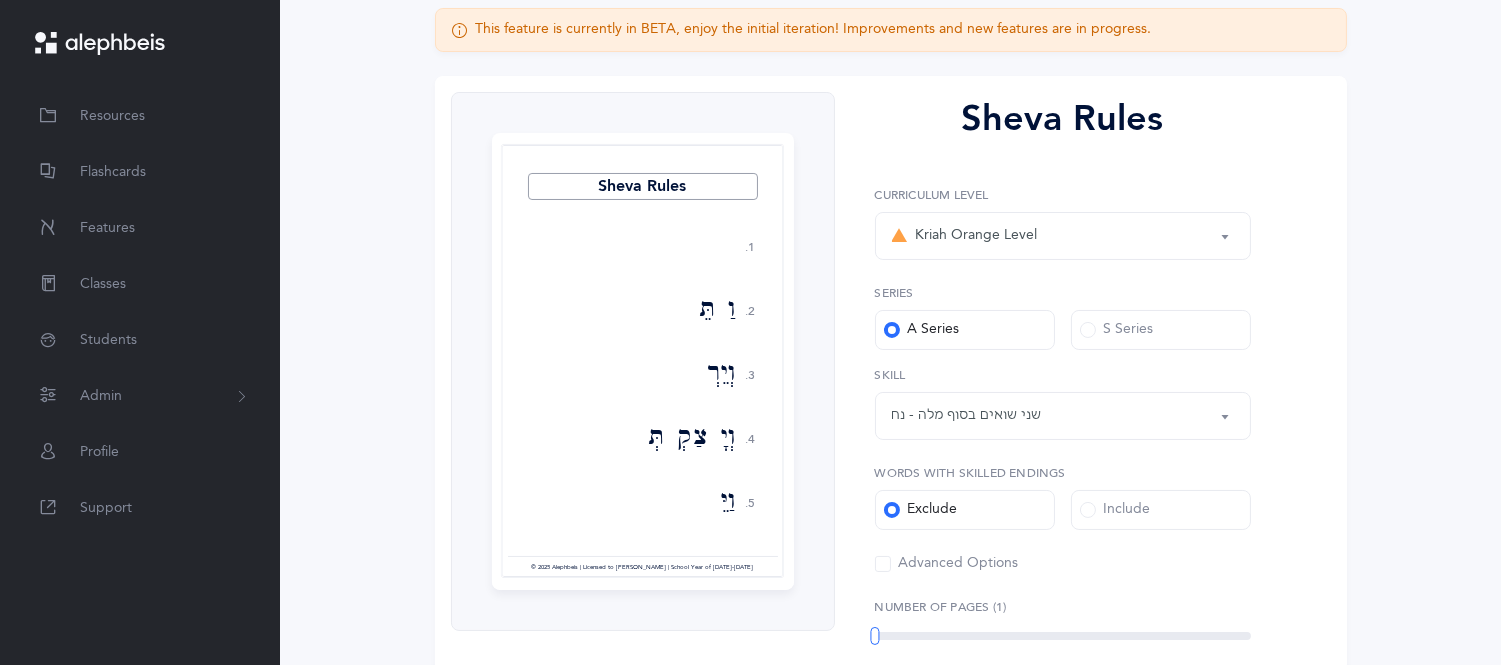 click on "שני שואים בסוף מלה - נח" at bounding box center [1063, 416] 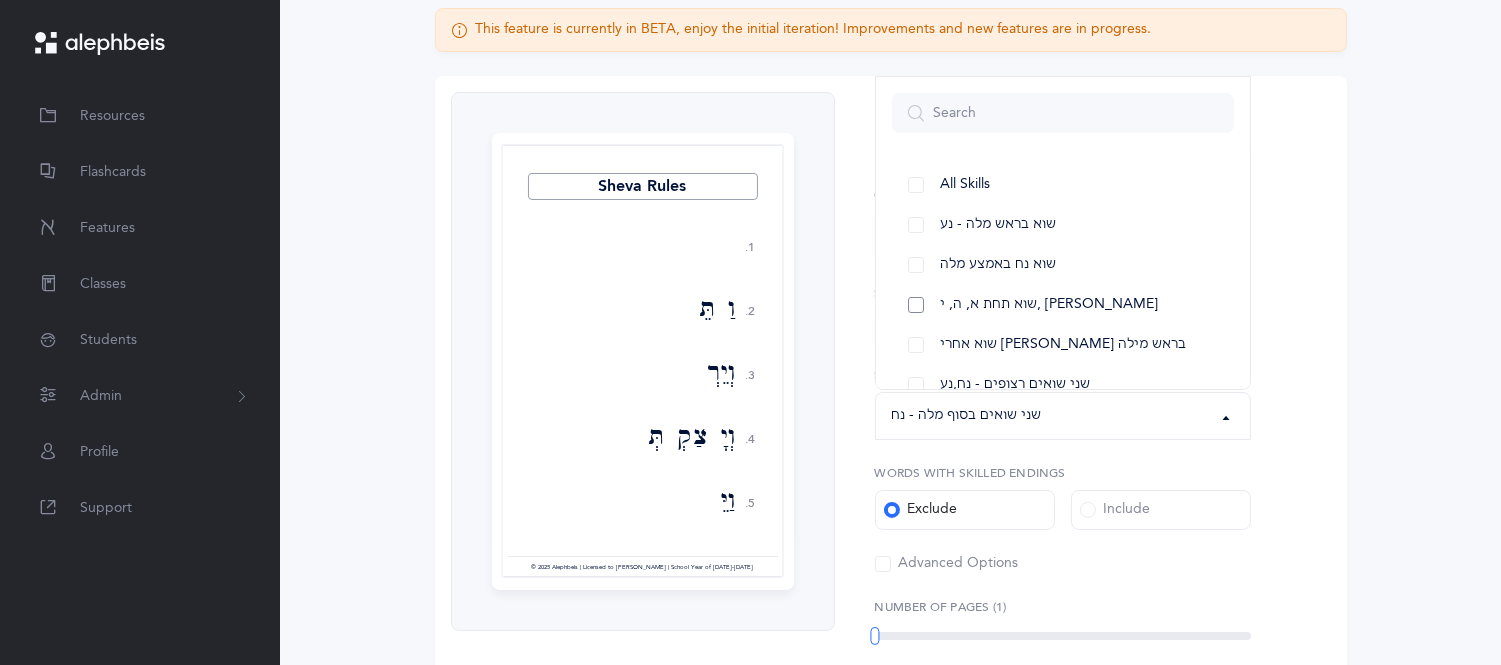 click on "שוא תחת א, ה, י, [PERSON_NAME]" at bounding box center (1063, 305) 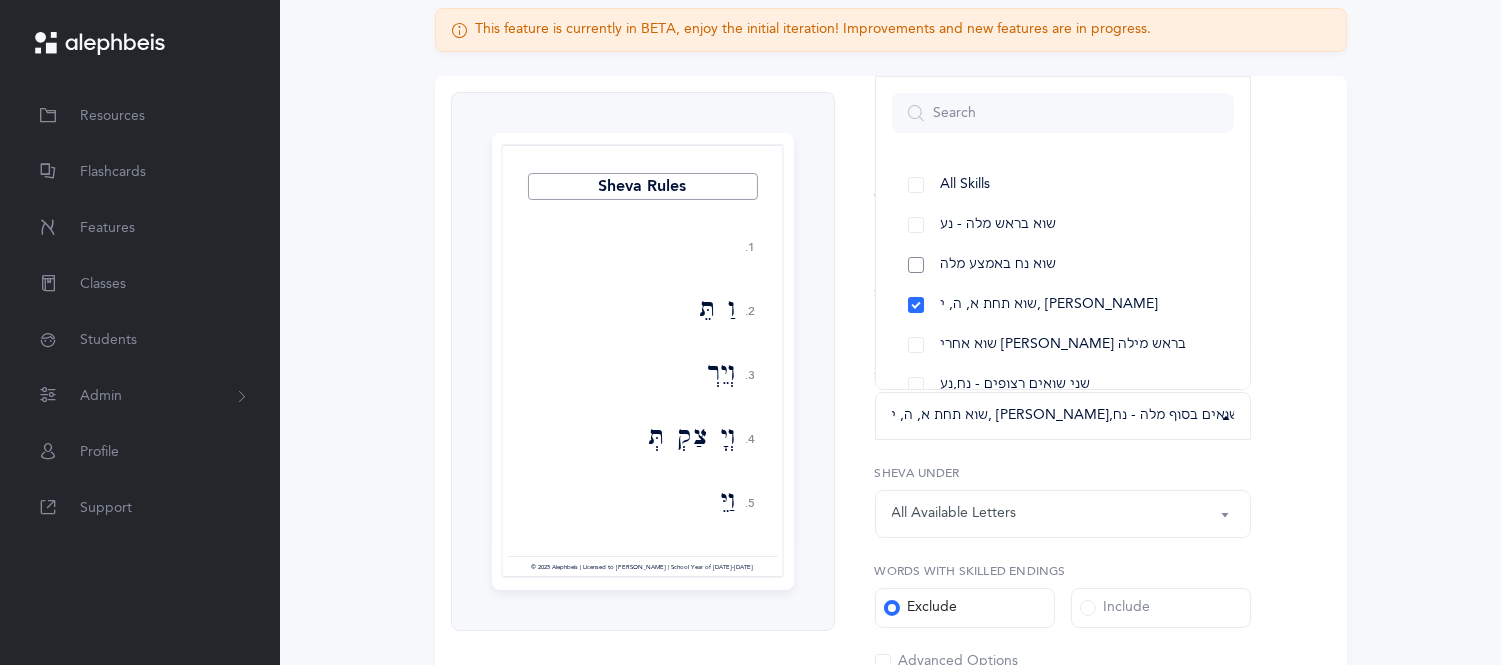 click on "שוא נח באמצע מלה" at bounding box center (1063, 265) 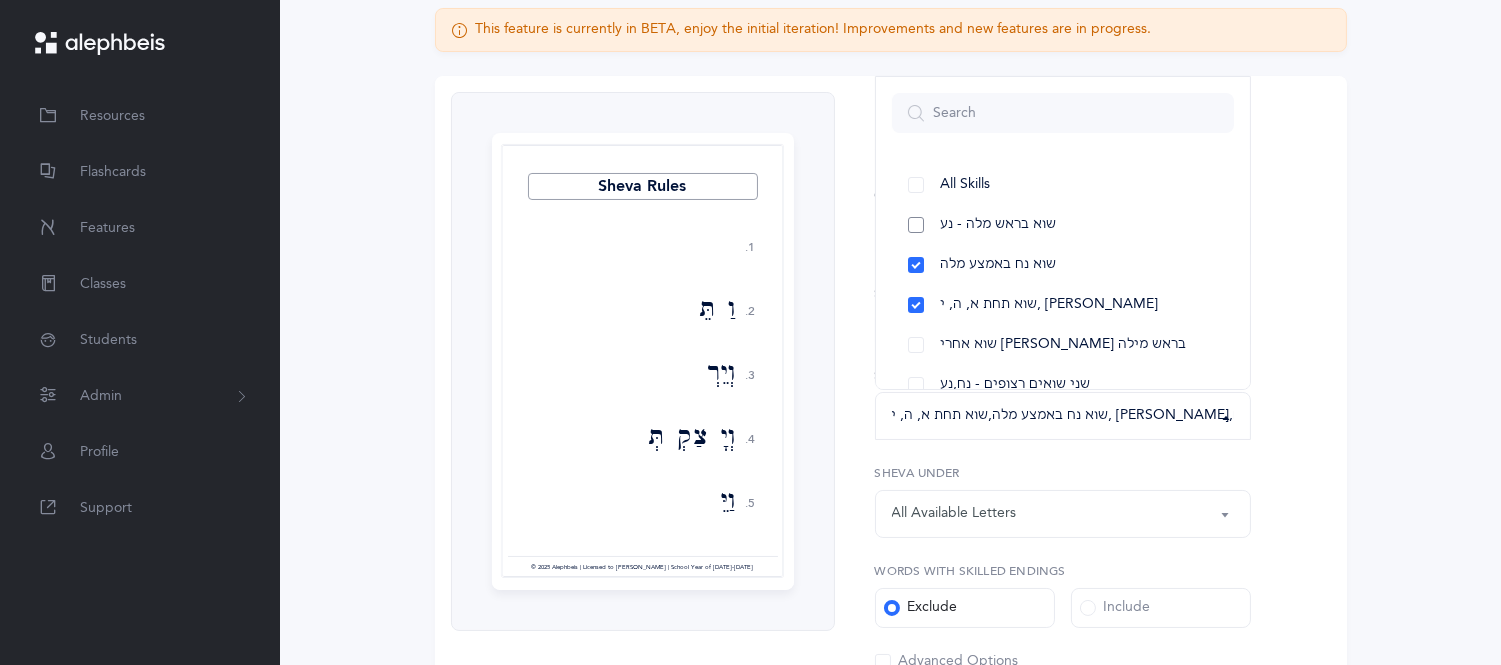 click on "שוא בראש מלה - נע" at bounding box center [1063, 225] 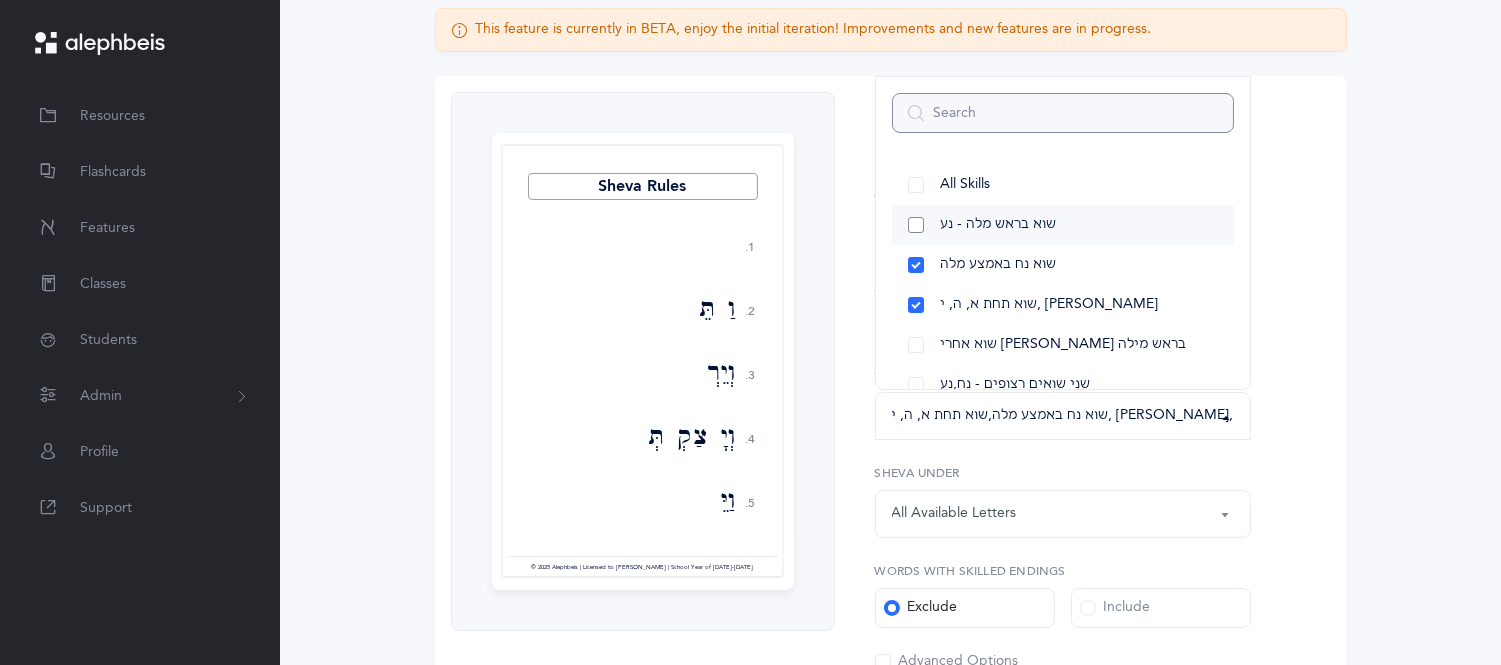 select on "12" 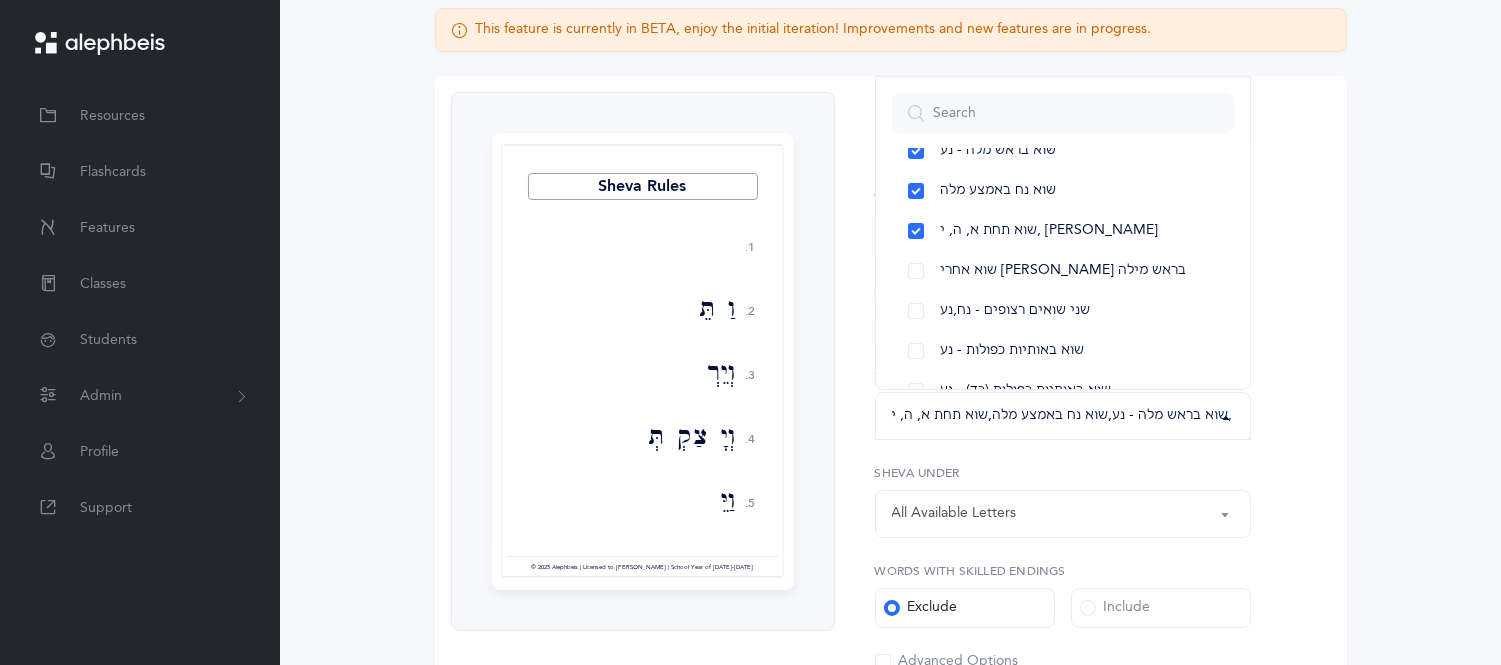 scroll, scrollTop: 118, scrollLeft: 0, axis: vertical 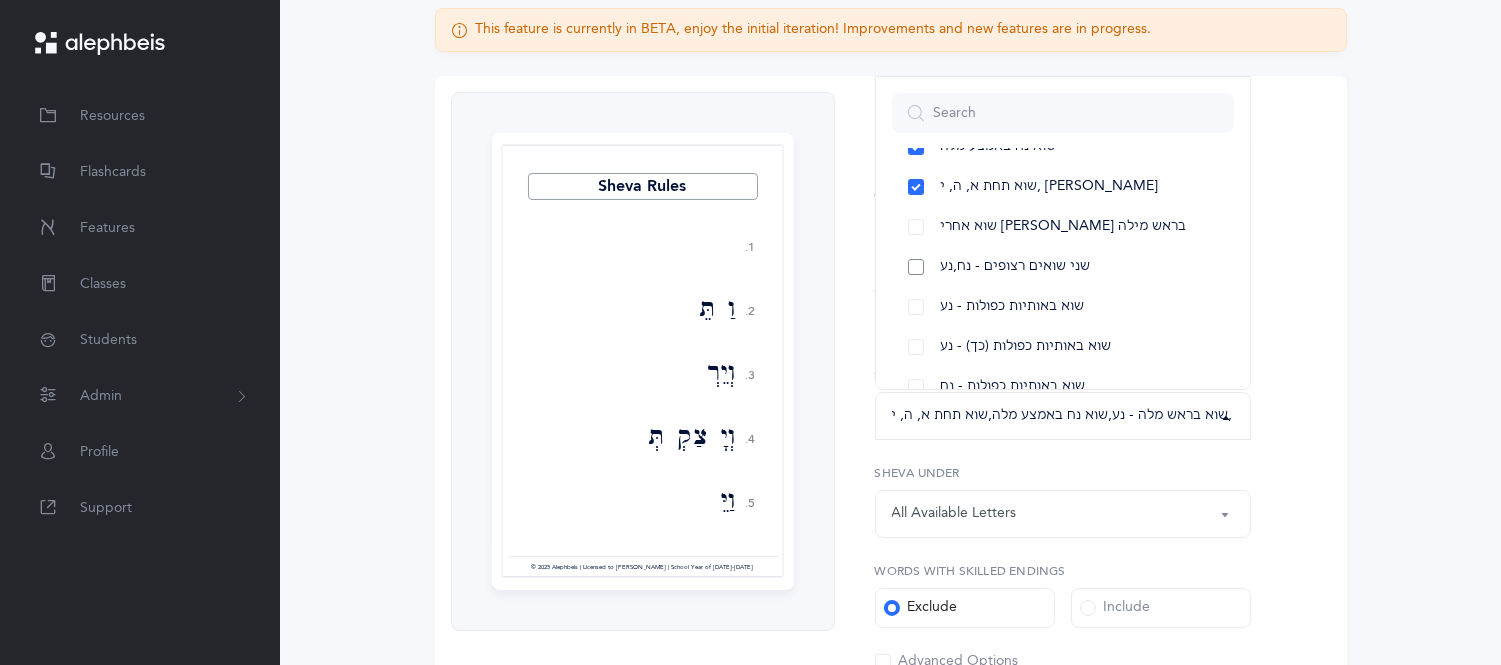 click on "שני שואים רצופים - נח,נע" at bounding box center (1063, 267) 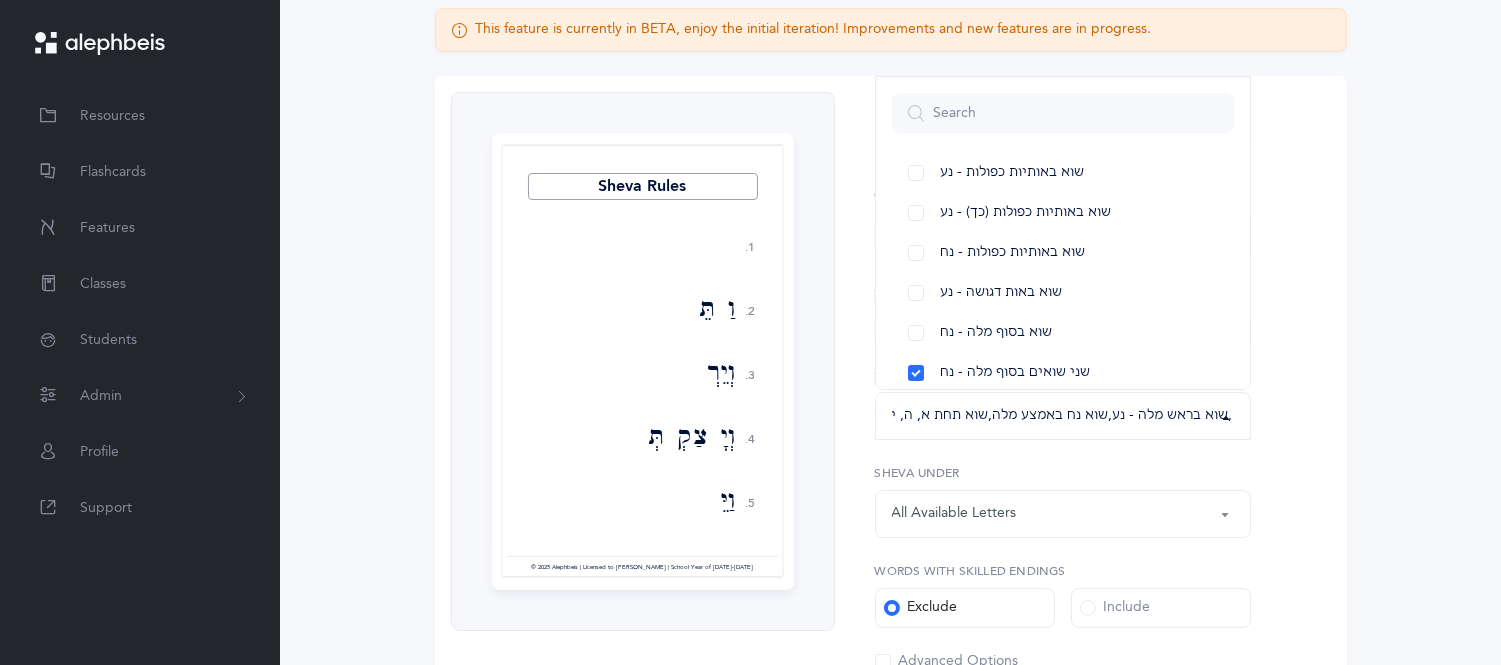 scroll, scrollTop: 272, scrollLeft: 0, axis: vertical 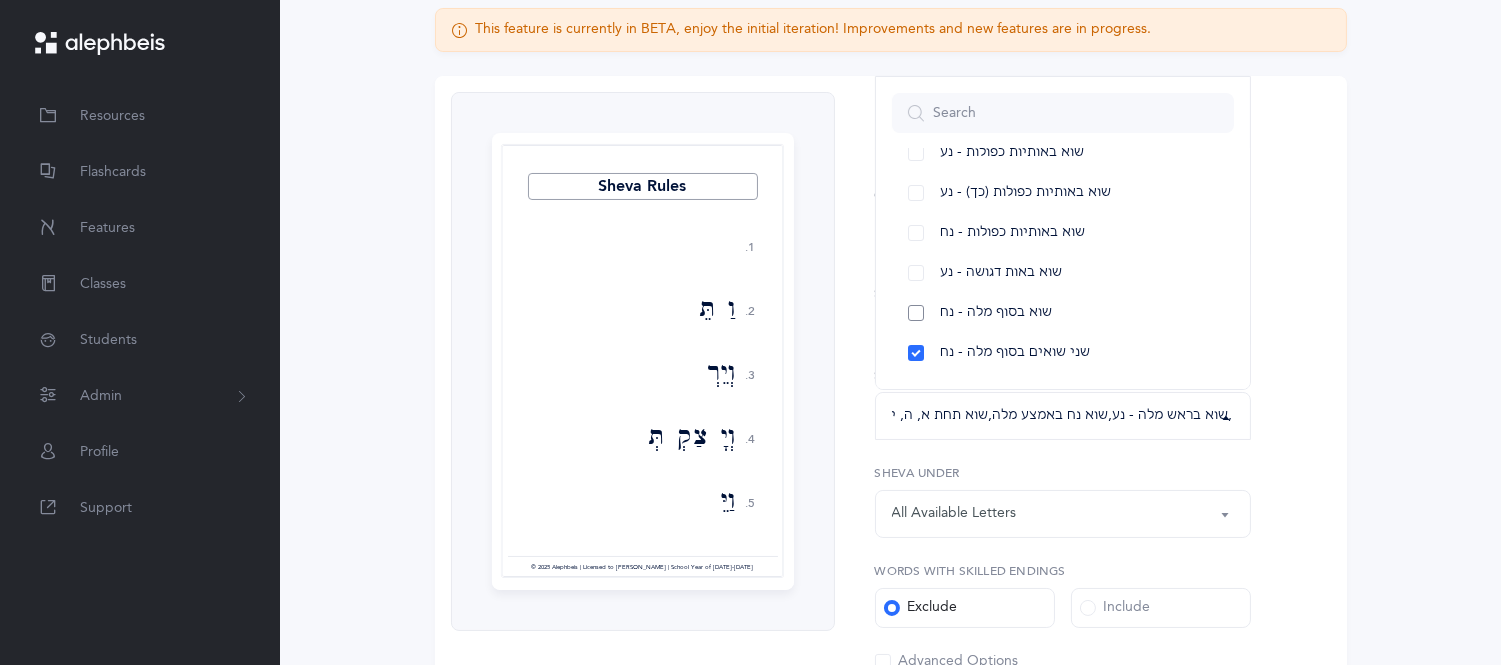 click on "שוא בסוף מלה - נח" at bounding box center (1063, 313) 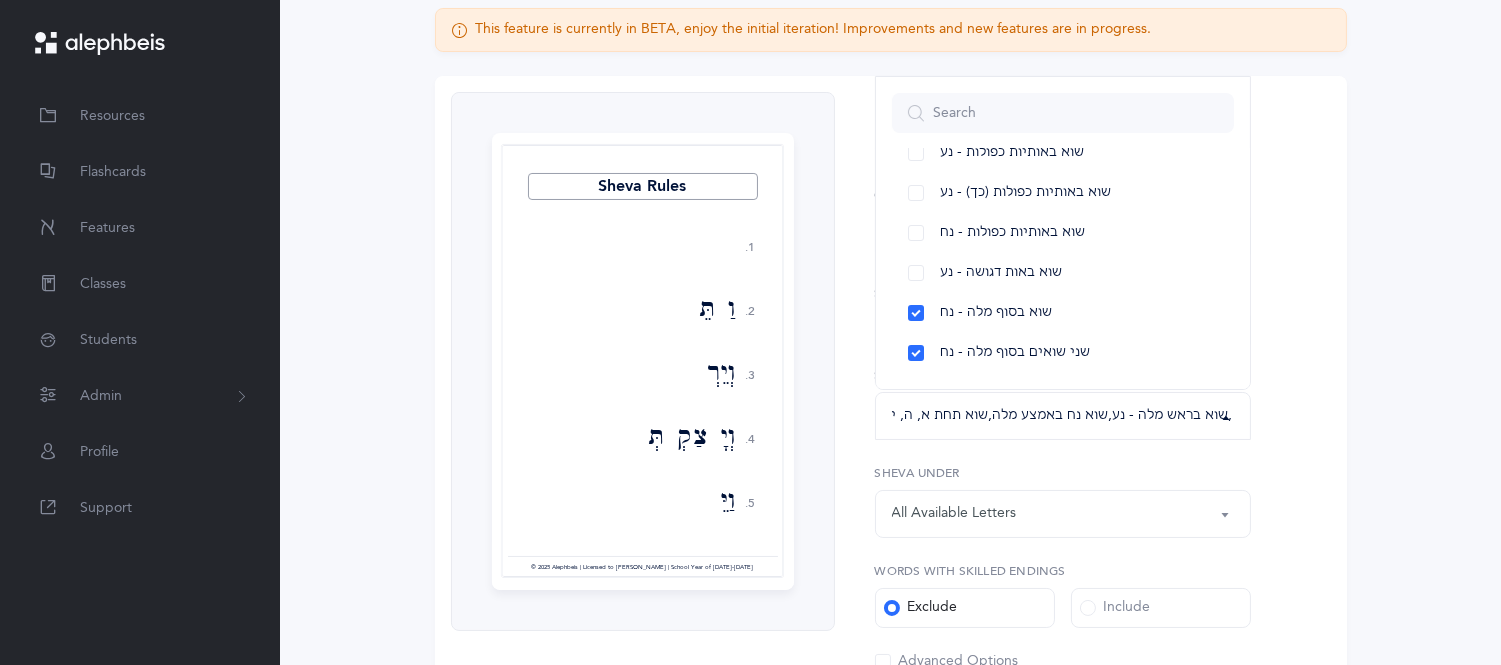 click on "Sheva Rules
1.
2.
3.
4.
5.
דְיָתַבְתְּ
וַתֵּבְךְּ
וְיֵרְדְּ
וְיָצַקְתְּ
וַיֵּבְךְּ
וְיֵרְדְּ
וְרָחַצְתְּ
לִמַּדְתְּ
וְיָנַקְתְּ
יְשִׂמְךְ
וְנָהַרְתְּ
יַרְדְּ
וַיֵּשְׁתְּ
וַעֲבַדְתְּ
נָטַשְׁתְּ
אַרְדְּ
Page 1" at bounding box center [891, 551] 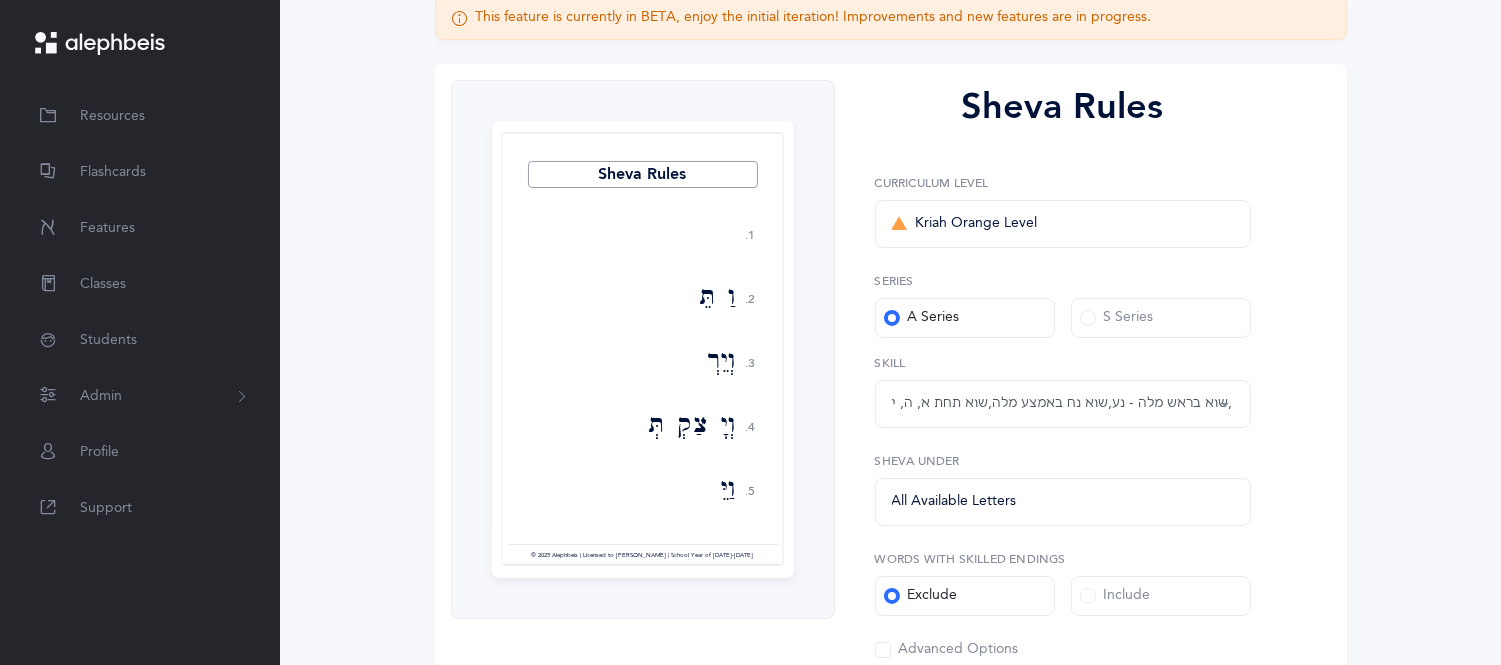 scroll, scrollTop: 195, scrollLeft: 0, axis: vertical 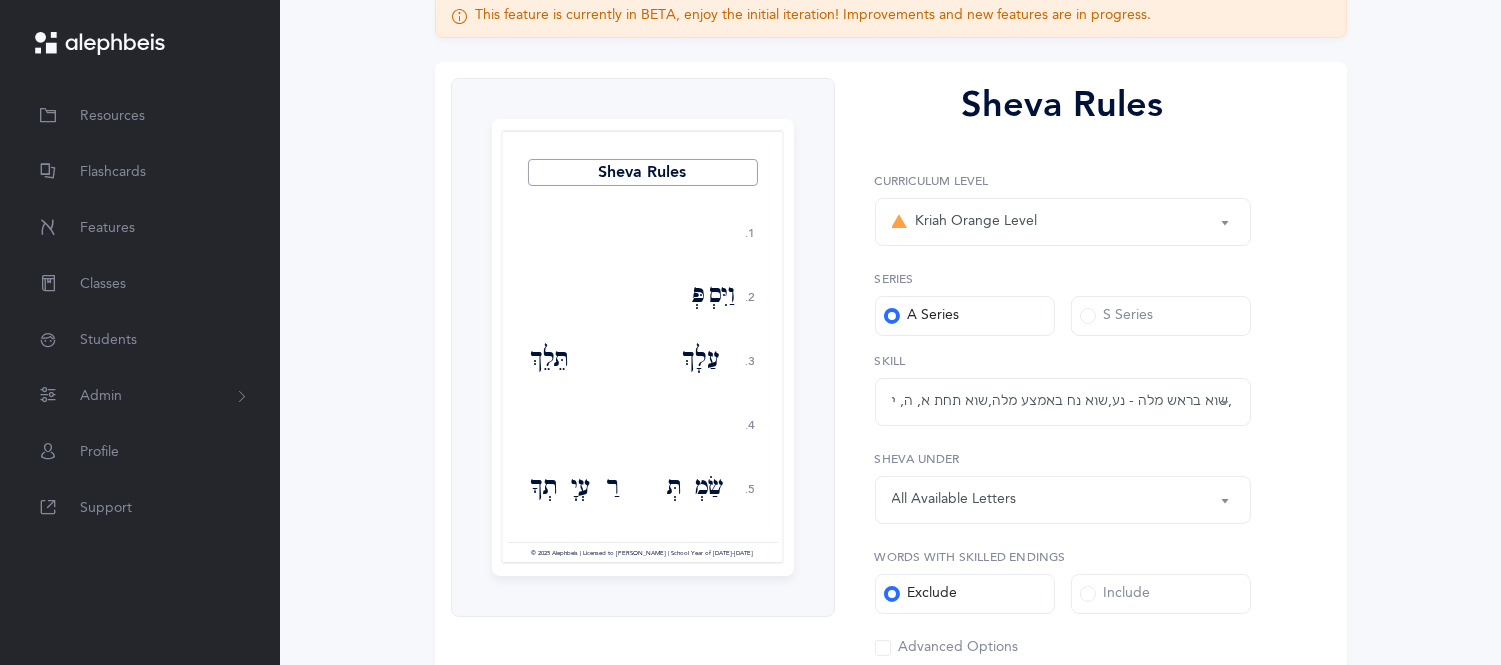 click on "שוא בראש מלה - נע ,  שוא נח באמצע מלה ,  שוא תחת א, ה, י, ע - נח ,  שני שואים רצופים - נח,נע ,  שוא בסוף מלה - נח ,  שני שואים בסוף מלה - נח" at bounding box center [1063, 401] 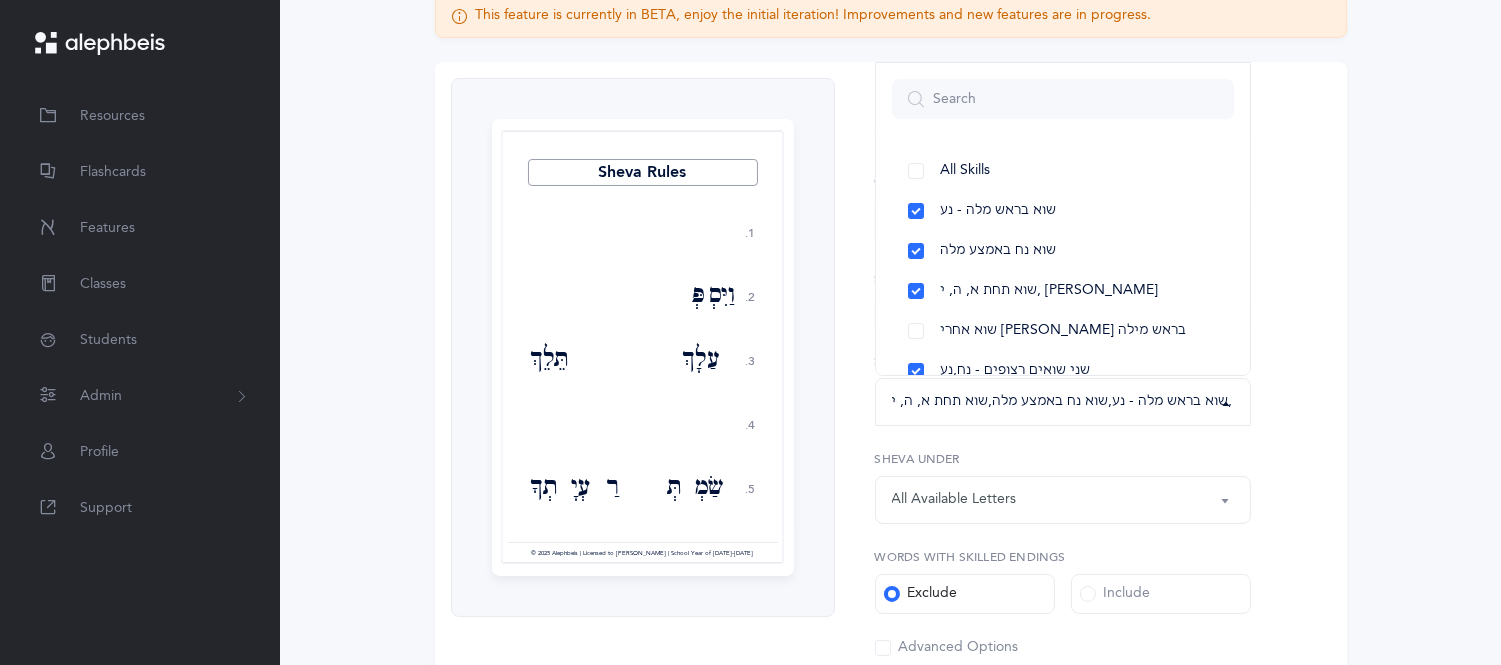 click on "שוא בראש מלה - נע ,  שוא נח באמצע מלה ,  שוא תחת א, ה, י, ע - נח ,  שני שואים רצופים - נח,נע ,  שוא בסוף מלה - נח ,  שני שואים בסוף מלה - נח" at bounding box center (1063, 401) 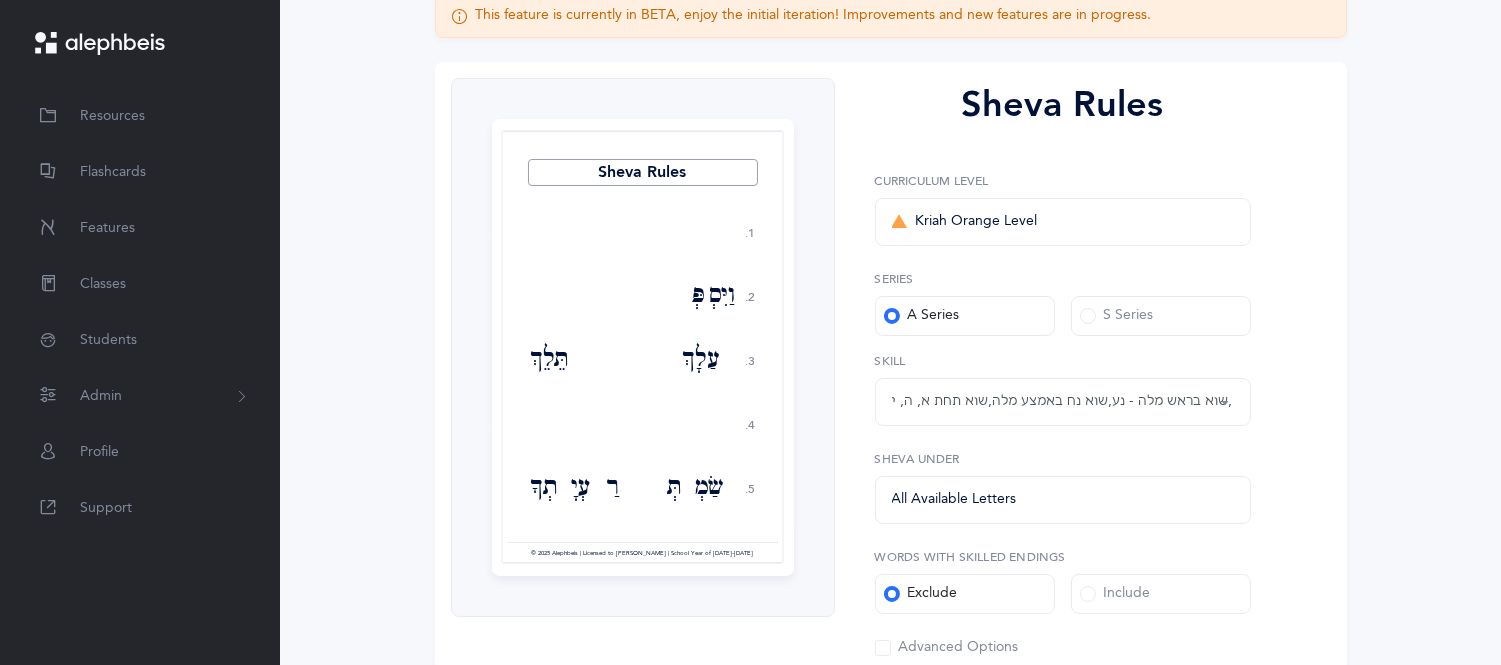 click on "שוא בראש מלה - נע ,  שוא נח באמצע מלה ,  שוא תחת א, ה, י, ע - נח ,  שני שואים רצופים - נח,נע ,  שוא בסוף מלה - נח ,  שני שואים בסוף מלה - נח" at bounding box center [1063, 401] 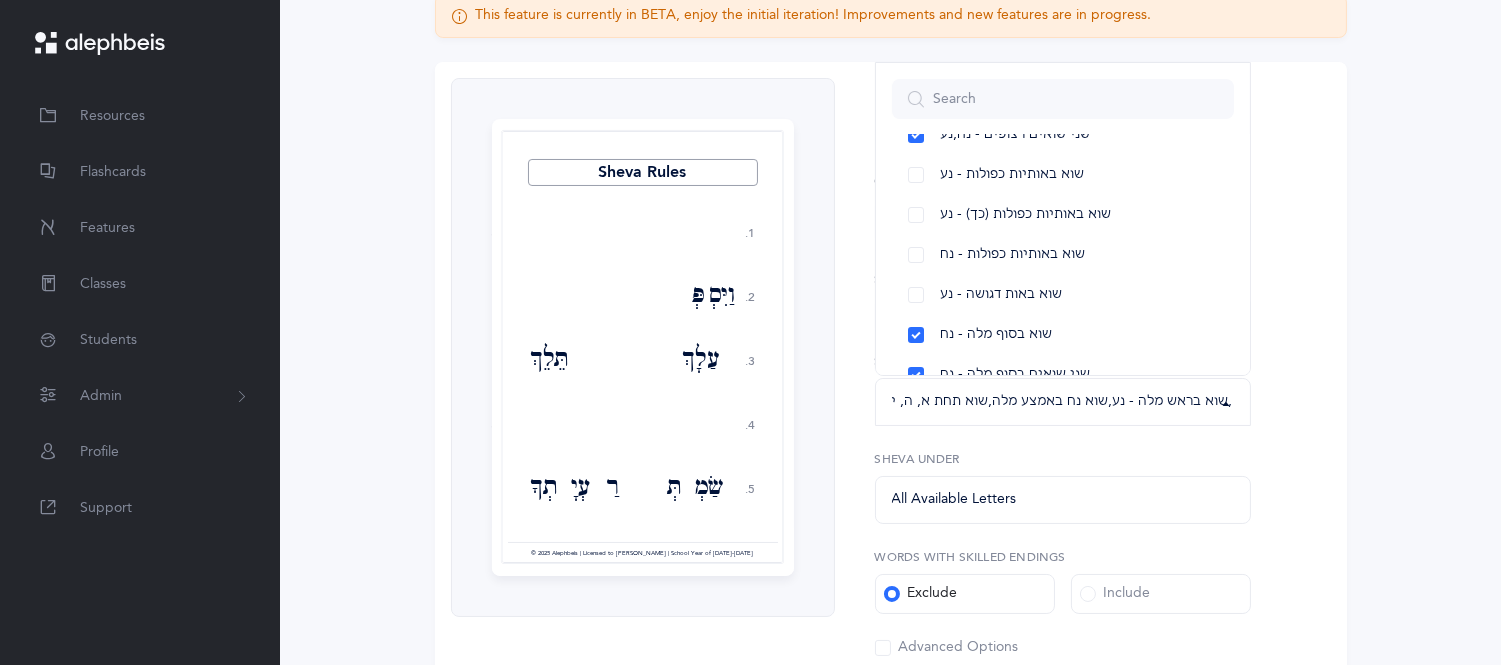scroll, scrollTop: 266, scrollLeft: 0, axis: vertical 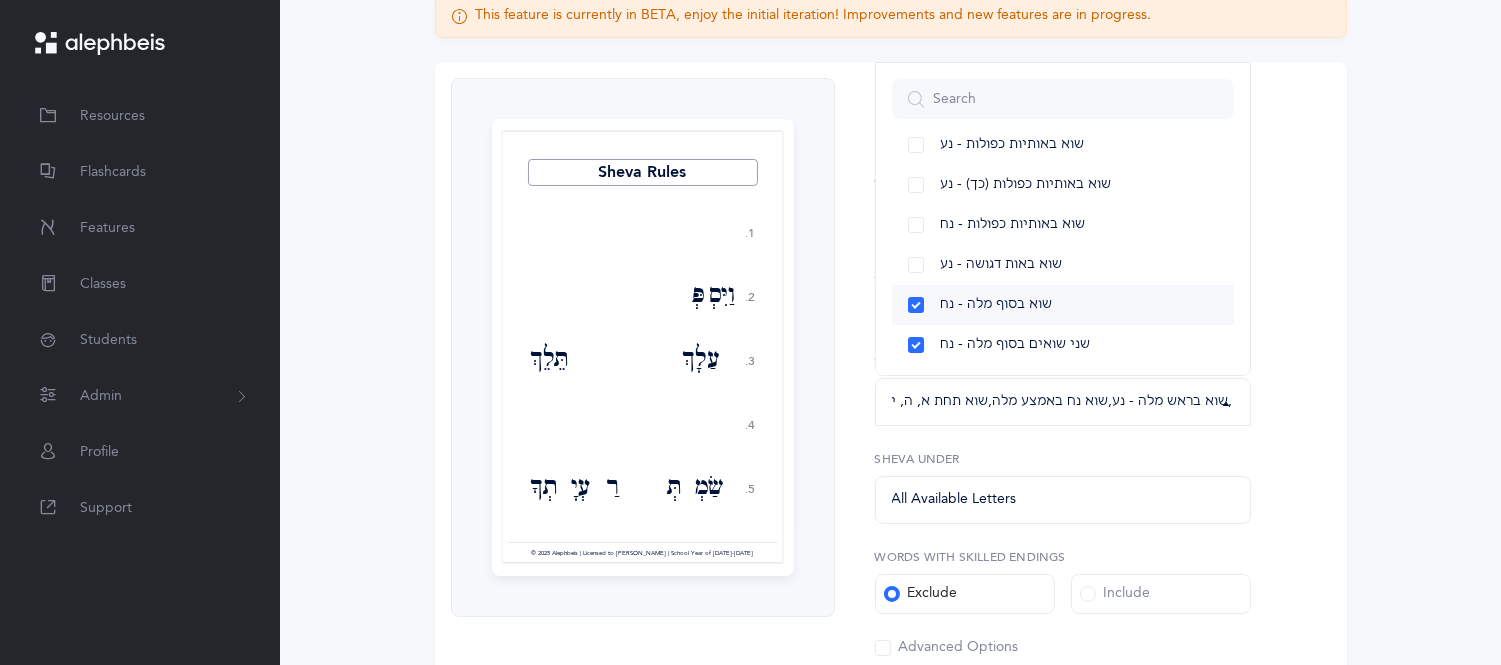 click on "שוא בסוף מלה - נח" at bounding box center [1063, 305] 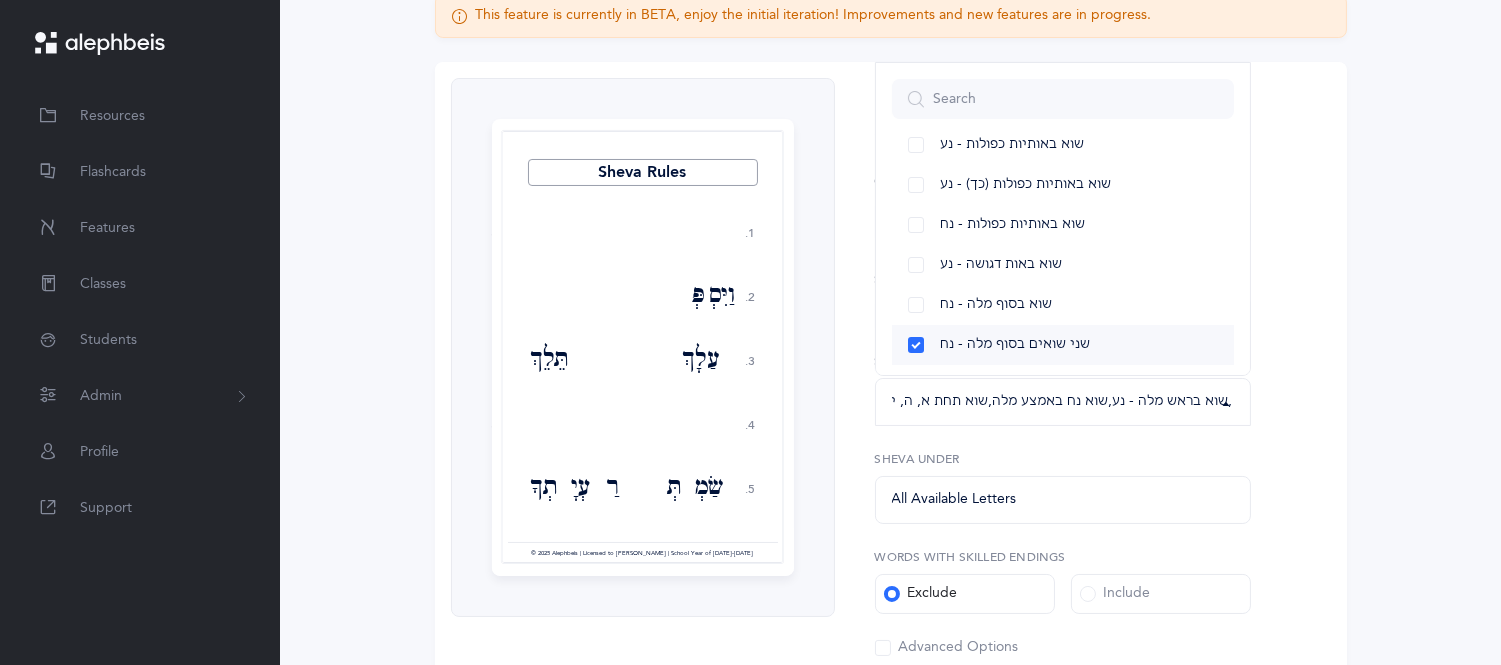 click on "שני שואים בסוף מלה - נח" at bounding box center [1063, 345] 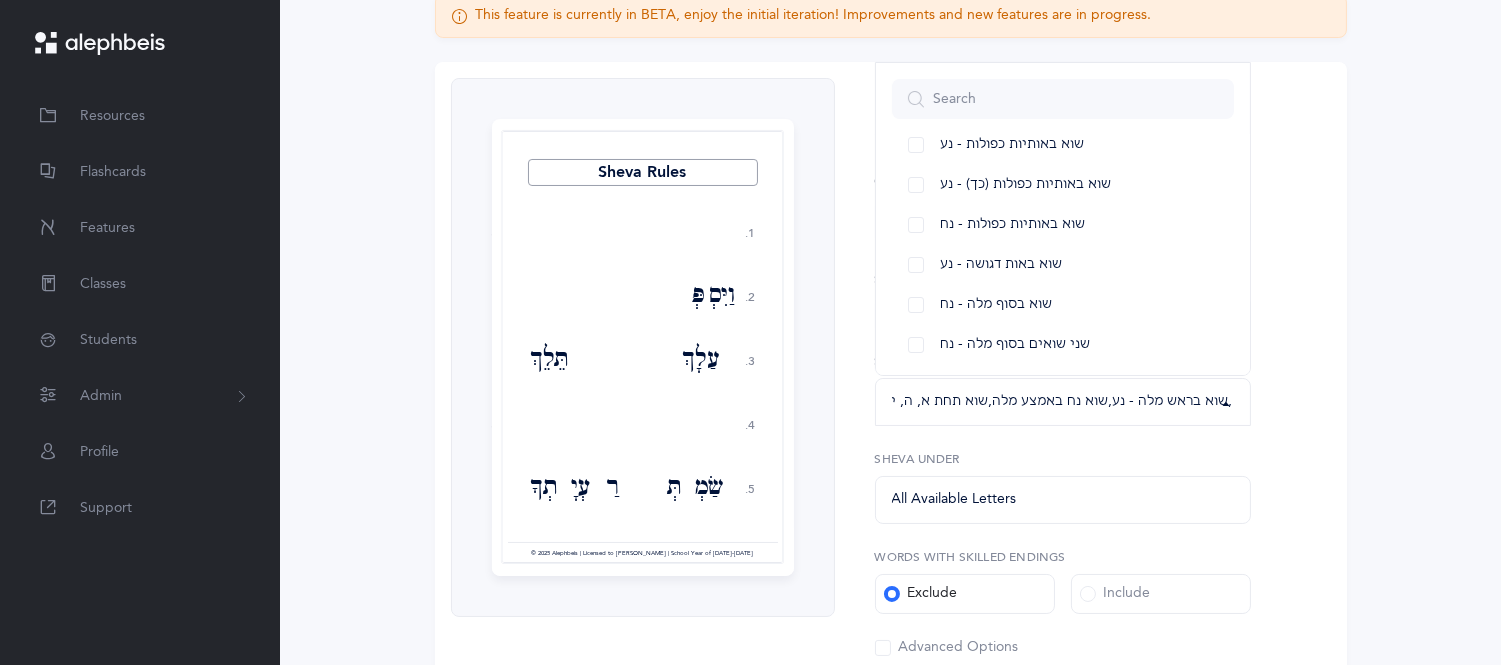 click on "Sheva Rules
1.
2.
3.
4.
5.
בַחֲבָרַיִךְ
וַיִּסְפְּדוּ
עַלָךְ
תֵּלֵךְ
בְּנוֹתֵיכֶם
שַׂמְתְּ
רַעְיָתְךָ
וְשָׂחַק
יְחִידוּת
וִהְיוּ
לְשַׁכֵּךְ
לִמְנוּחָיְכִי
וְשִׁלַּחְתַּנִי
וְאַפַּקְתְּ
הַקֹּשְׁטְ
לְשַׁוְעָתִי
Page 1" at bounding box center (891, 537) 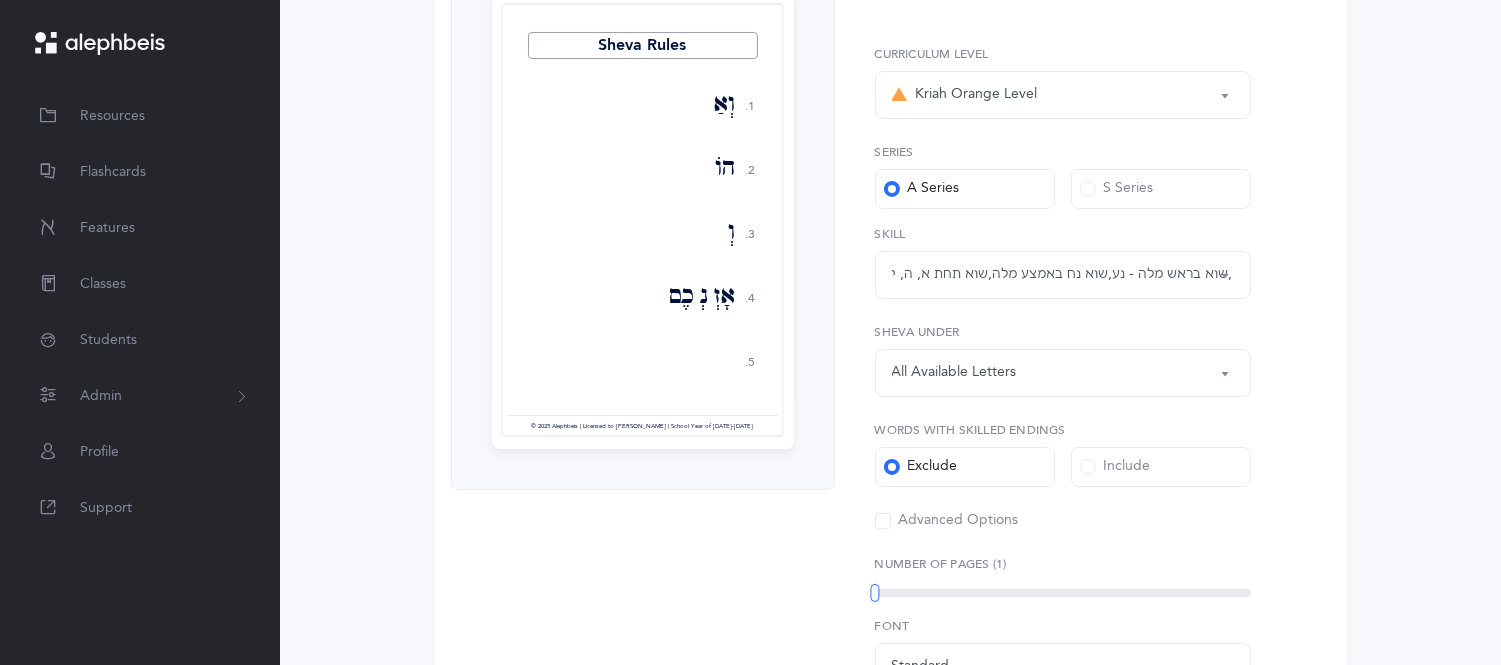scroll, scrollTop: 324, scrollLeft: 0, axis: vertical 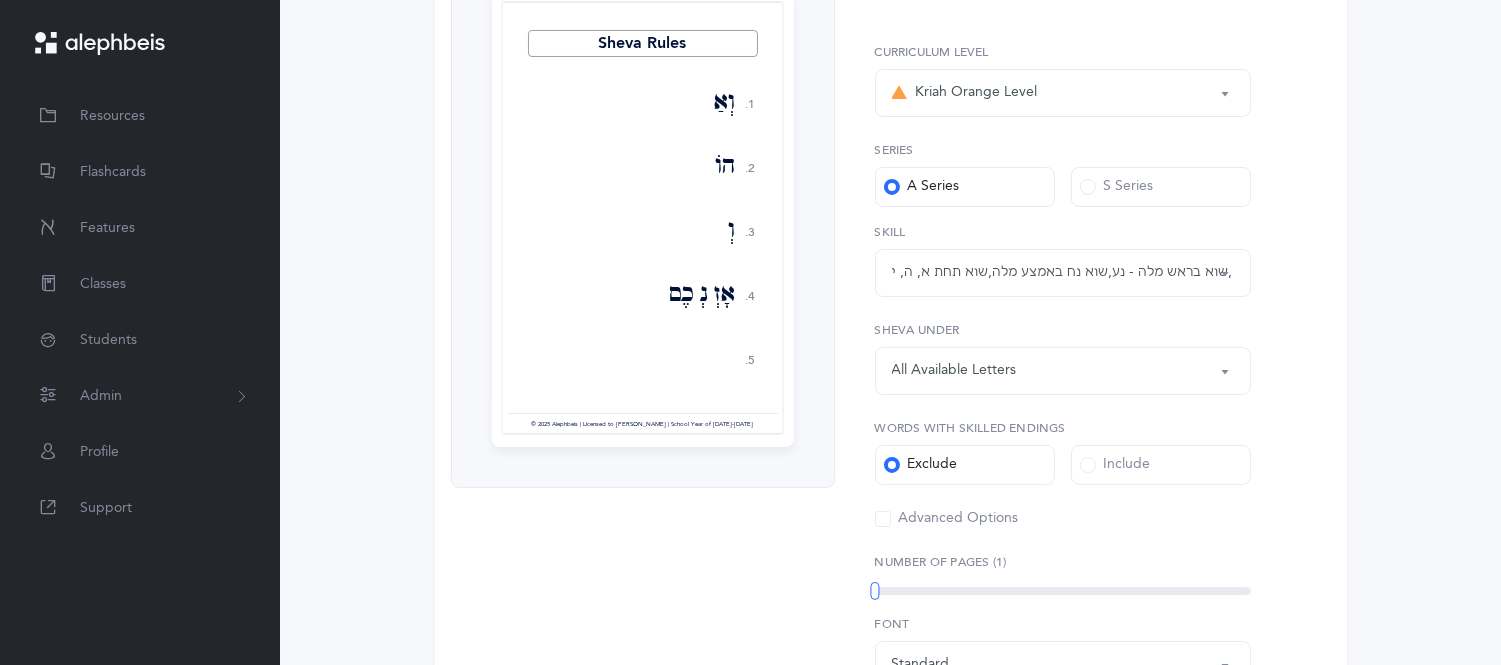 click on "שוא בראש מלה - נע ,  שוא נח באמצע מלה ,  שוא תחת א, ה, י, ע - נח ,  שני שואים רצופים - נח,נע" at bounding box center [1063, 272] 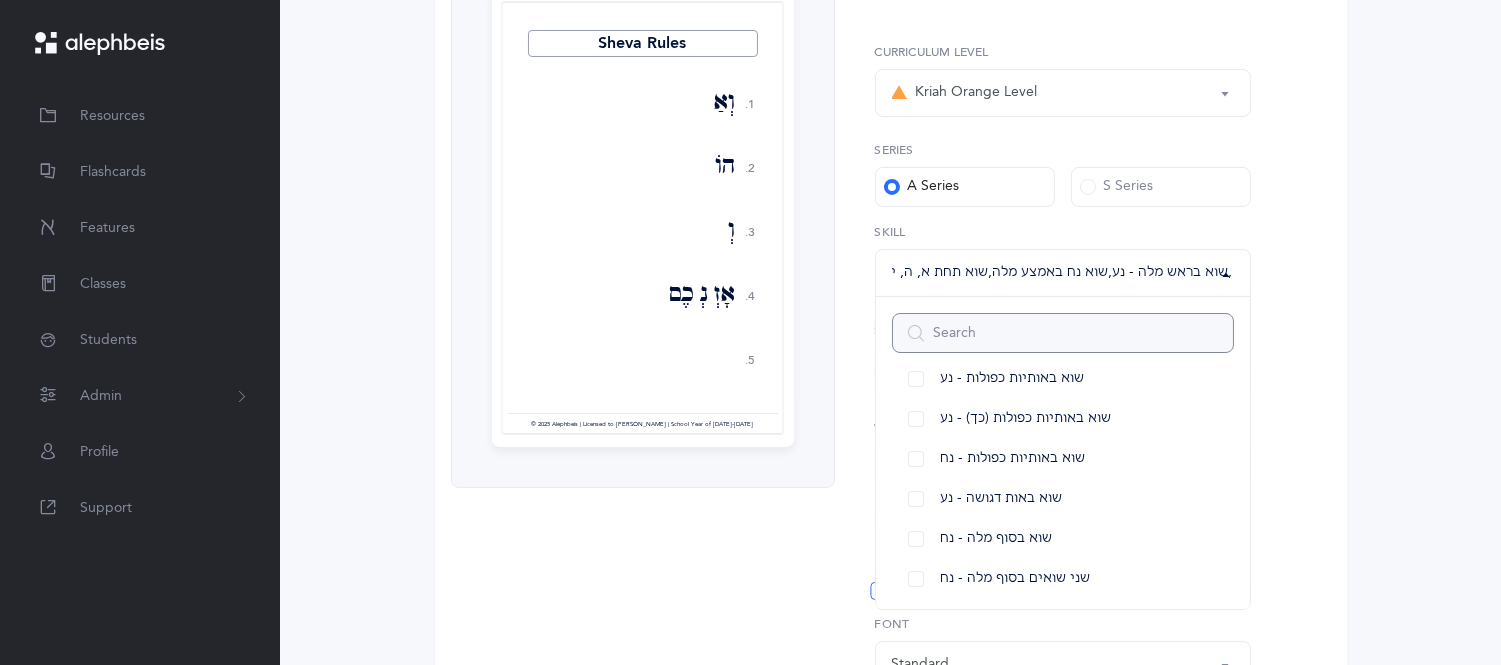 scroll, scrollTop: 0, scrollLeft: 0, axis: both 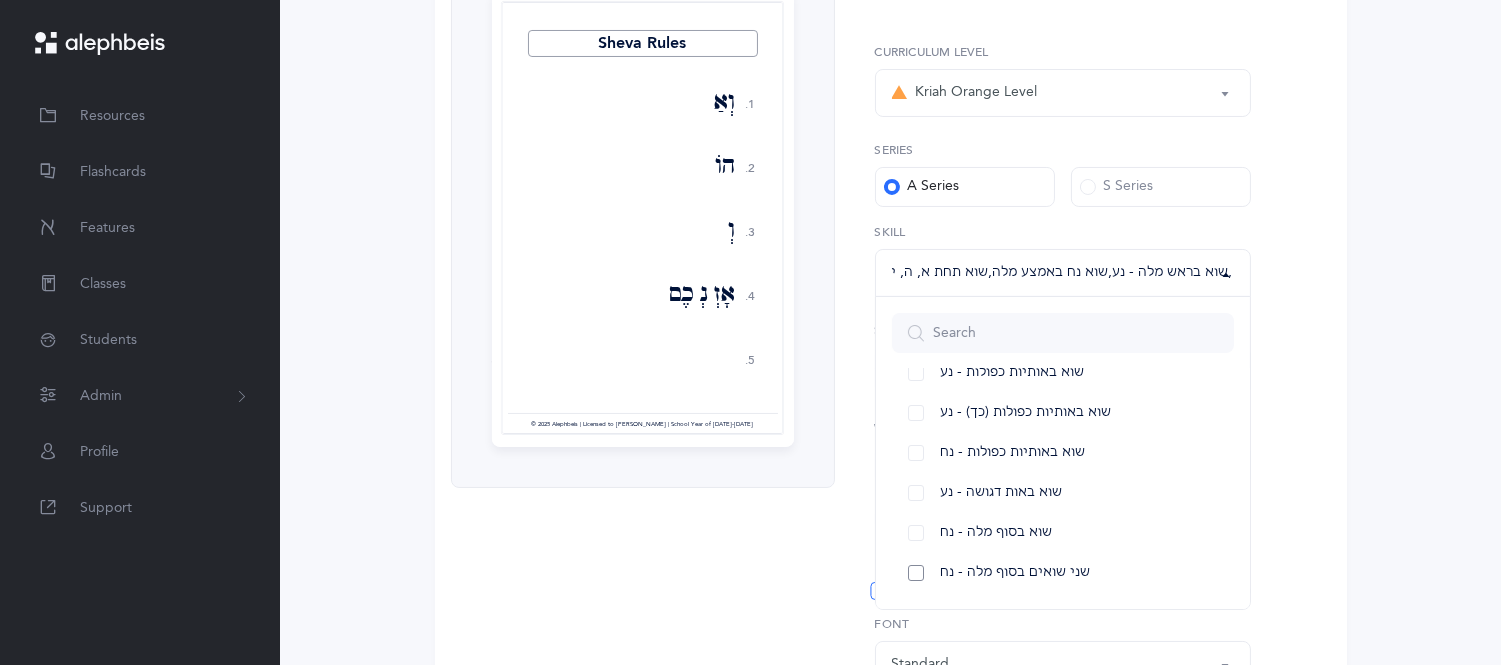 click on "שני שואים בסוף מלה - נח" at bounding box center [1063, 573] 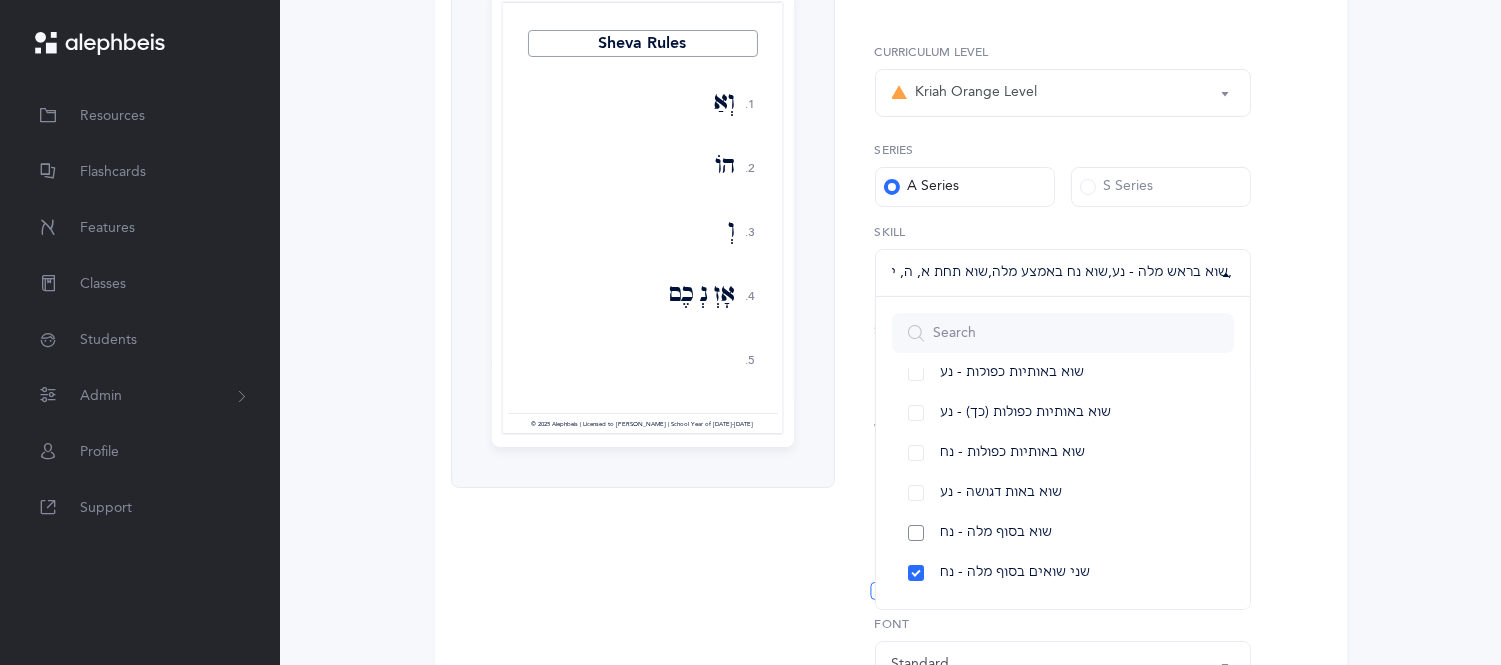 click on "שוא בסוף מלה - נח" at bounding box center (1063, 533) 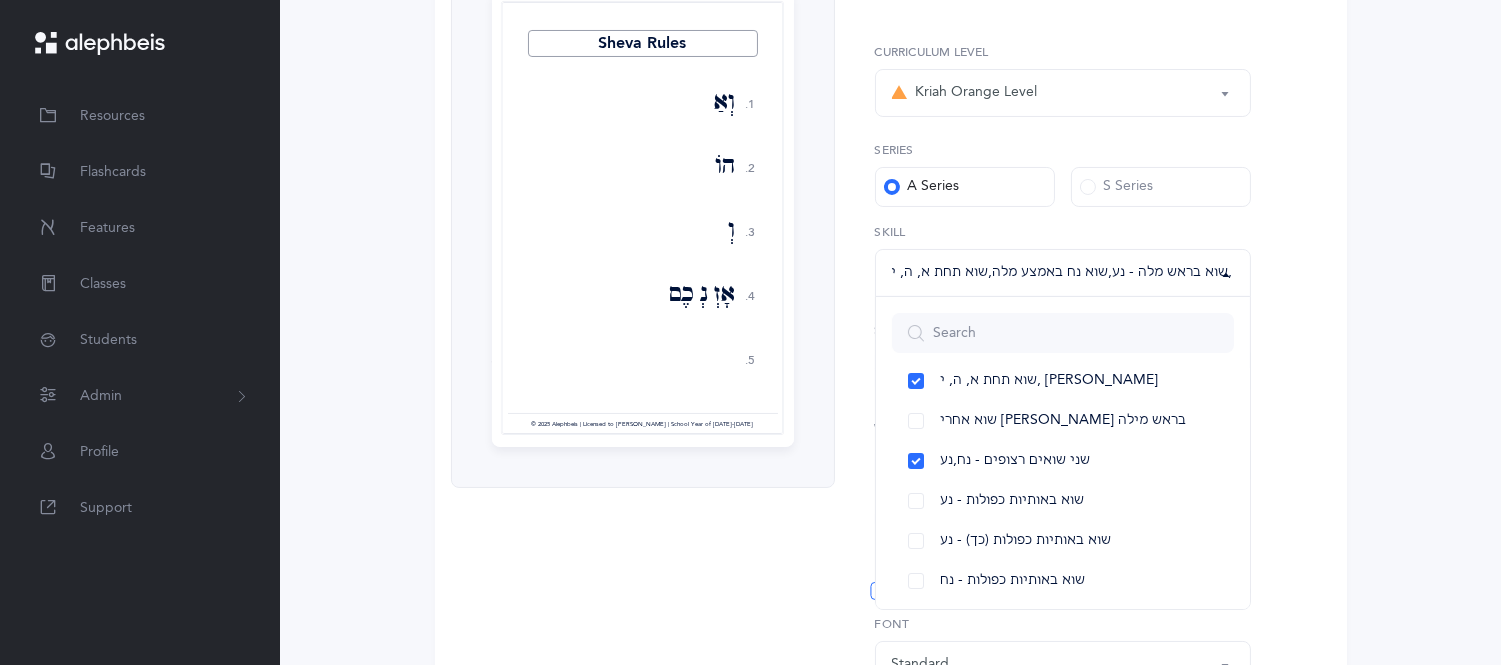 scroll, scrollTop: 142, scrollLeft: 0, axis: vertical 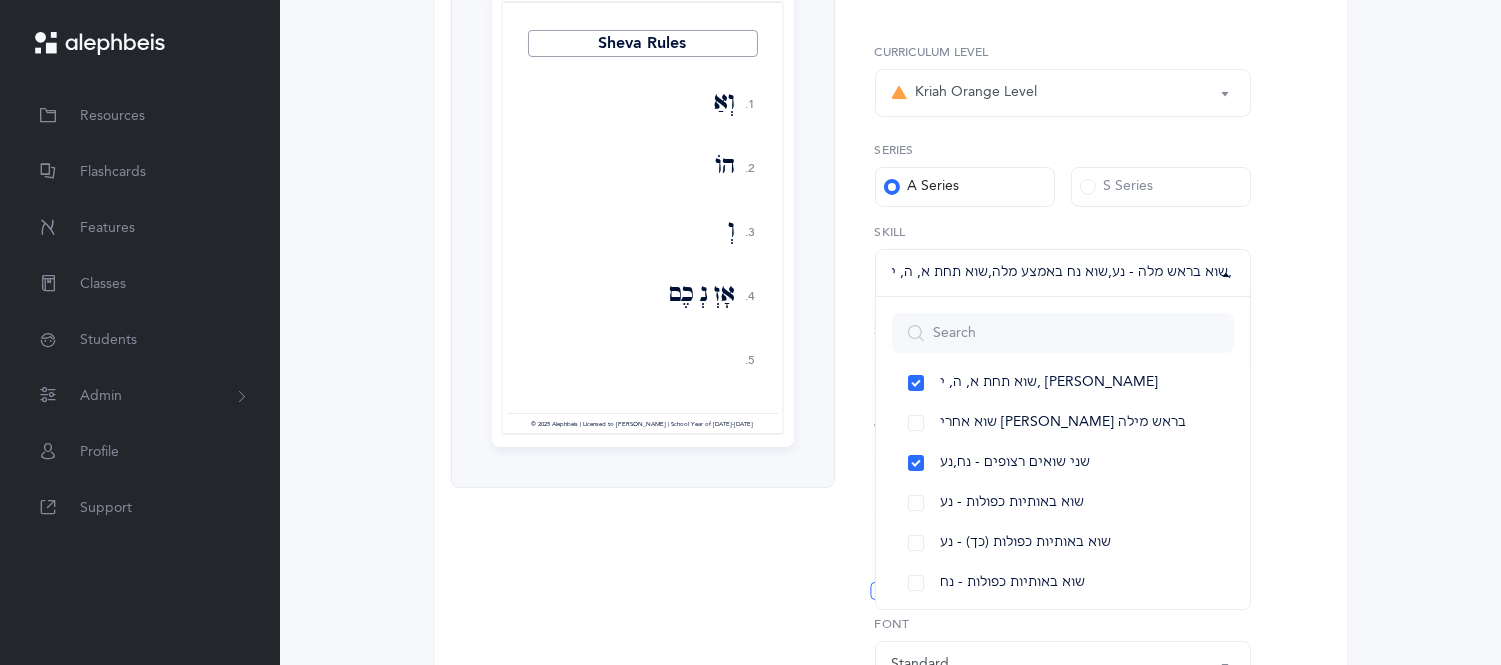 click on "This feature is currently in BETA, enjoy the initial iteration!
Improvements and new features are in progress.
Sheva Rules
1.
2.
3.
4.
5.
וְאַבְשָׁלוֹם
הוֹדַעְתִּי
וְטָבַעְתִּי
אָזְנְכֶם
בִּשְׁנֵי
וַיְרִיצֻהוּ
אַשְׁחִית
לְהַתְווֹת
שָׁמַעְתָּ
שִׁלְטֵי
וַיִּקְבְּרוּ
וְנֶאֱמָן
לְדָנִיאֵל
Page 1" at bounding box center [891, 374] 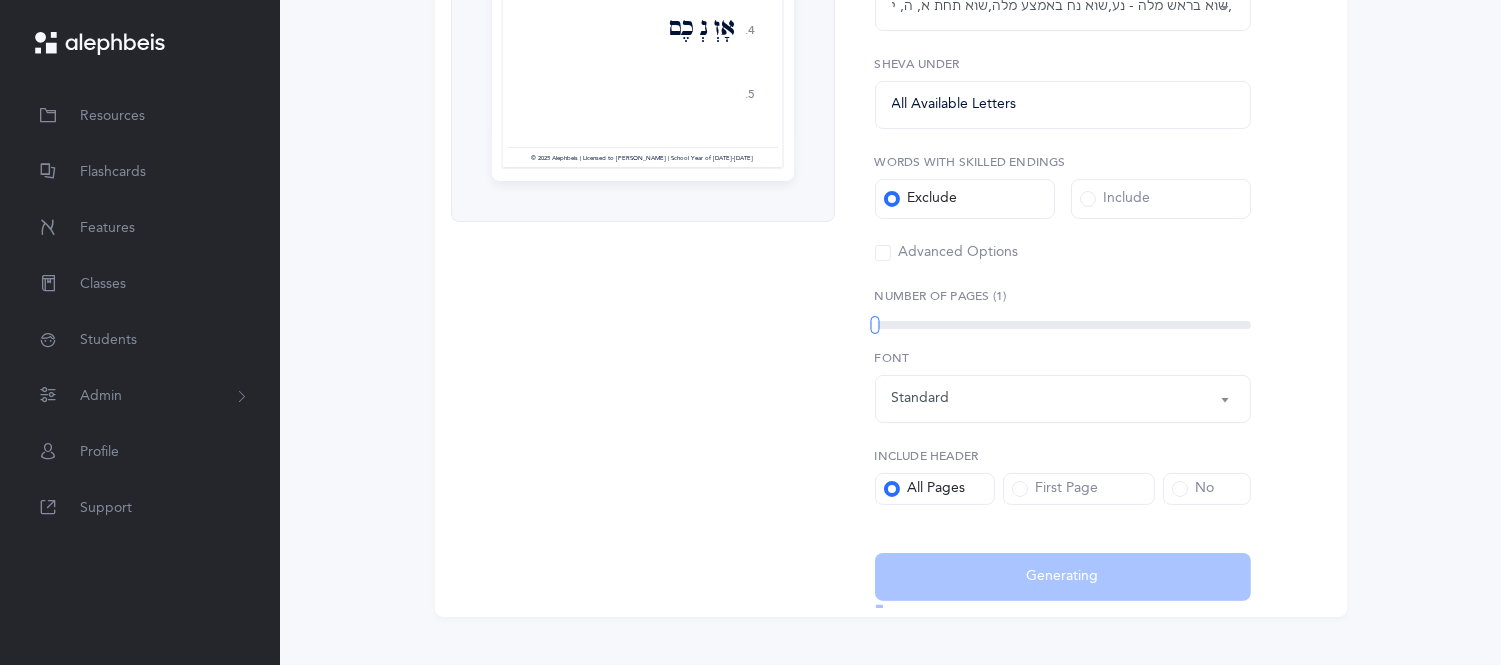 scroll, scrollTop: 591, scrollLeft: 0, axis: vertical 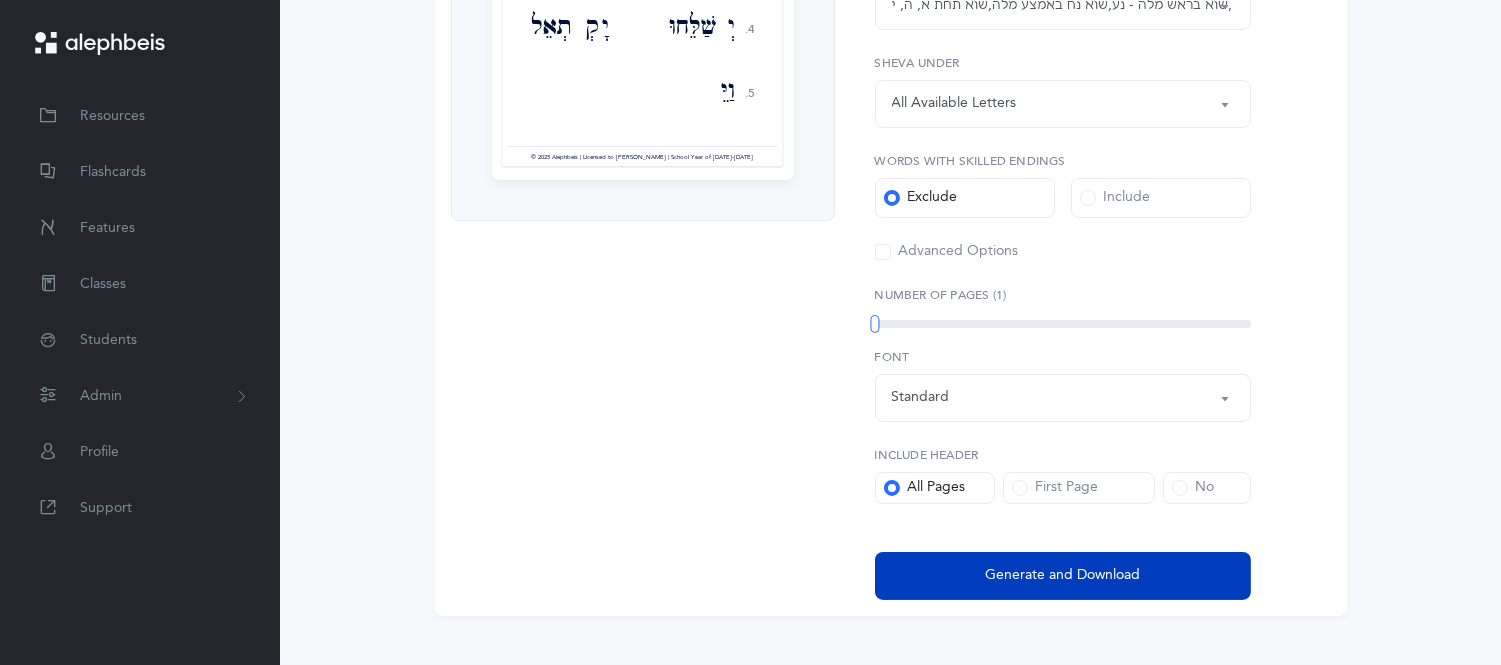 click on "Generate and Download" at bounding box center (1062, 575) 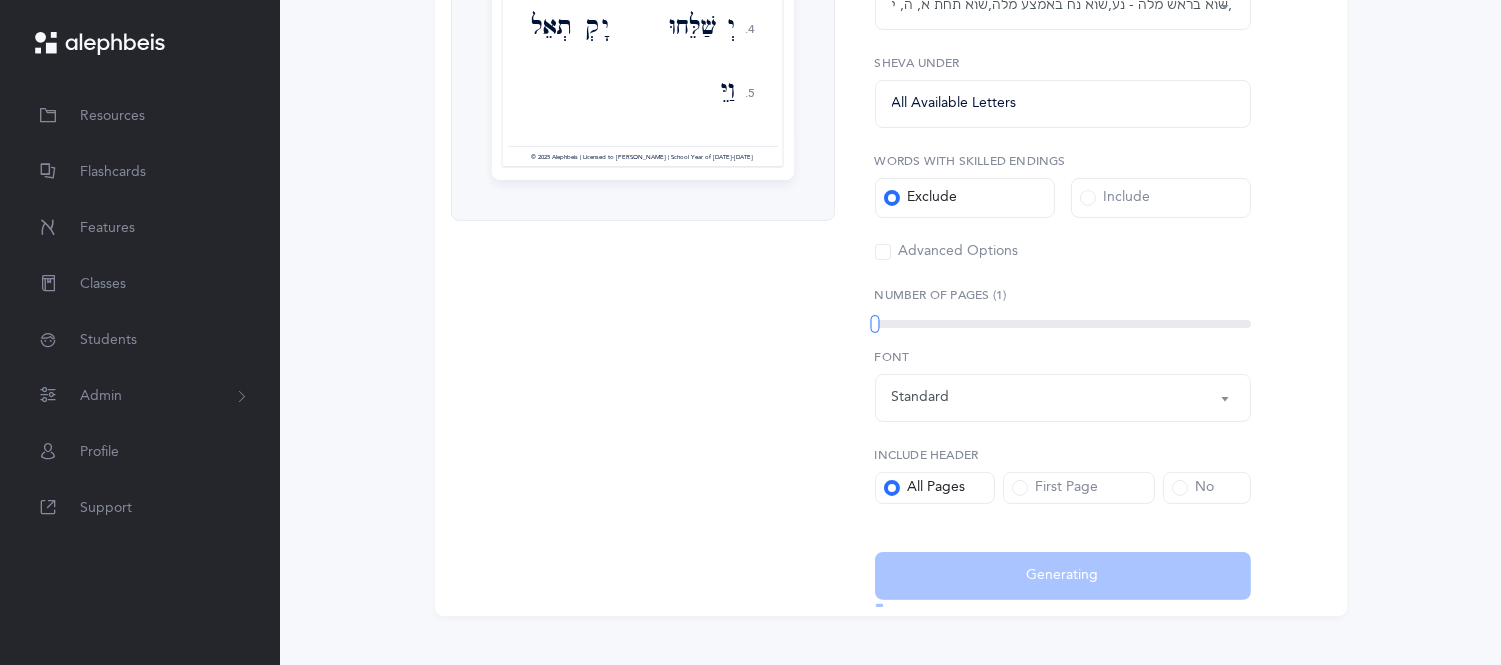 select on "2" 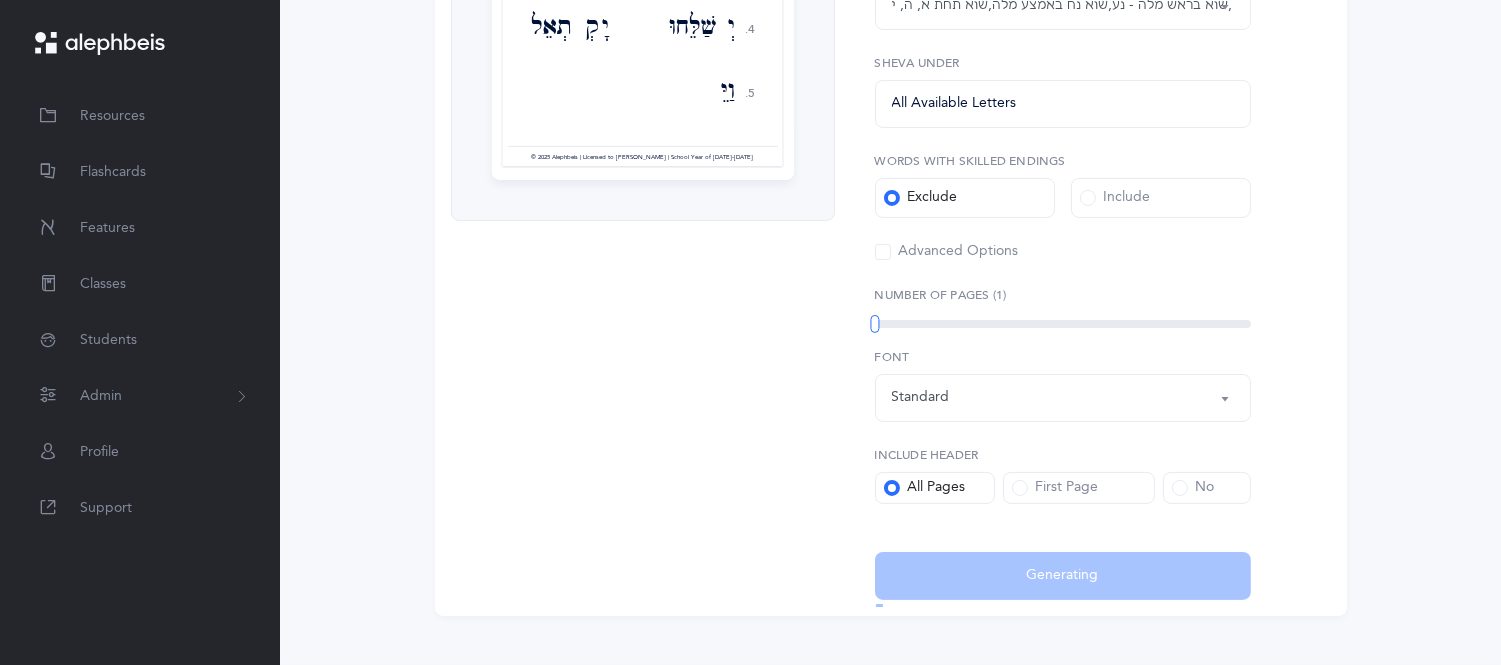 select on "12" 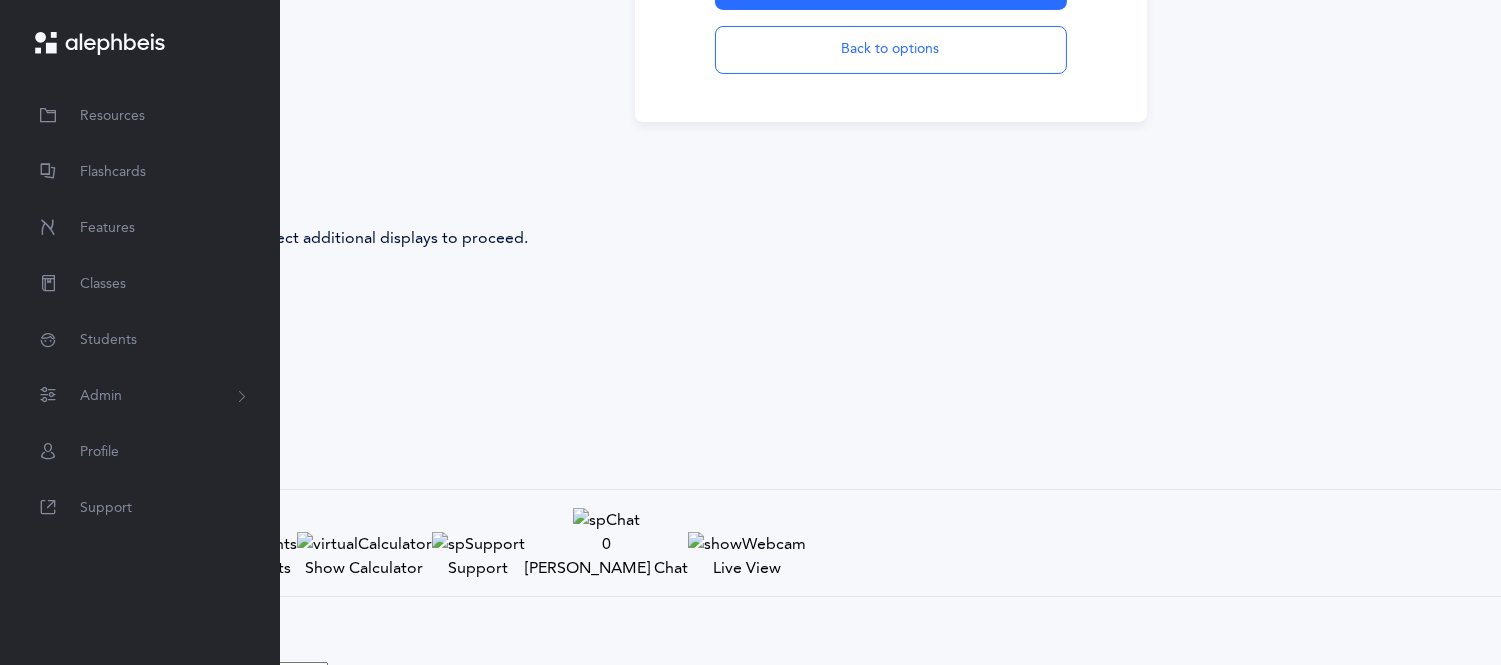 scroll, scrollTop: 127, scrollLeft: 0, axis: vertical 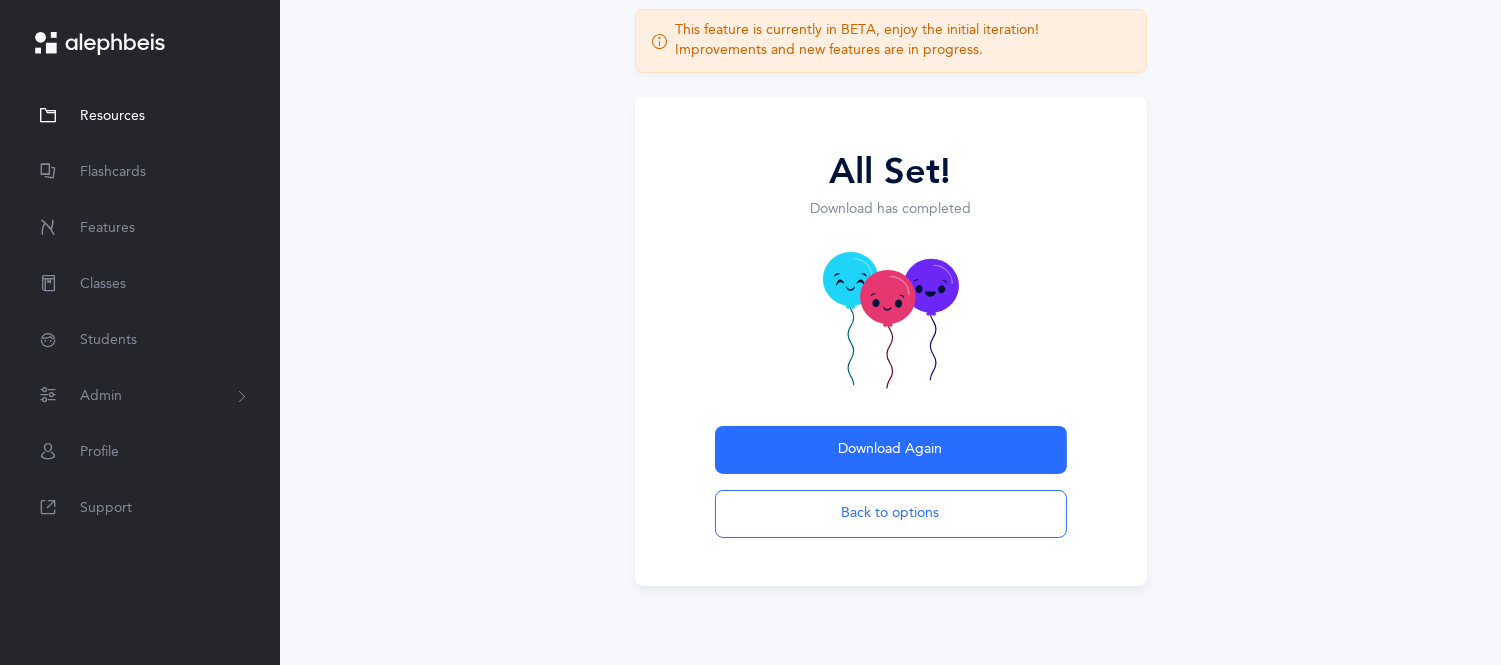 click on "Resources" at bounding box center (112, 116) 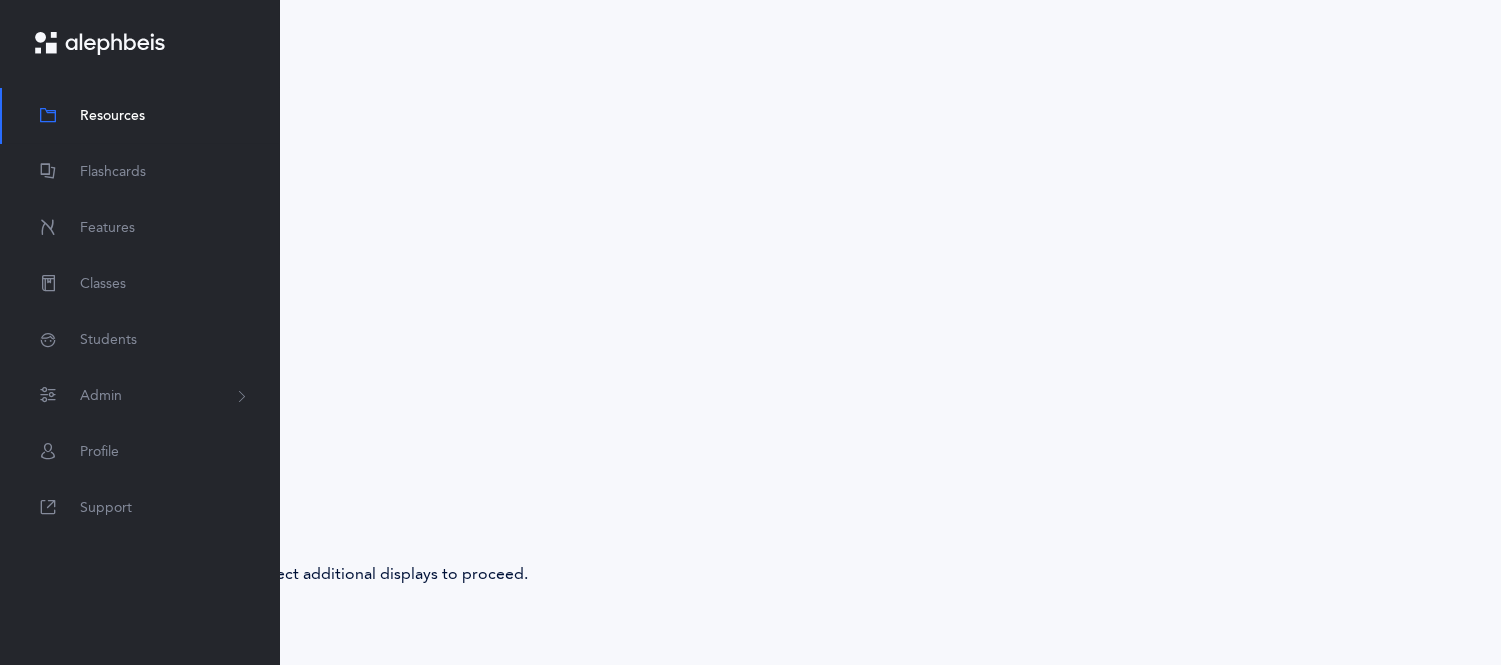 scroll, scrollTop: 0, scrollLeft: 0, axis: both 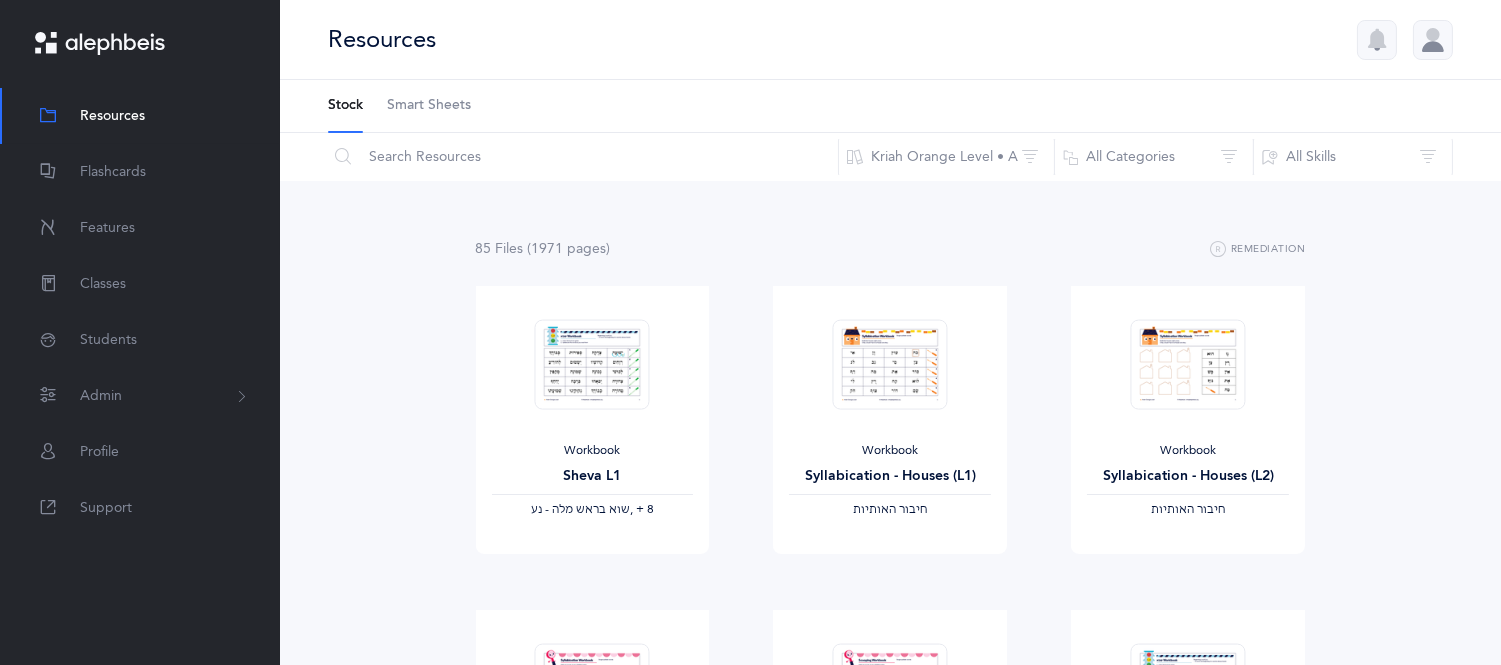 click on "85
File s
(1971 page s )
Remediation
Workbook
Sheva L1
‫שוא בראש מלה - נע‬ ‪, + 8‬   View       Workbook
Syllabication - Houses (L1)
‫חיבור האותיות‬   View       Workbook
Syllabication - Houses (L2)
‫חיבור האותיות‬   View       Workbook
Syllabication - Scooping (L1)
‫חיבור האותיות‬   View       Workbook
Syllabication - Scooping (L2)
‫חיבור האותיות‬   View       Workbook
Sheva L2
‫שוא בראש מלה - נע‬ ‪, + 11‬   View       Homework     ‫אותיות‬   View" at bounding box center (890, 1605) 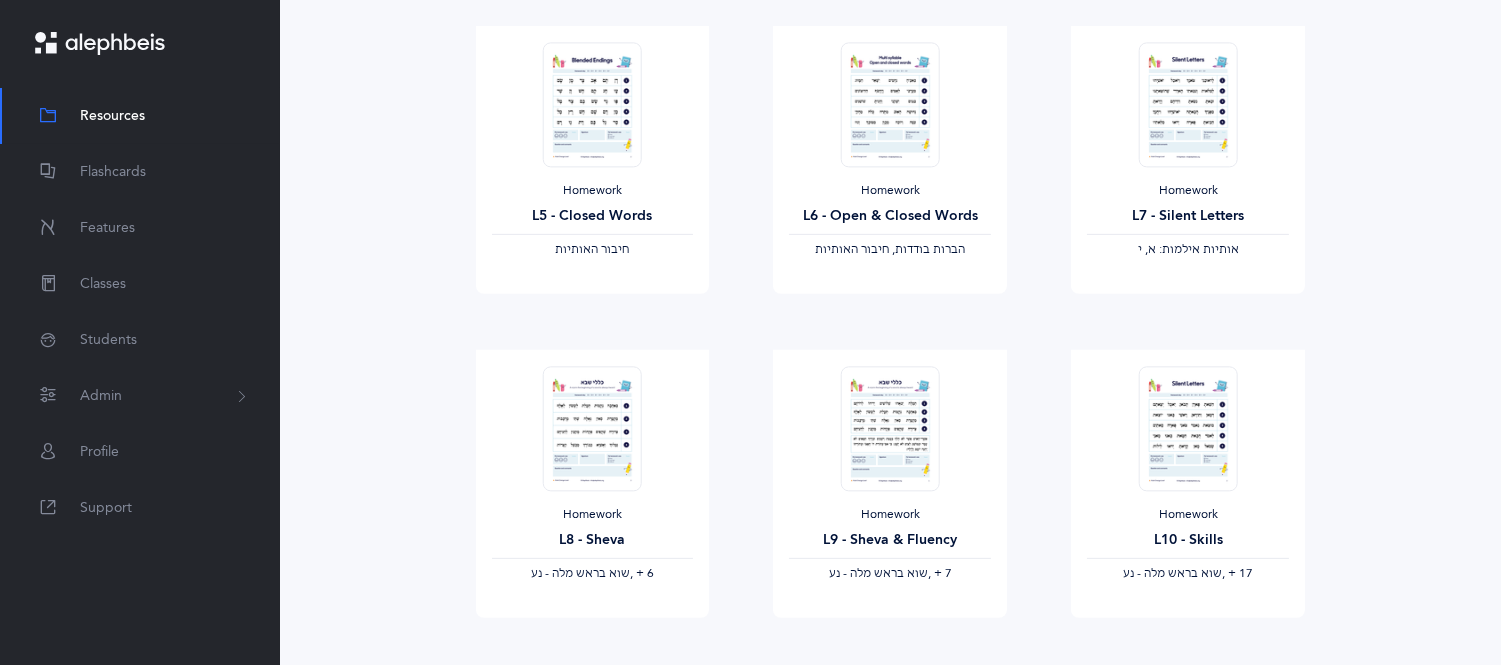 scroll, scrollTop: 1555, scrollLeft: 0, axis: vertical 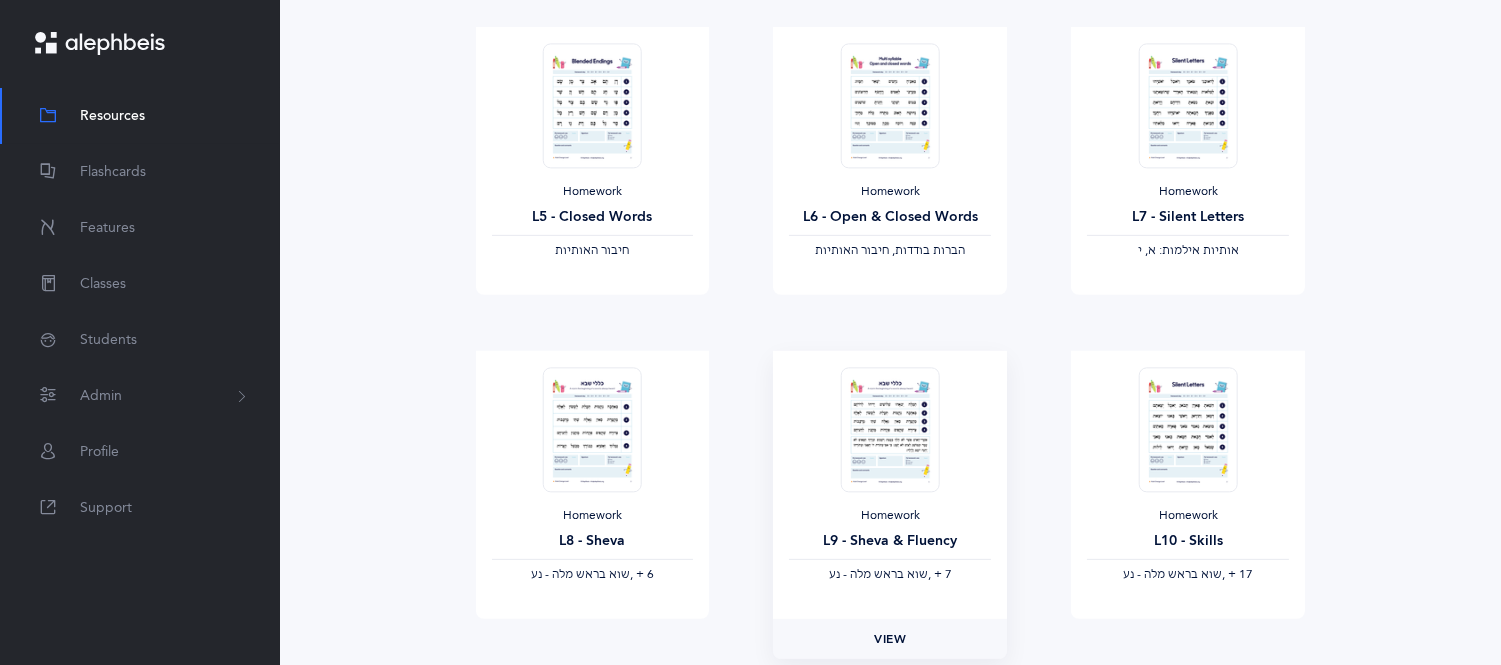 click on "View" at bounding box center [890, 639] 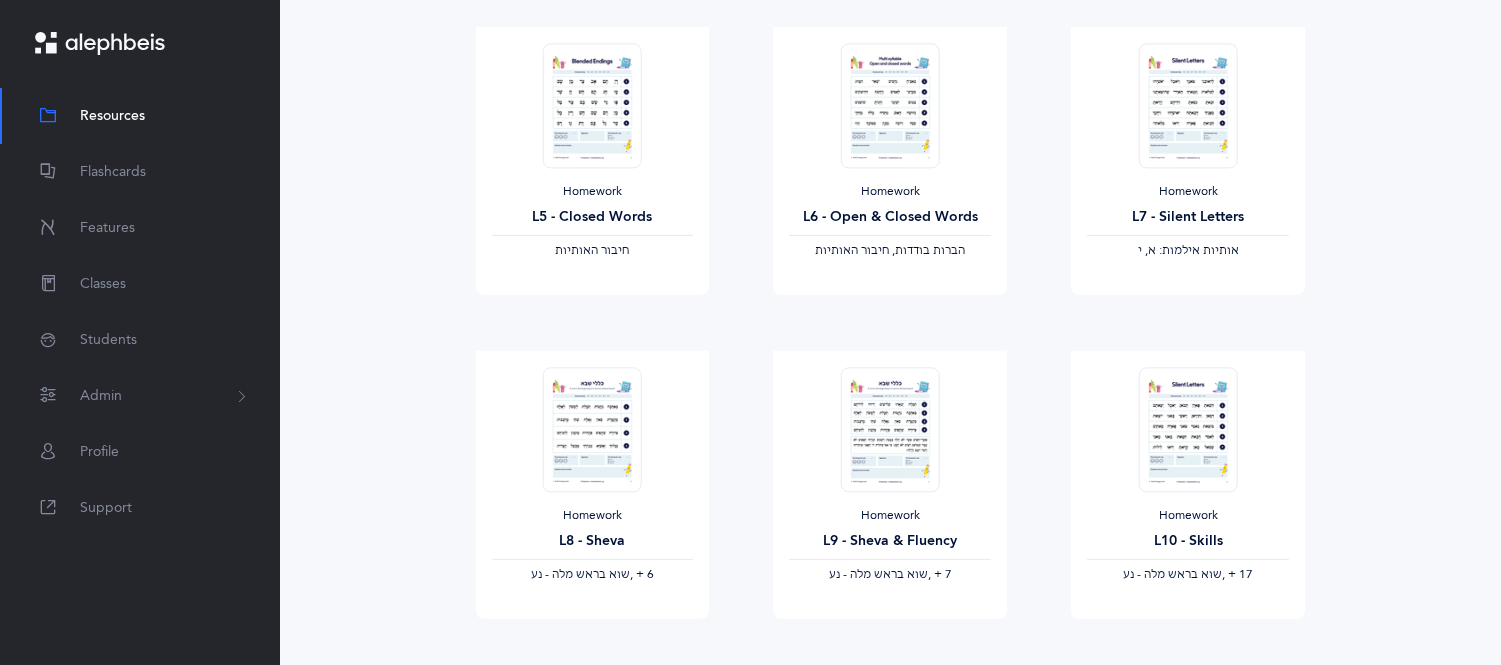 click on "85
File s
(1971 page s )
Remediation
Workbook
Sheva L1
‫שוא בראש מלה - נע‬ ‪, + 8‬   View       Workbook
Syllabication - Houses (L1)
‫חיבור האותיות‬   View       Workbook
Syllabication - Houses (L2)
‫חיבור האותיות‬   View       Workbook
Syllabication - Scooping (L1)
‫חיבור האותיות‬   View       Workbook
Syllabication - Scooping (L2)
‫חיבור האותיות‬   View       Workbook
Sheva L2
‫שוא בראש מלה - נע‬ ‪, + 11‬   View       Homework     ‫אותיות‬   View" at bounding box center [890, 50] 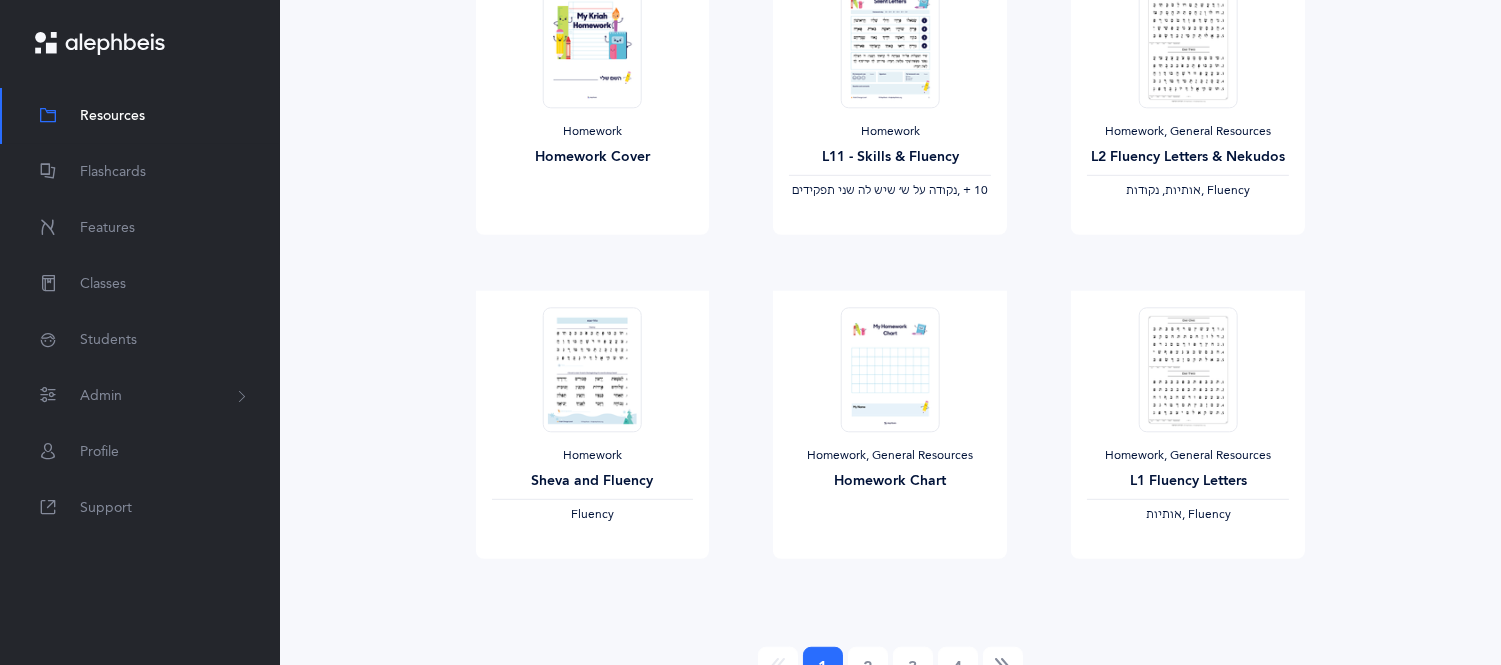 scroll, scrollTop: 2266, scrollLeft: 0, axis: vertical 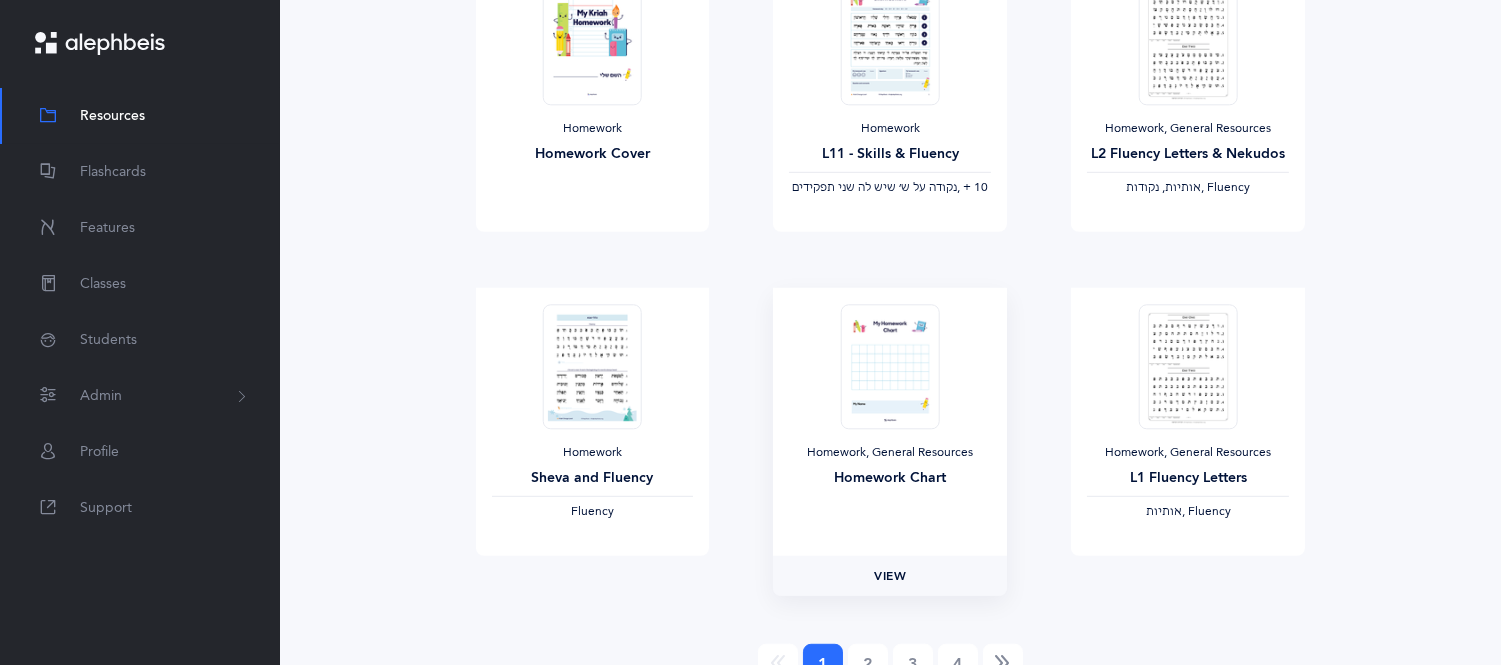 click on "View" at bounding box center [890, 576] 